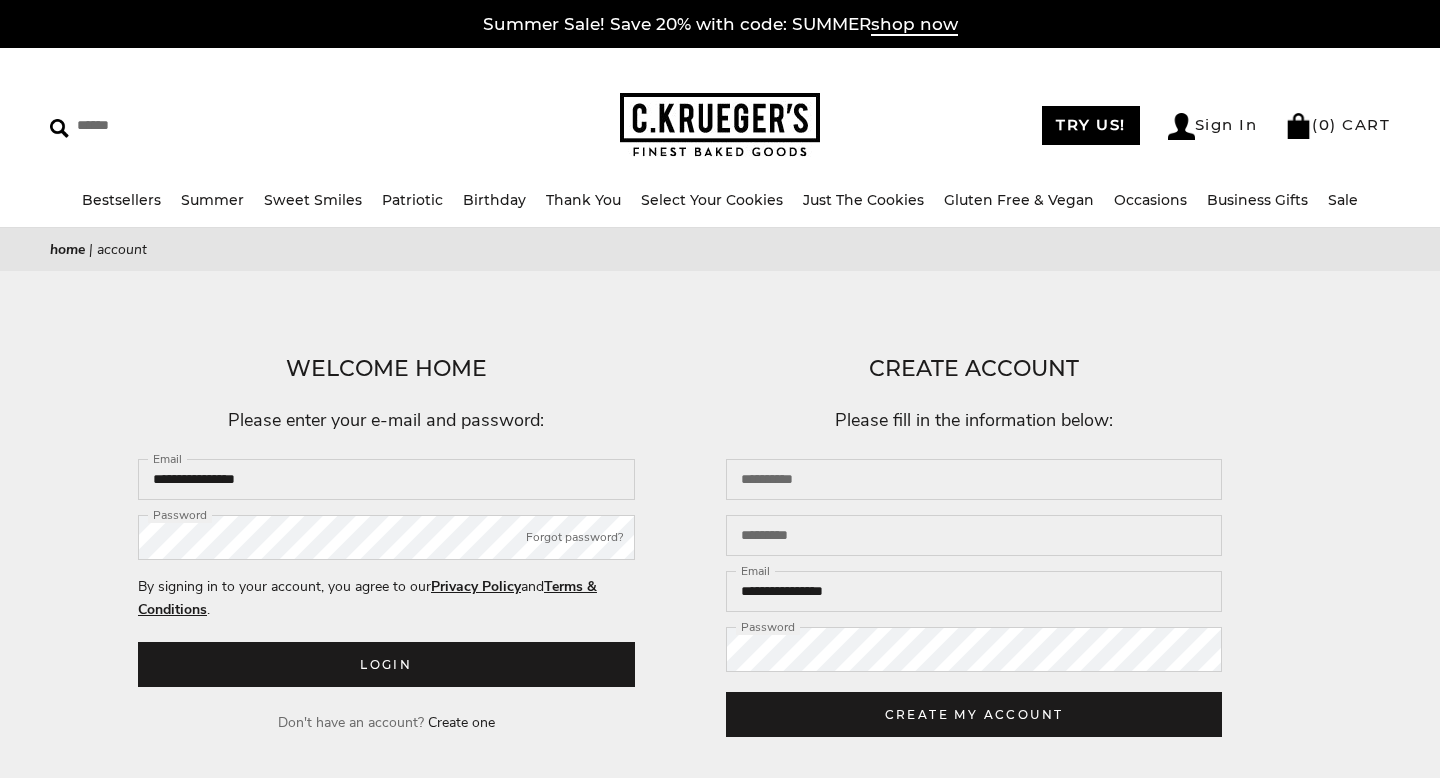 scroll, scrollTop: 0, scrollLeft: 0, axis: both 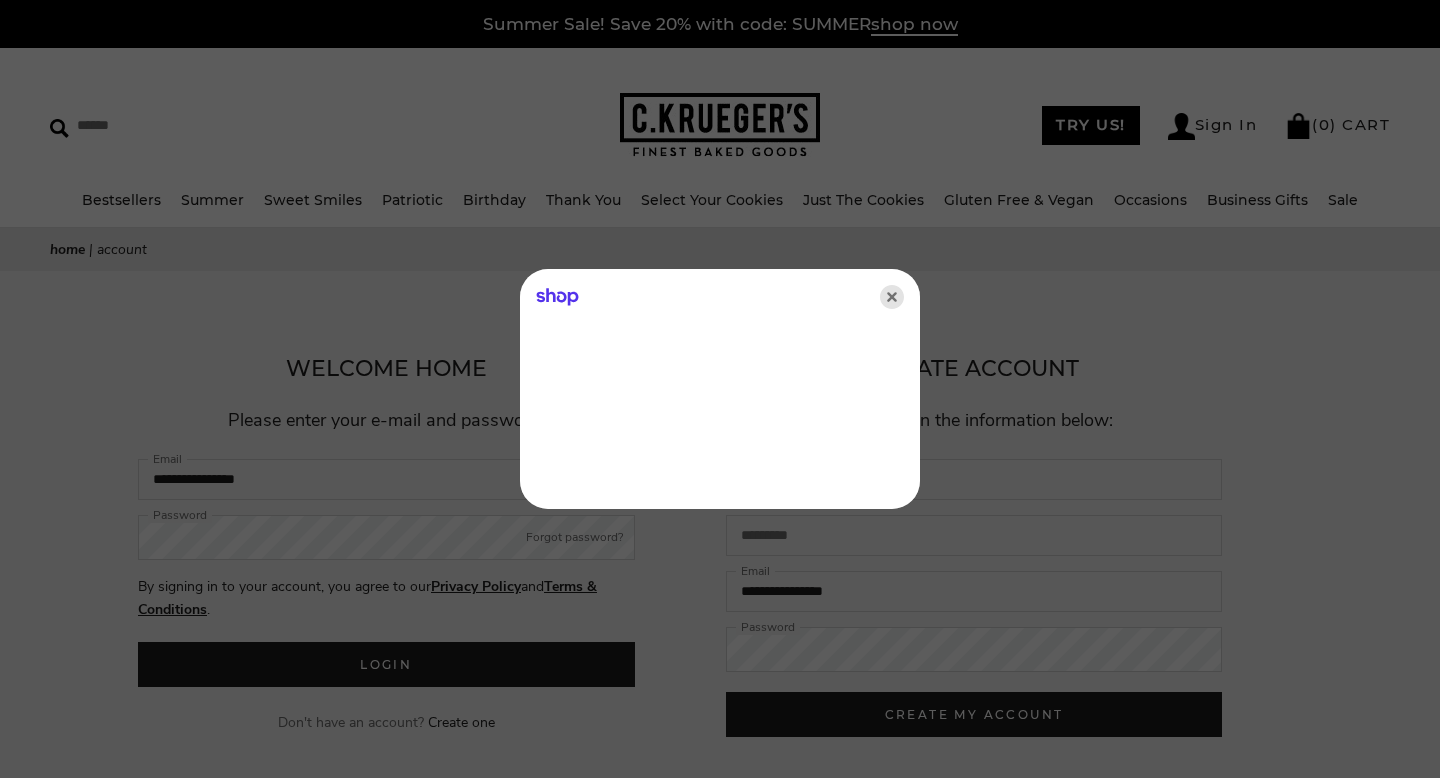 click 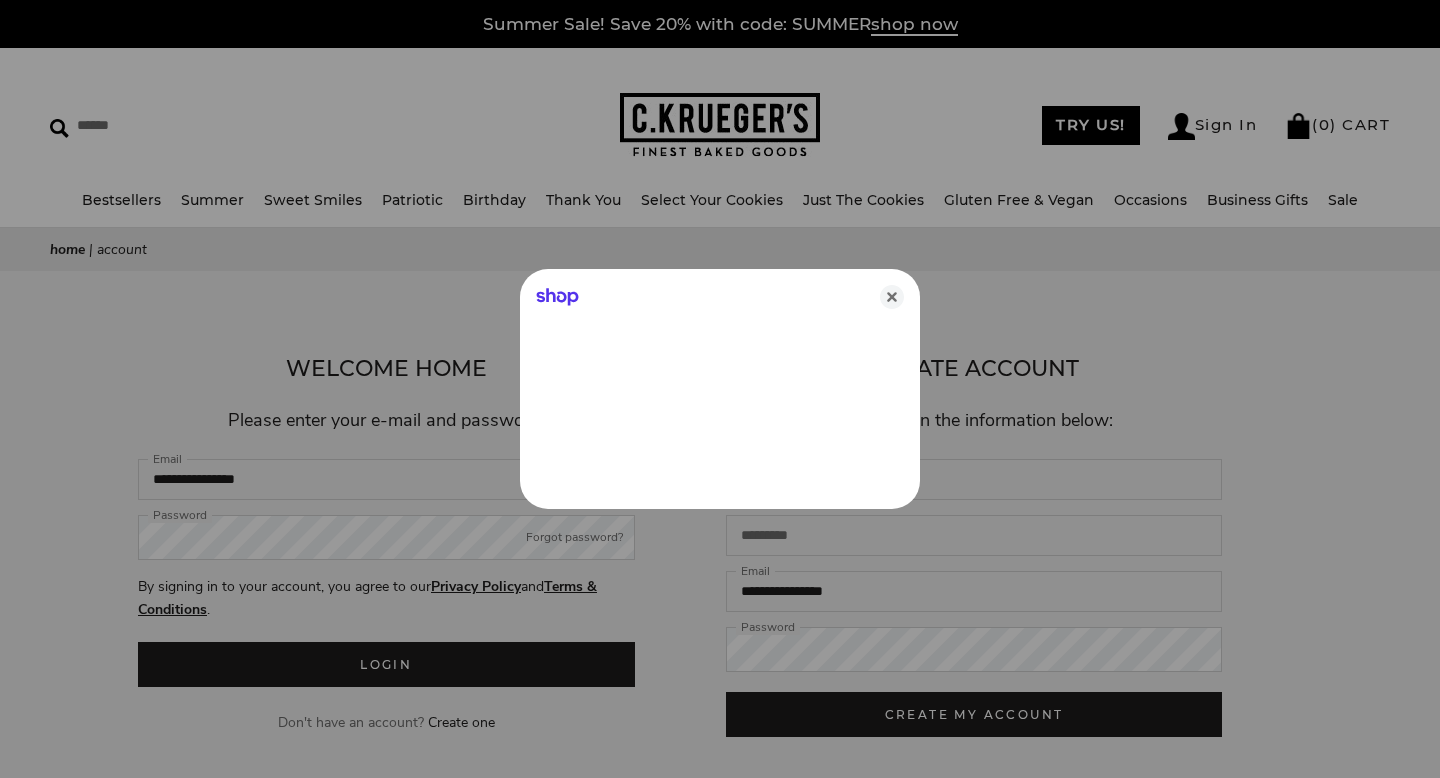 scroll, scrollTop: 0, scrollLeft: 0, axis: both 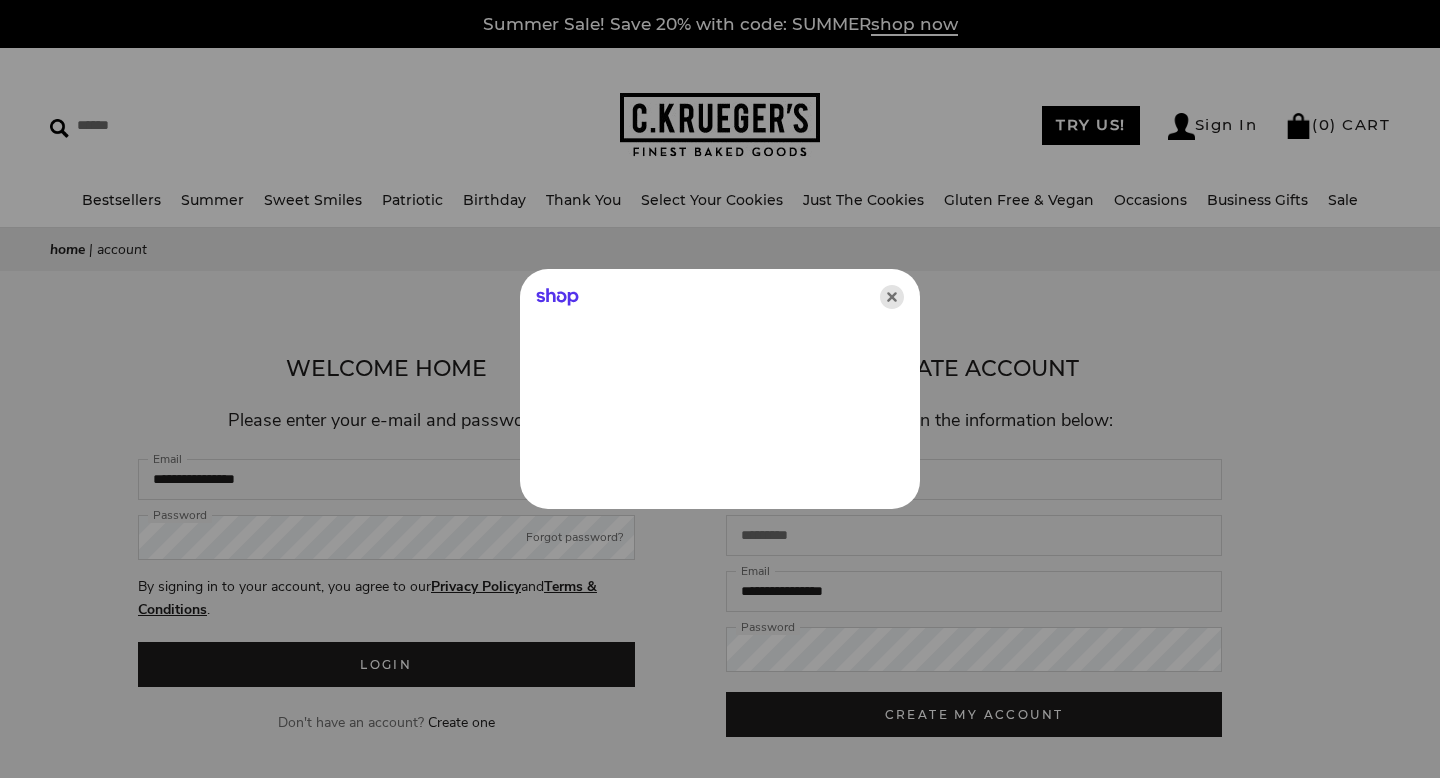 click 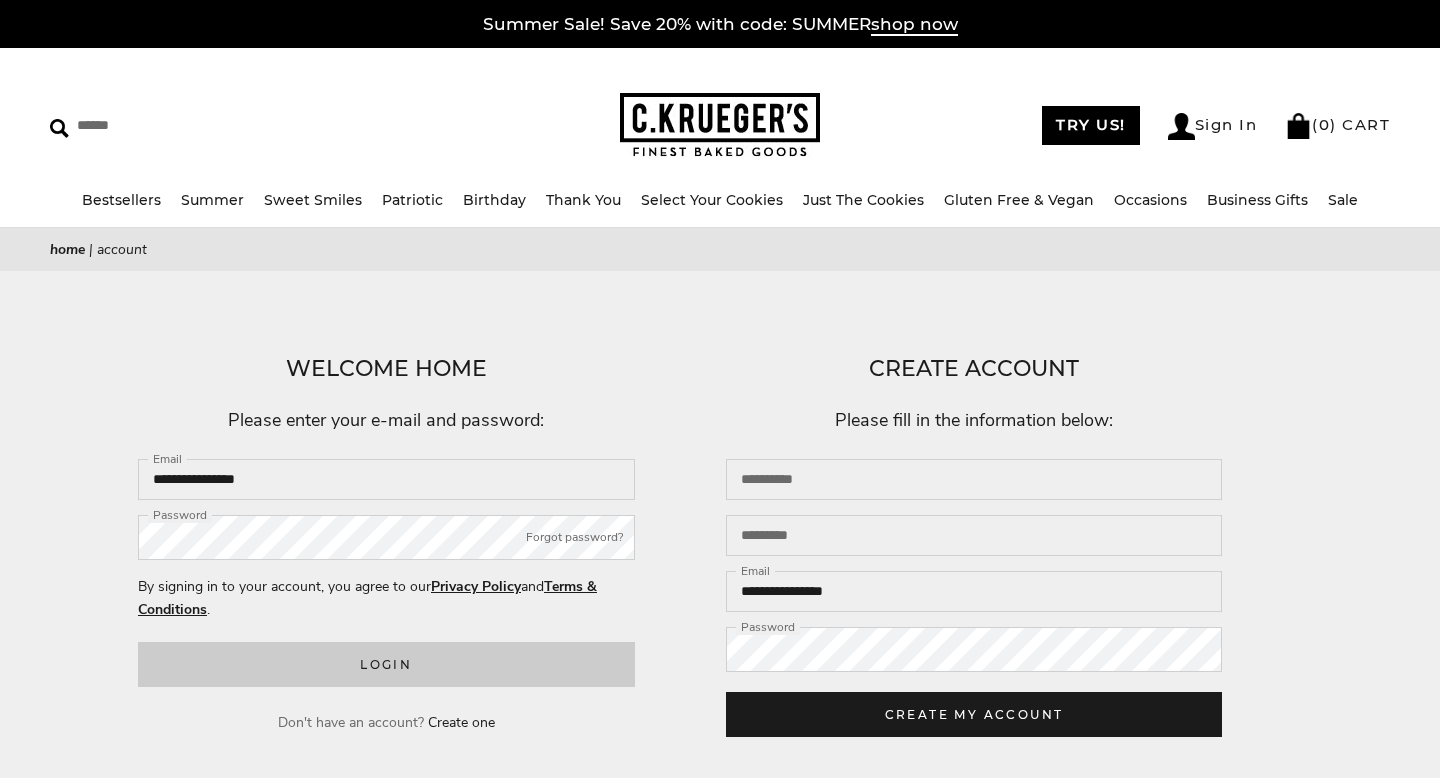 click on "Login" at bounding box center (386, 664) 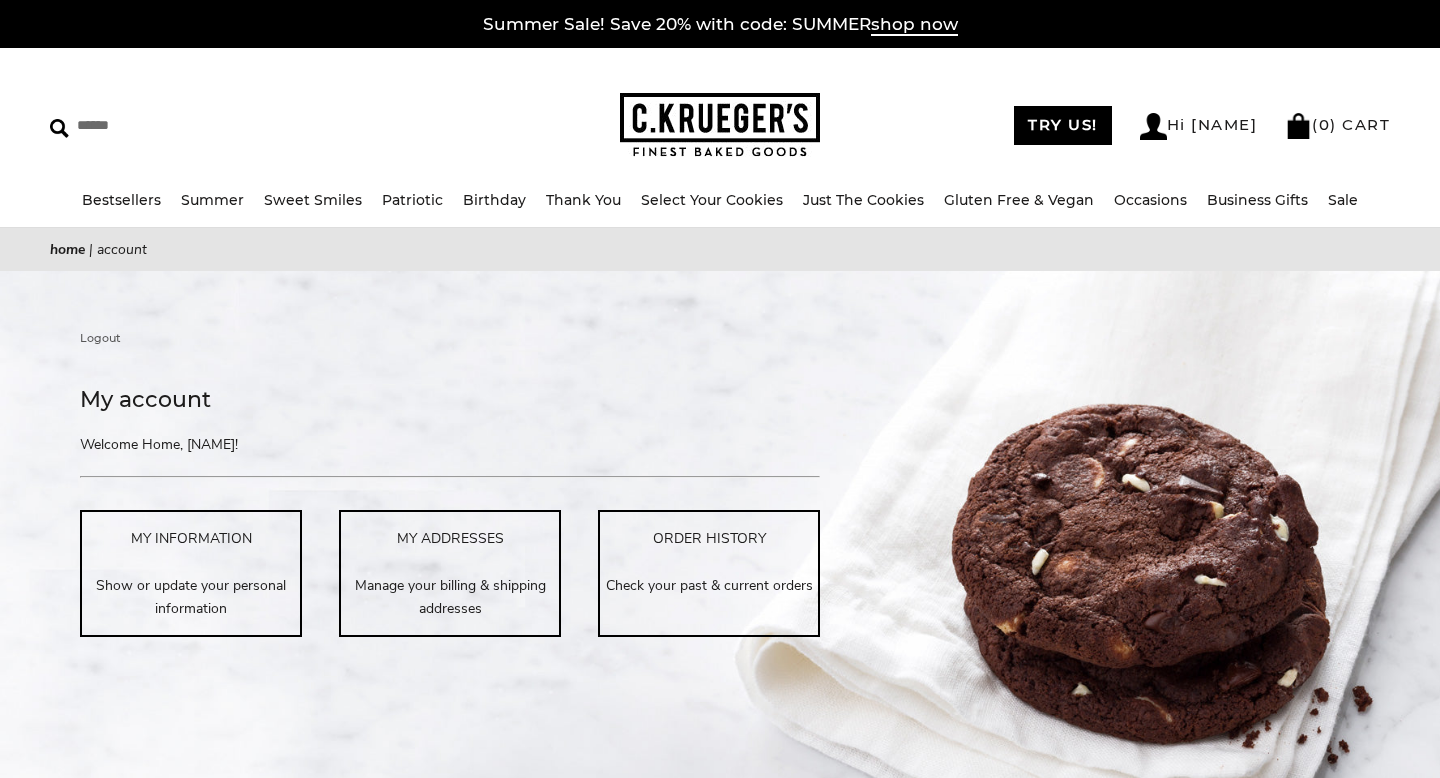 scroll, scrollTop: 209, scrollLeft: 0, axis: vertical 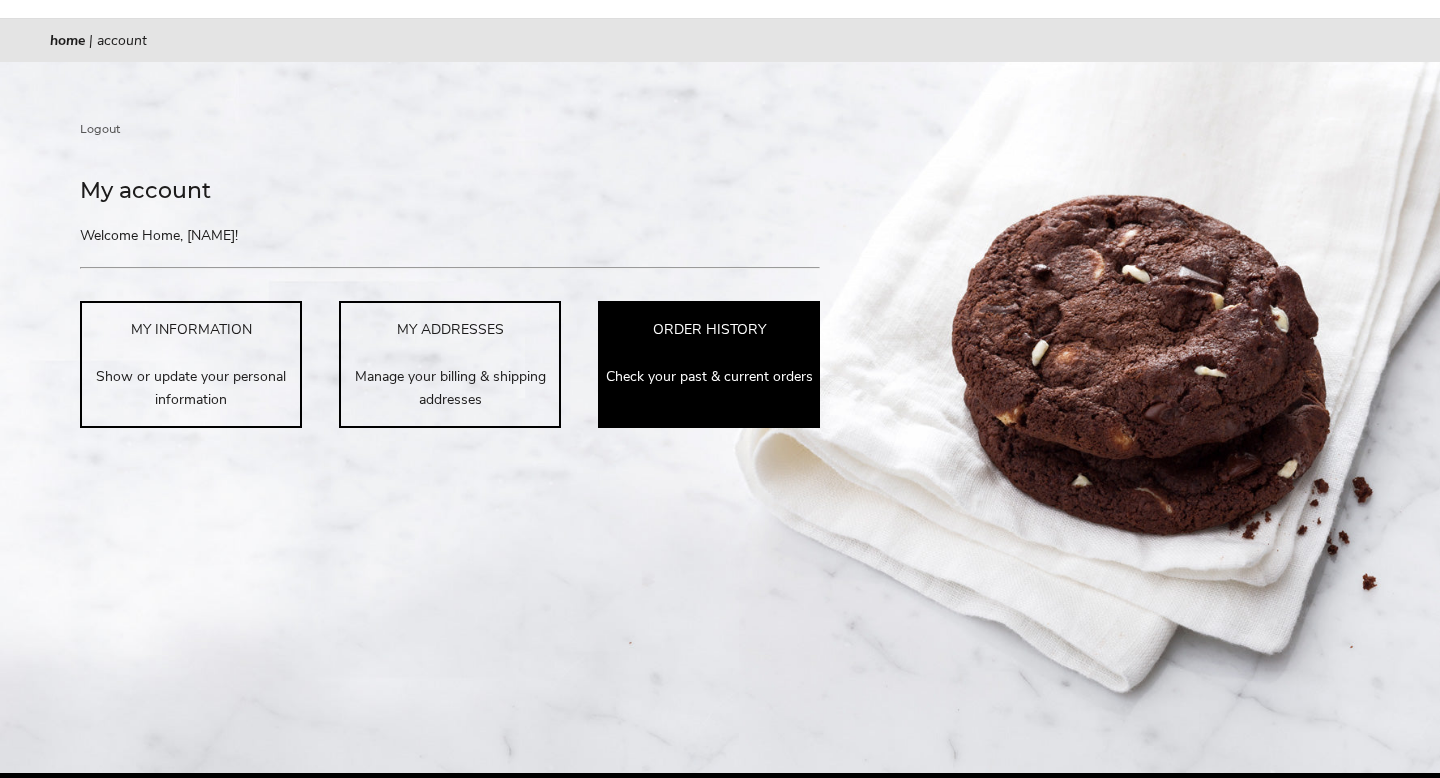 click on "ORDER HISTORY" at bounding box center (709, 329) 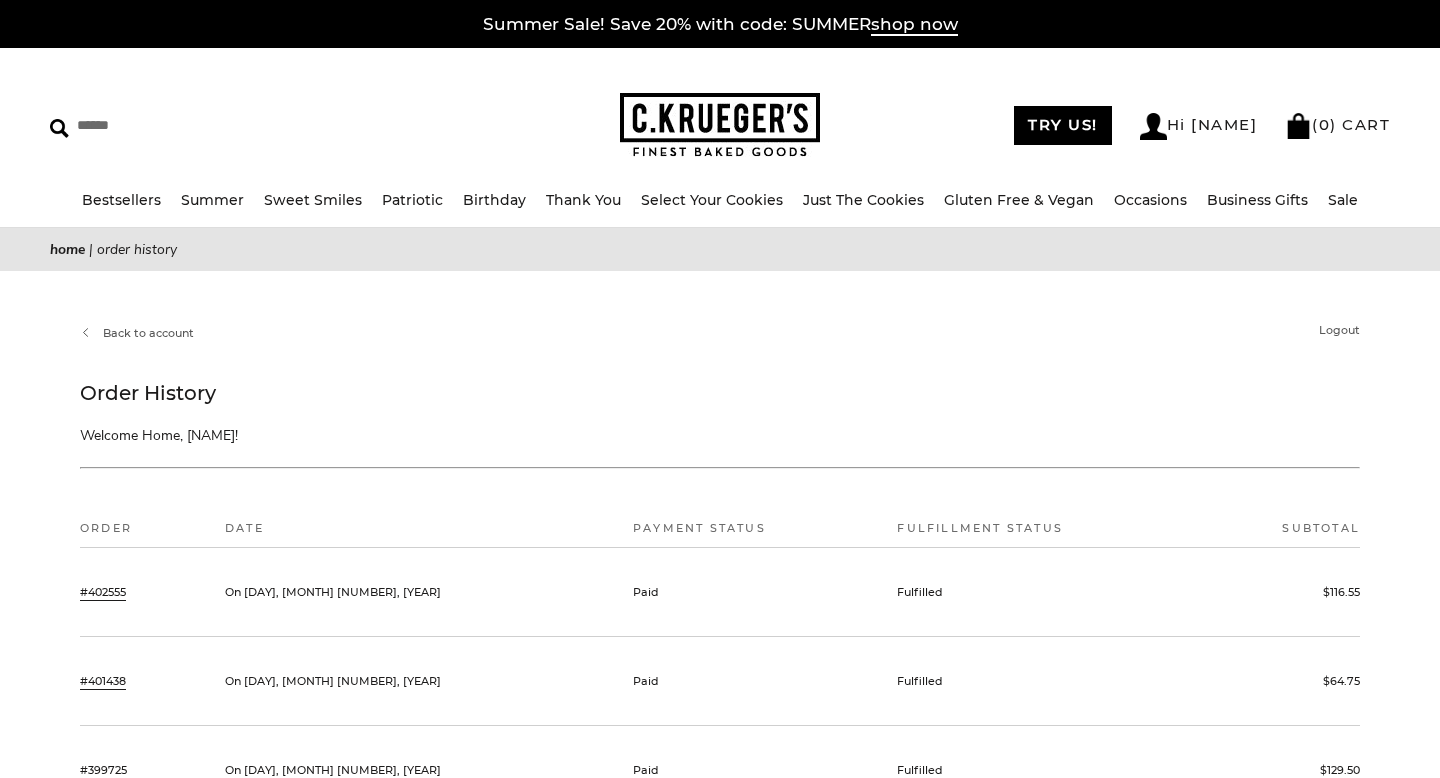 scroll, scrollTop: 0, scrollLeft: 0, axis: both 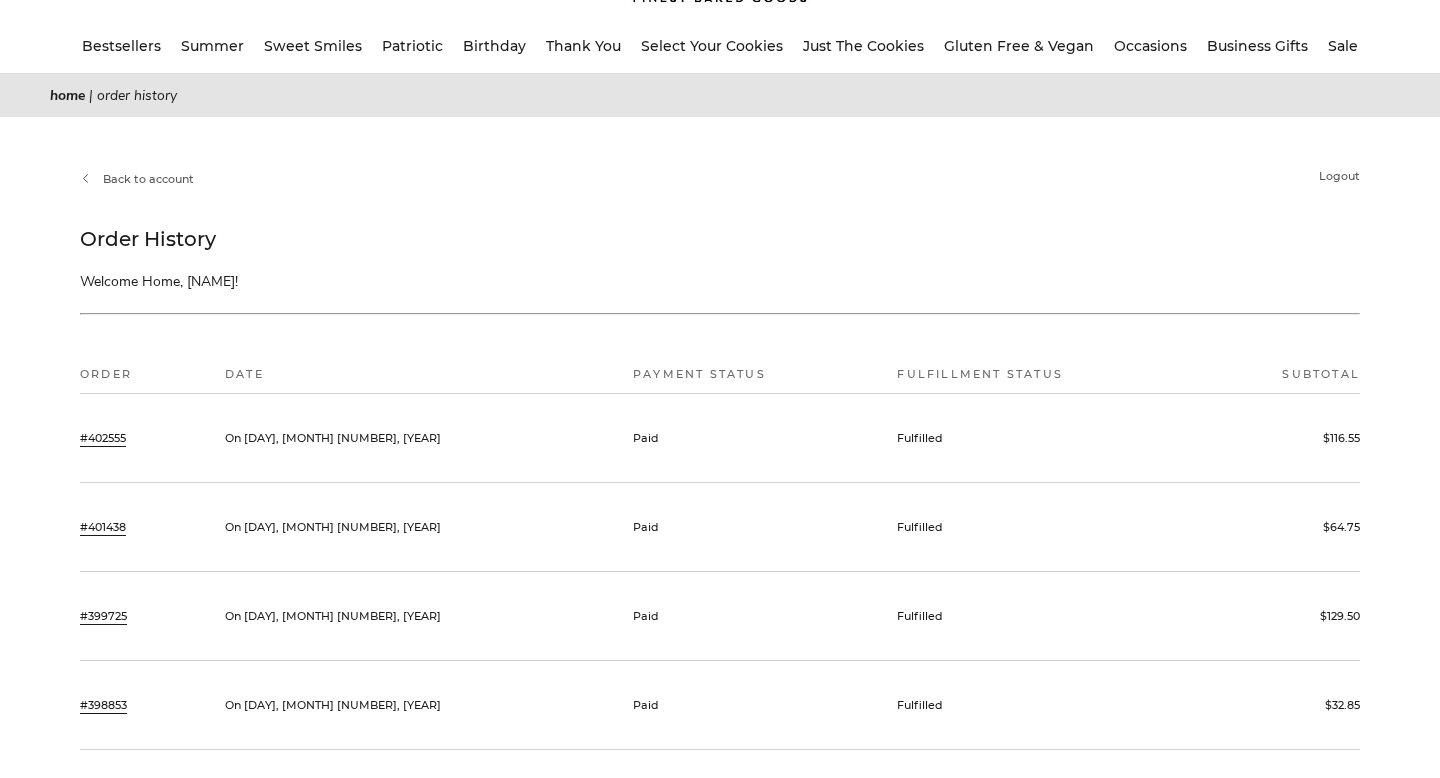 click on "#402555" at bounding box center [103, 438] 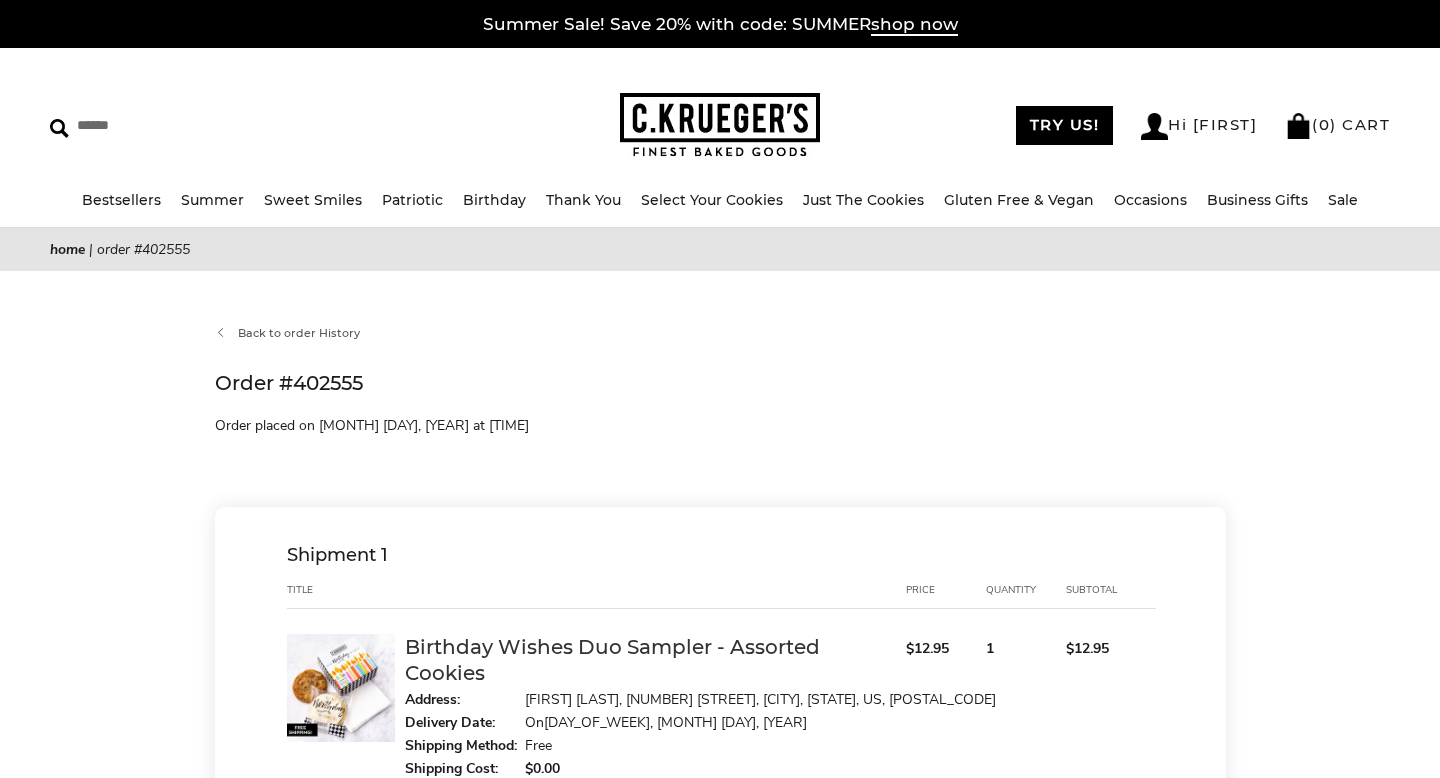 scroll, scrollTop: 0, scrollLeft: 0, axis: both 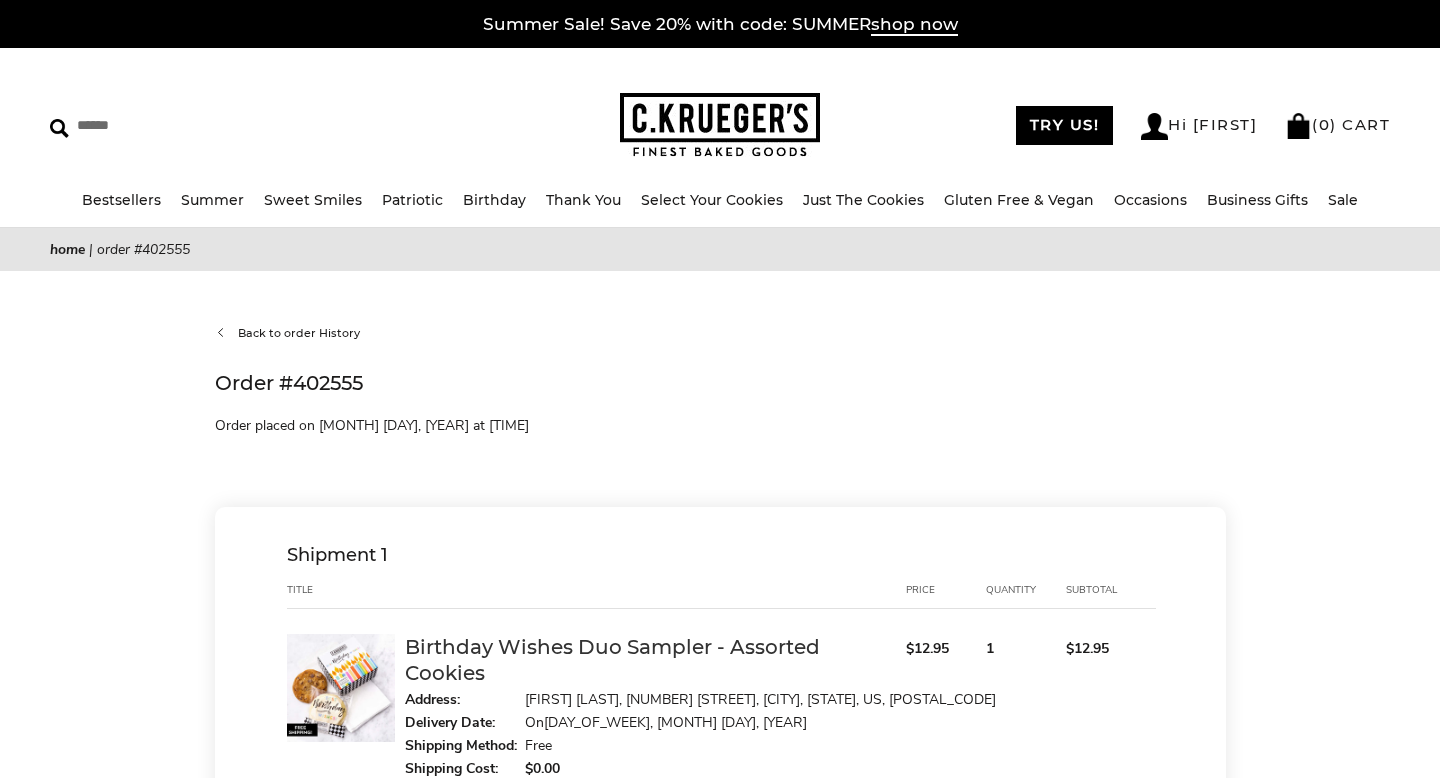 click on "Back to order History" at bounding box center [287, 333] 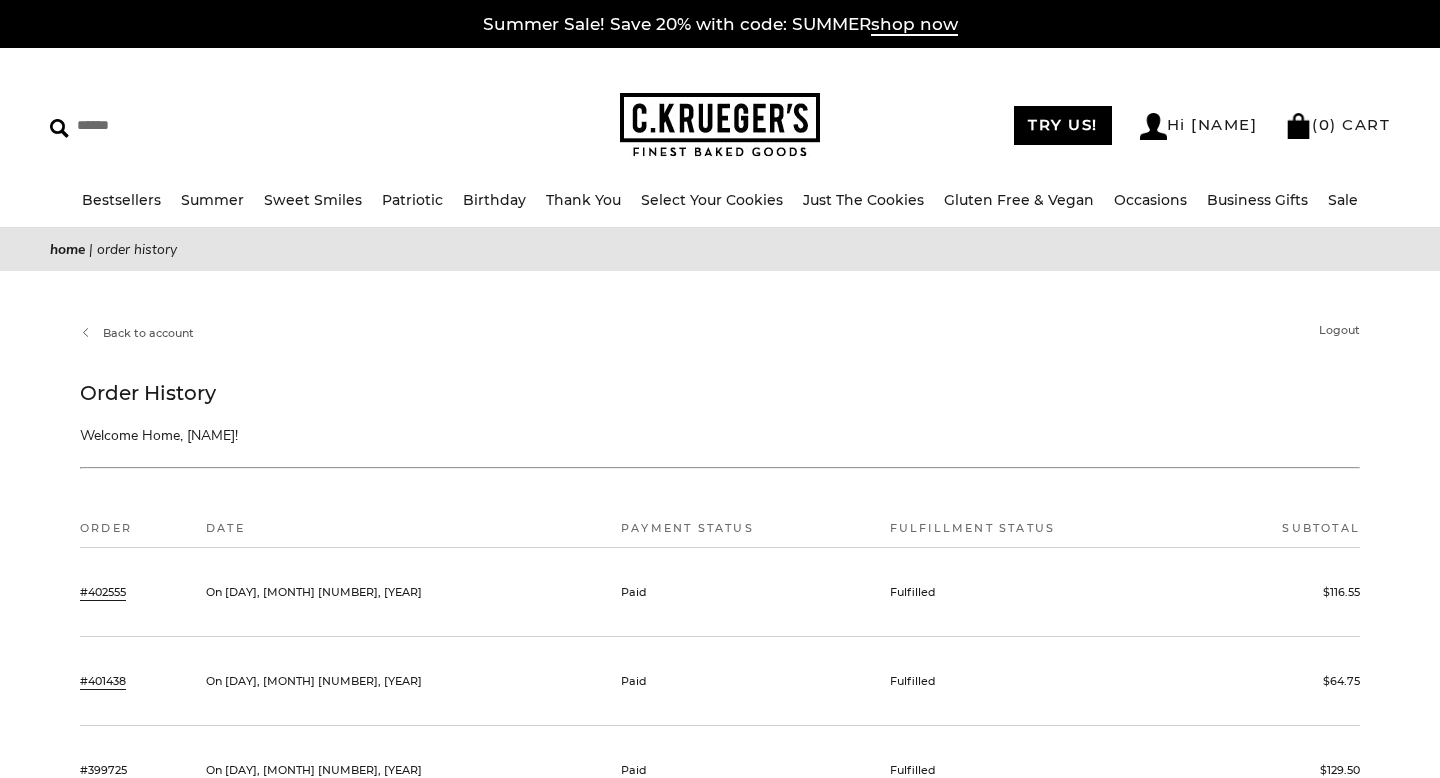scroll, scrollTop: 0, scrollLeft: 0, axis: both 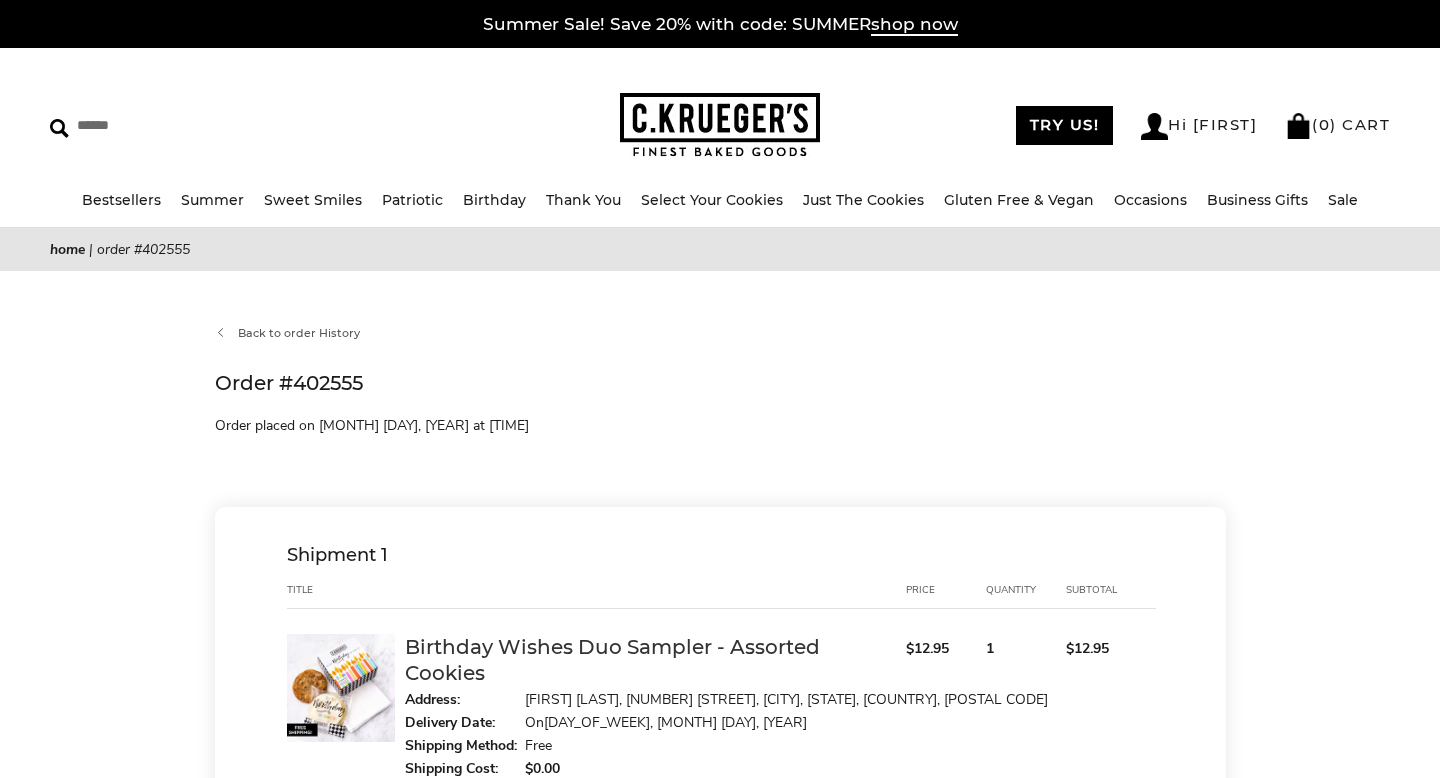 click on "Birthday Wishes Duo Sampler - Assorted Cookies" at bounding box center (612, 660) 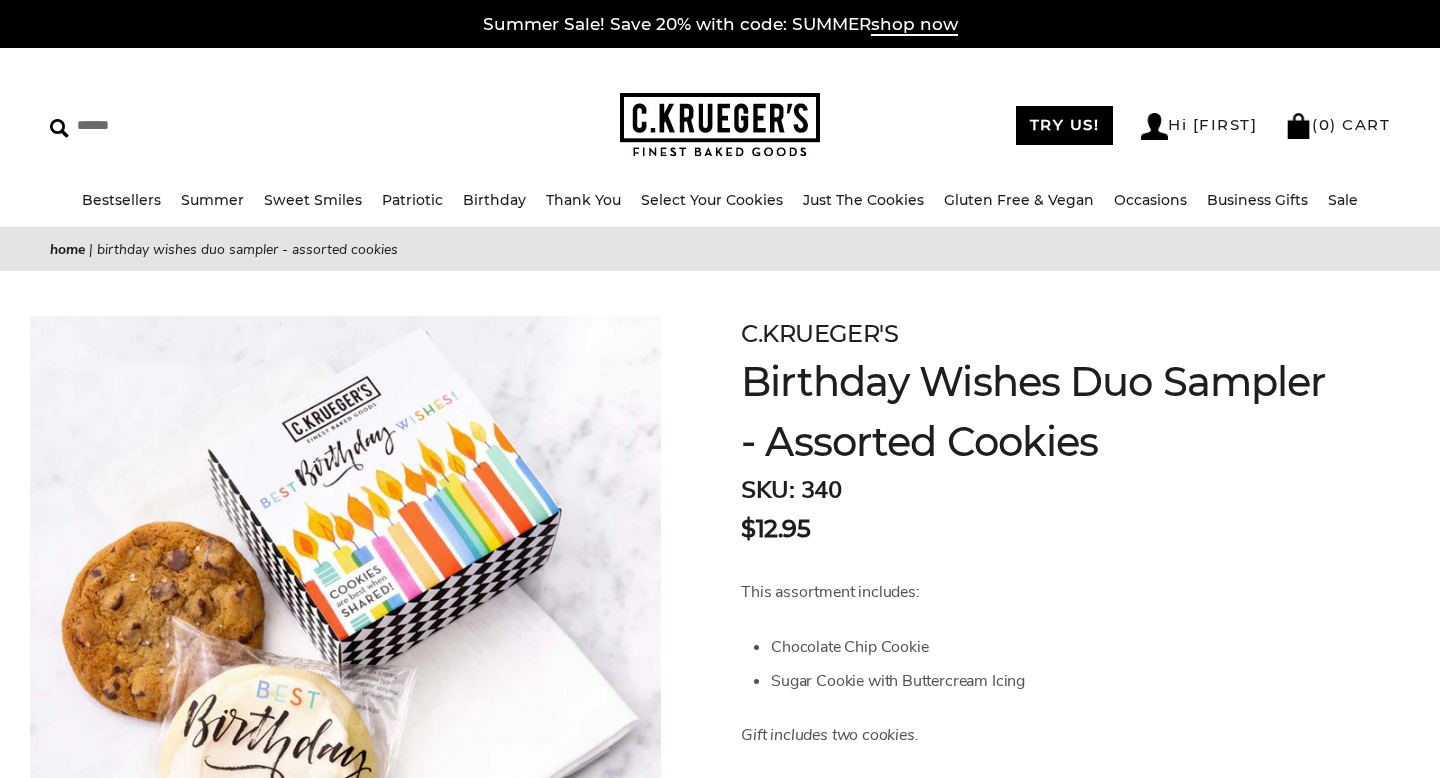 scroll, scrollTop: 0, scrollLeft: 0, axis: both 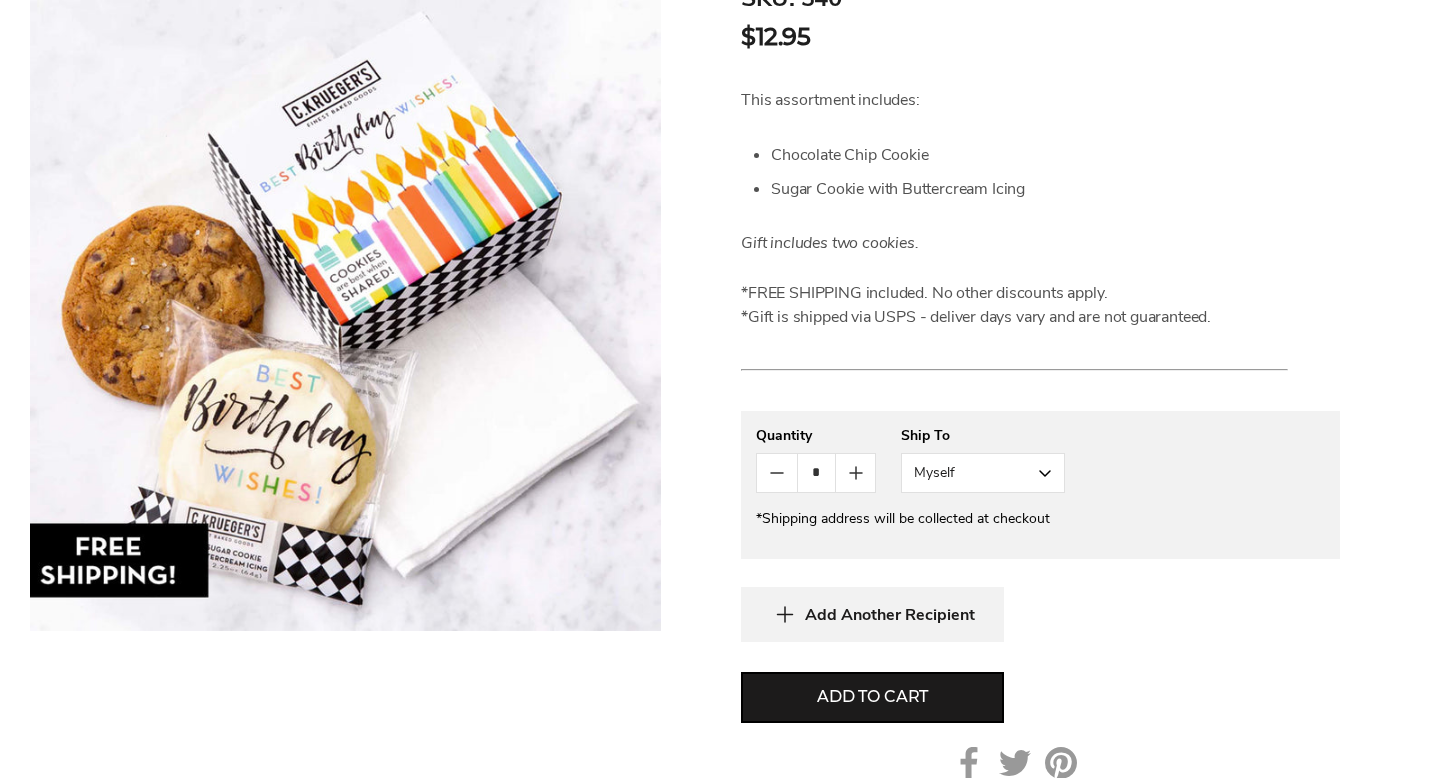 click on "Myself" at bounding box center [983, 473] 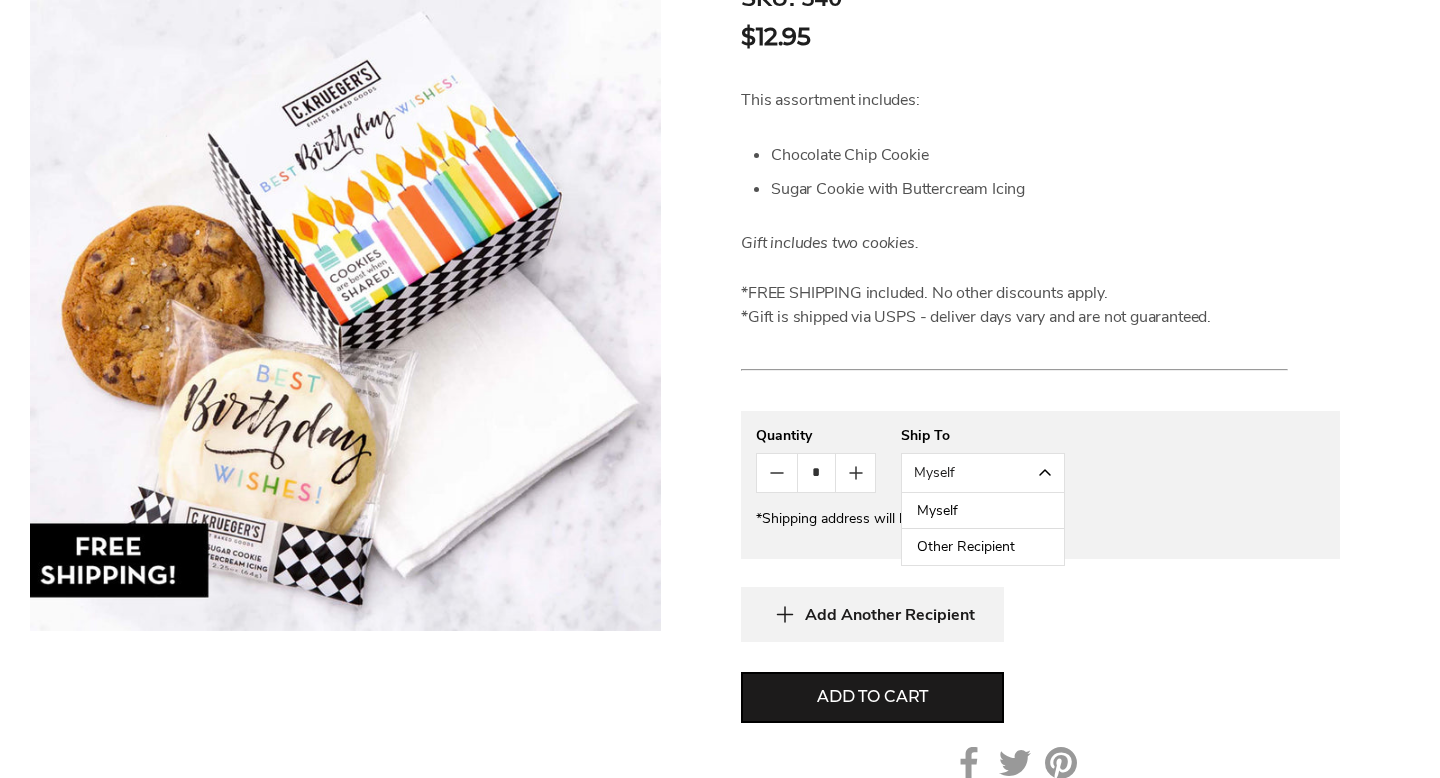click on "Other Recipient" at bounding box center [983, 547] 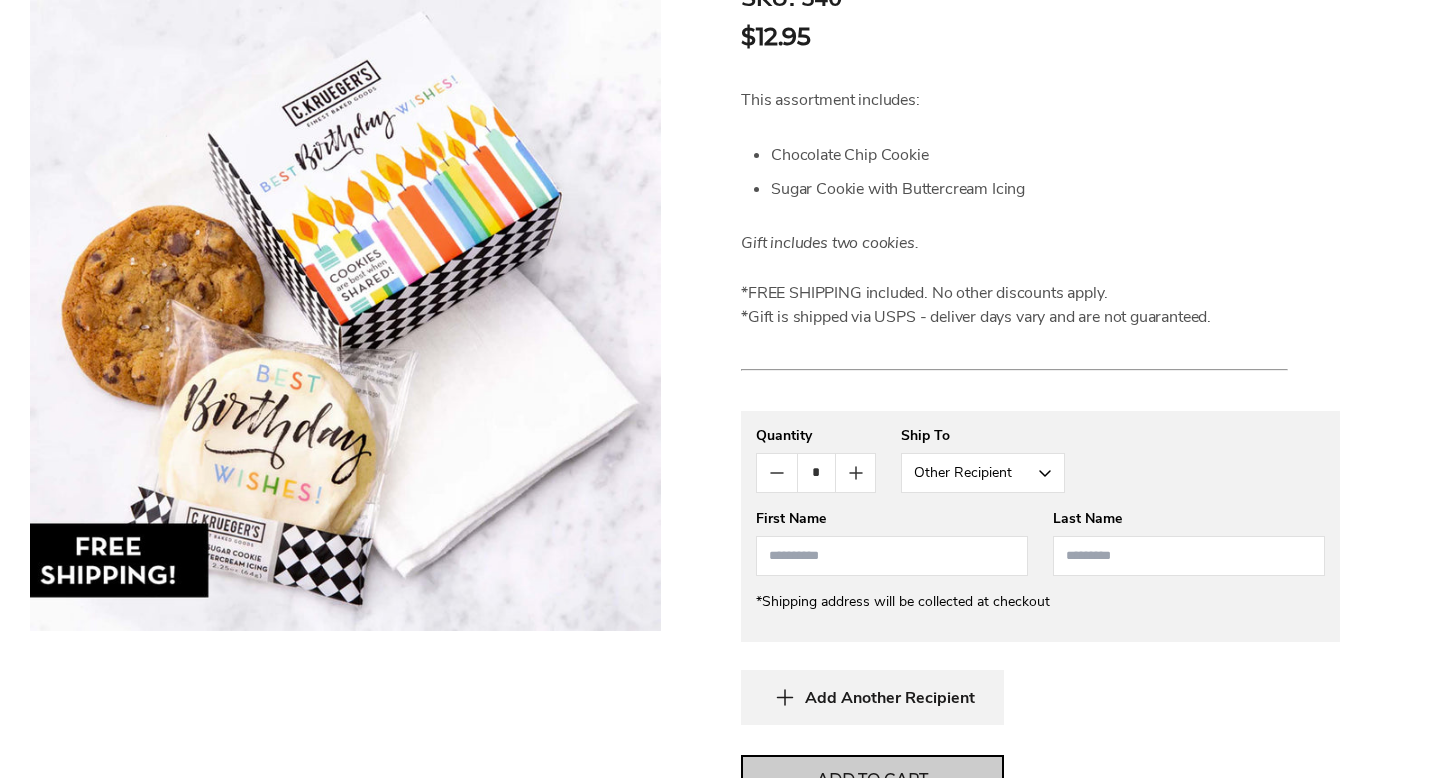 click on "Add to cart" at bounding box center (872, 780) 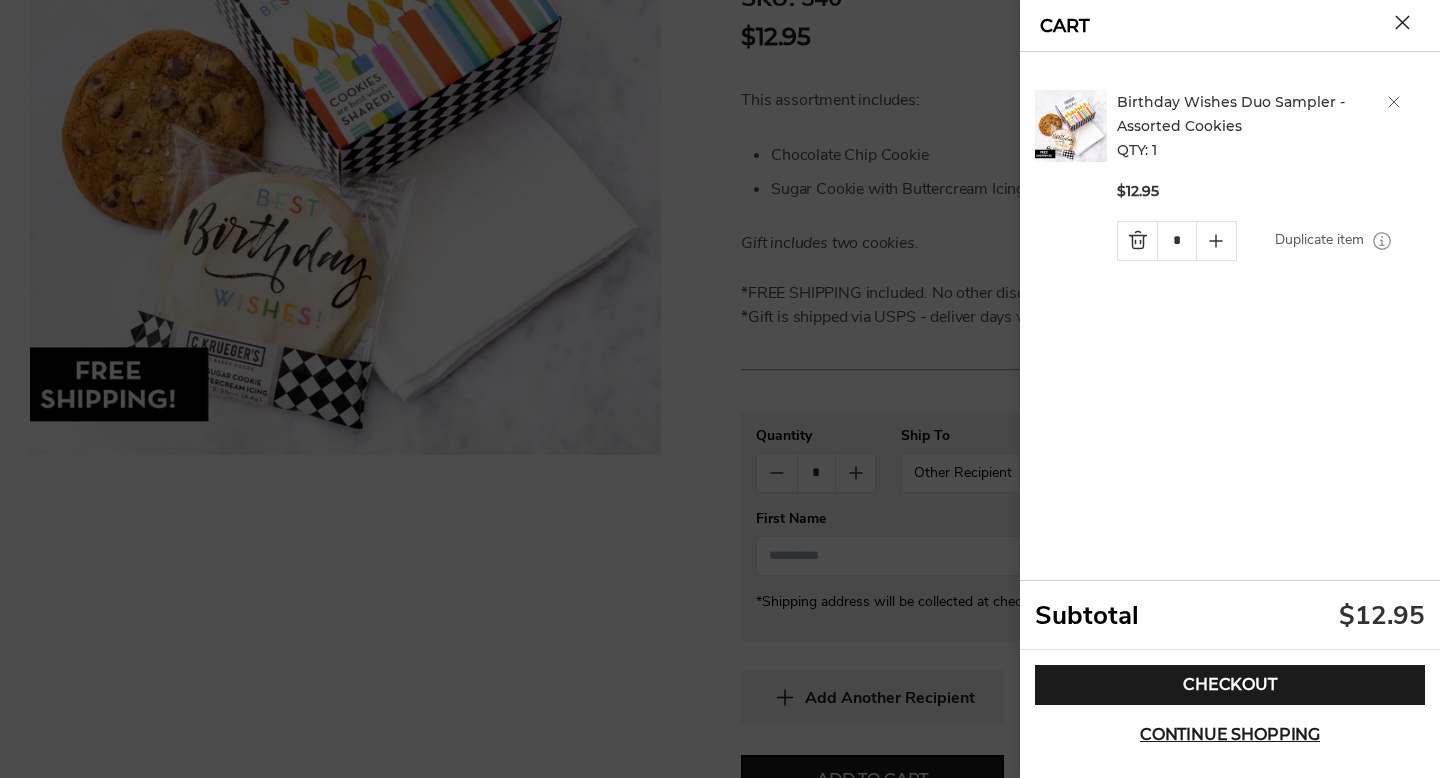 click on "Duplicate item" at bounding box center (1319, 240) 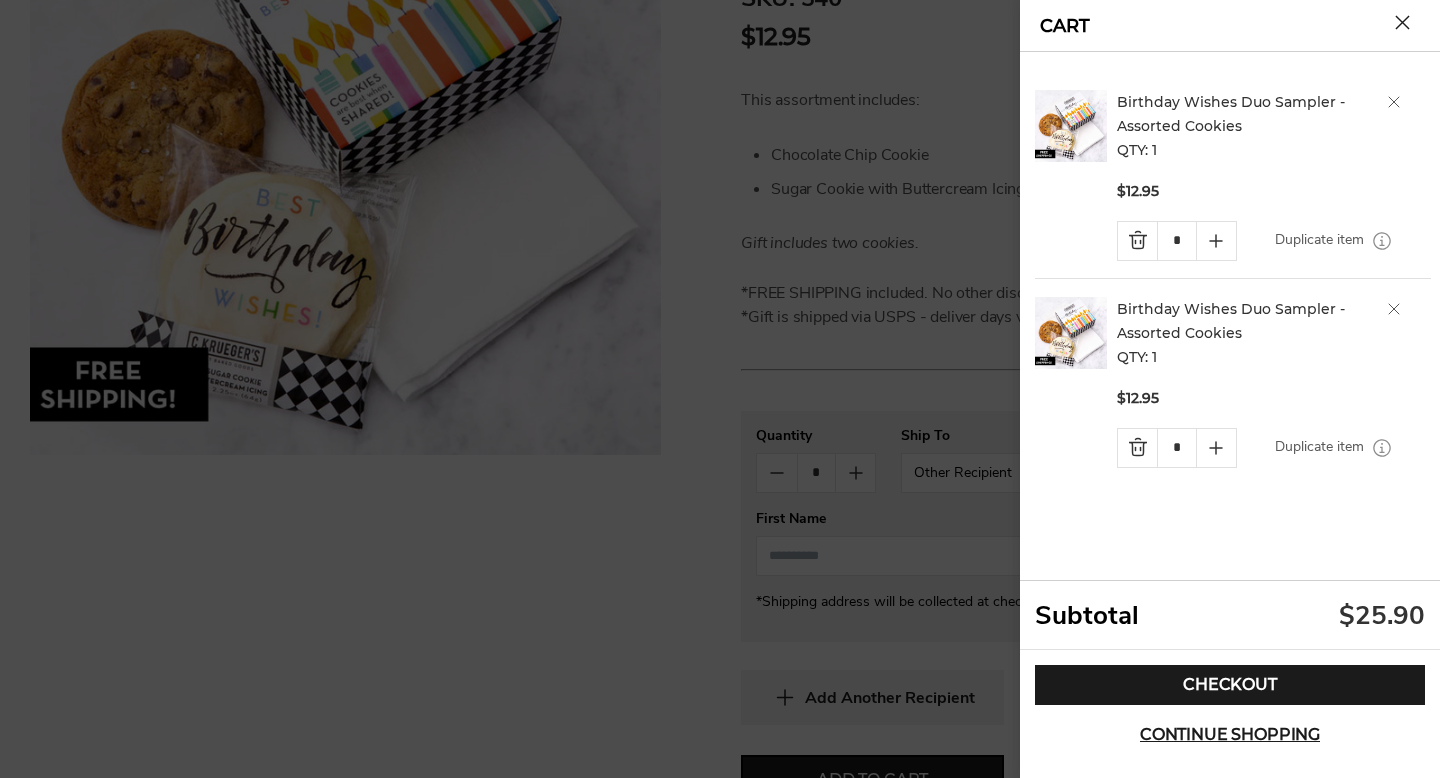 click on "Duplicate item" at bounding box center [1319, 240] 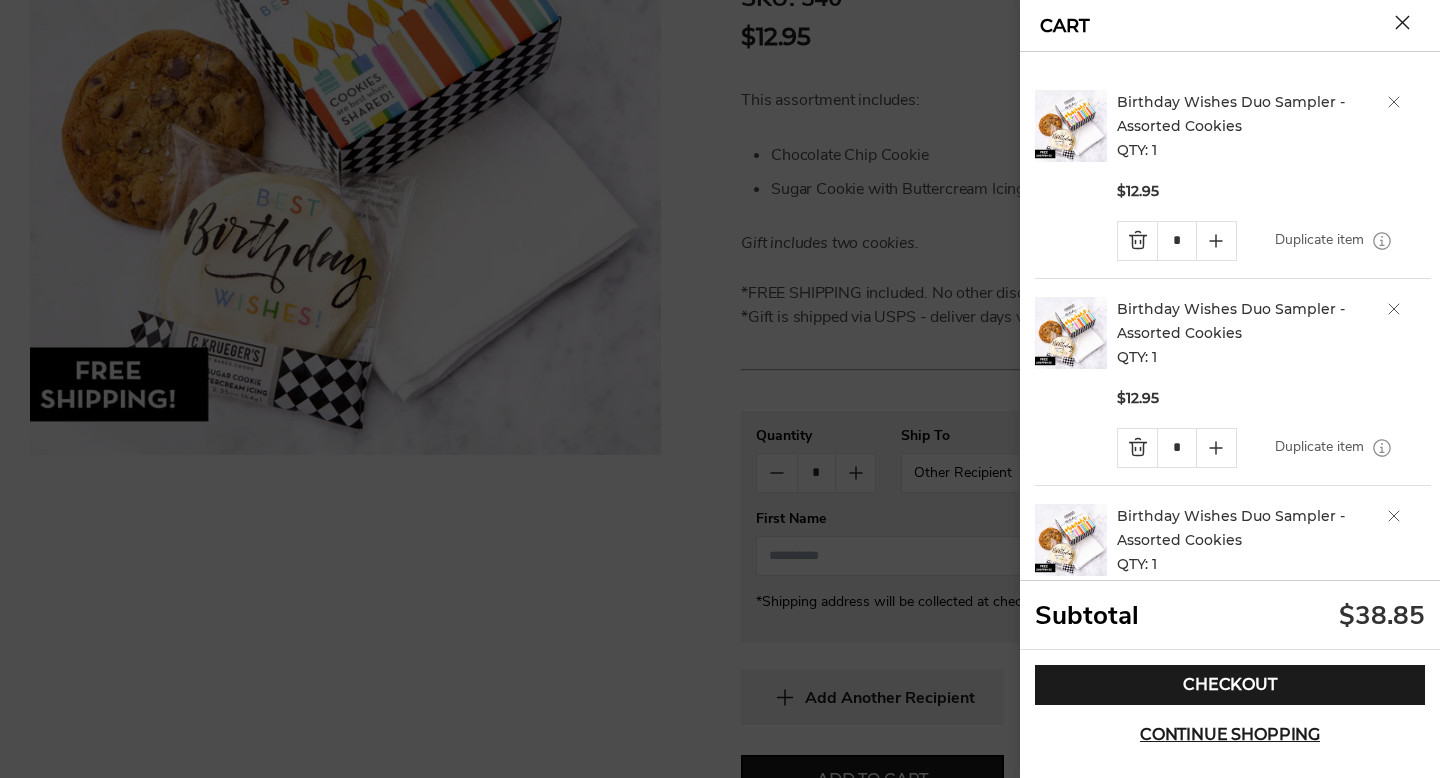 click on "Duplicate item" at bounding box center (1319, 240) 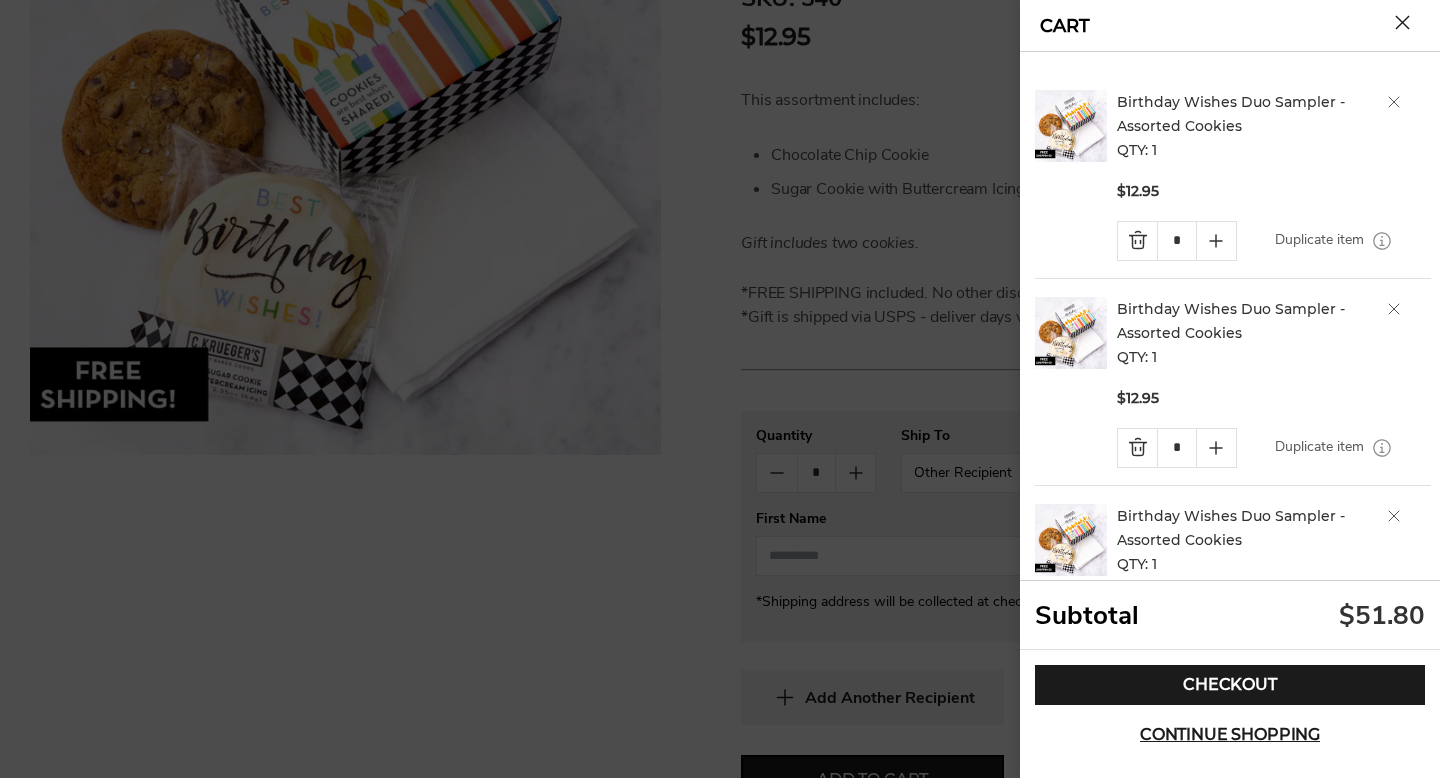 click on "Duplicate item" at bounding box center [1319, 240] 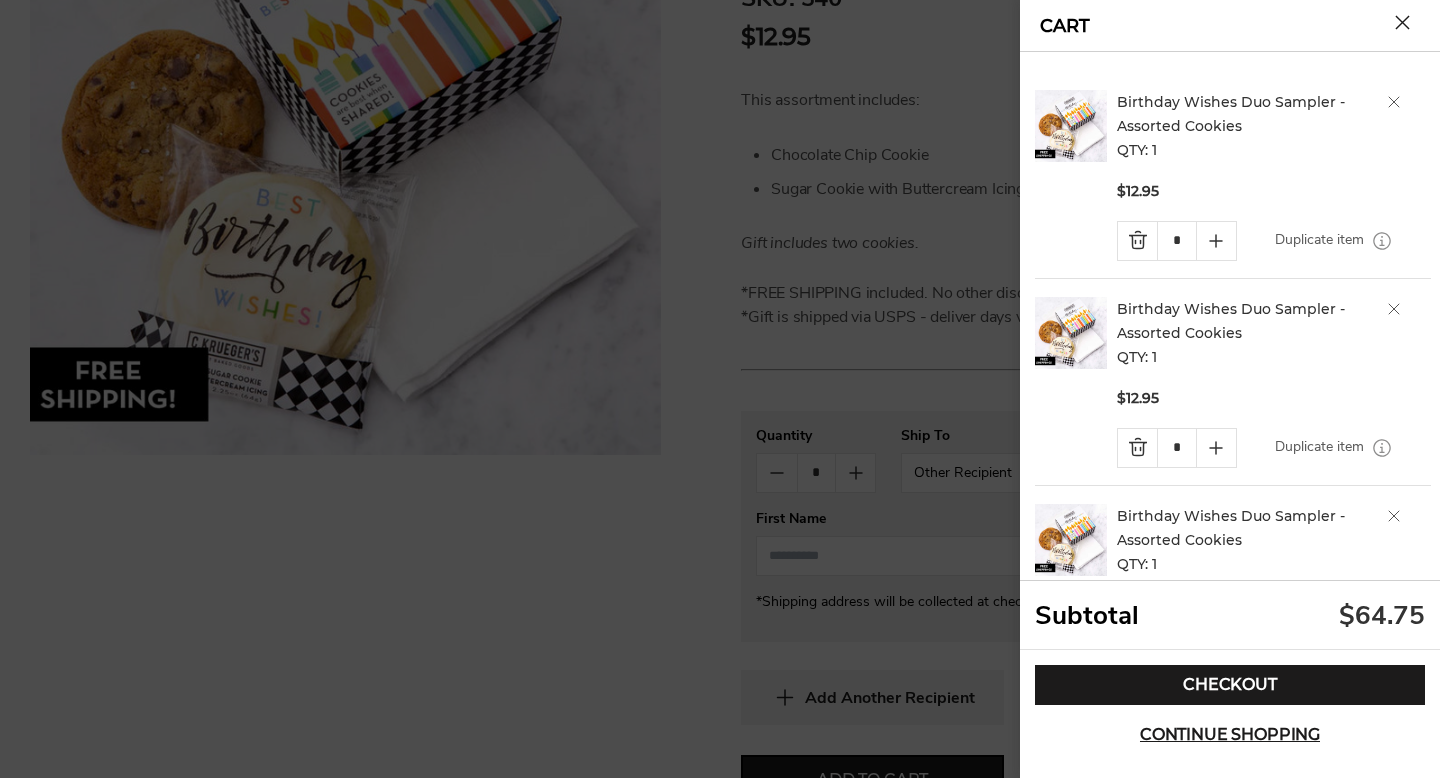 click on "Duplicate item" at bounding box center [1319, 240] 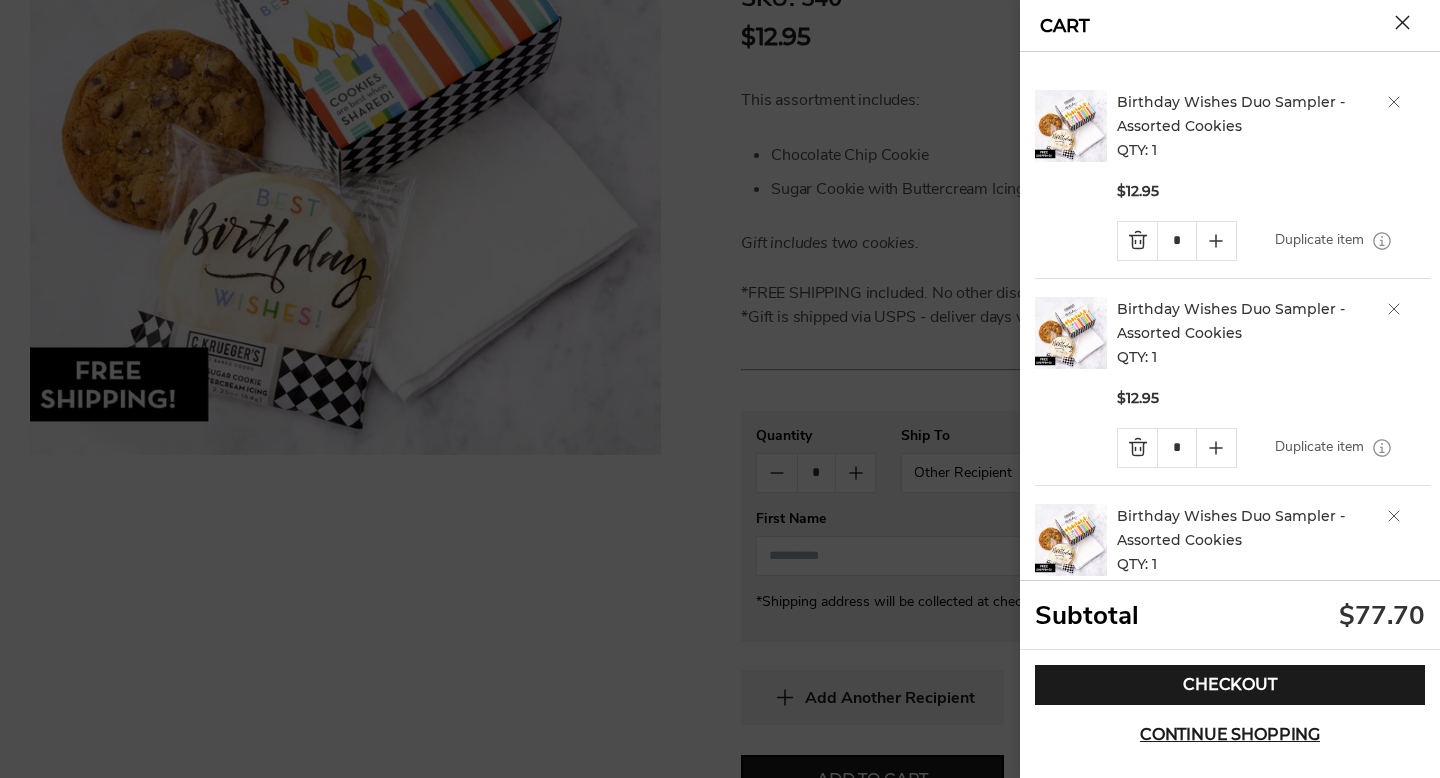 click on "Duplicate item" at bounding box center (1319, 240) 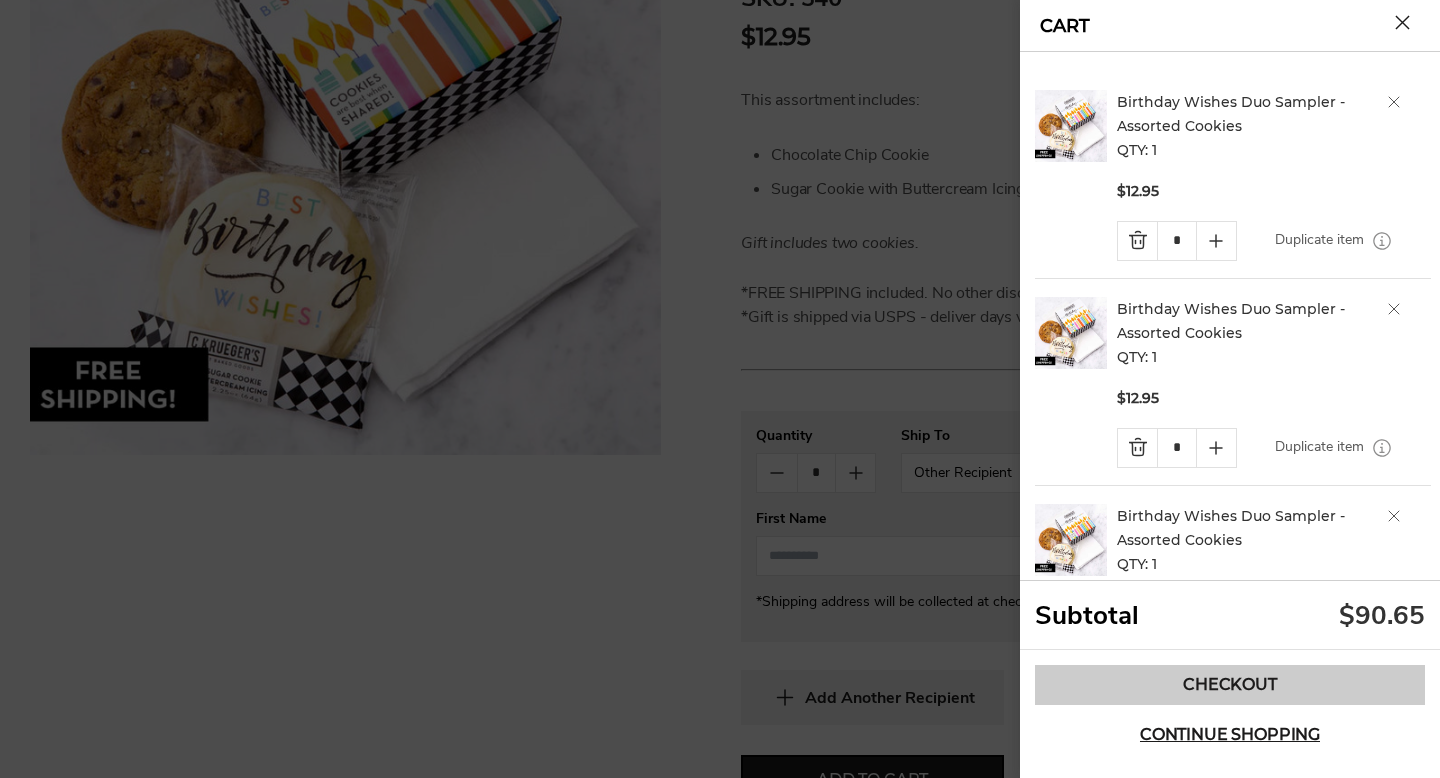 click on "Checkout" at bounding box center [1230, 685] 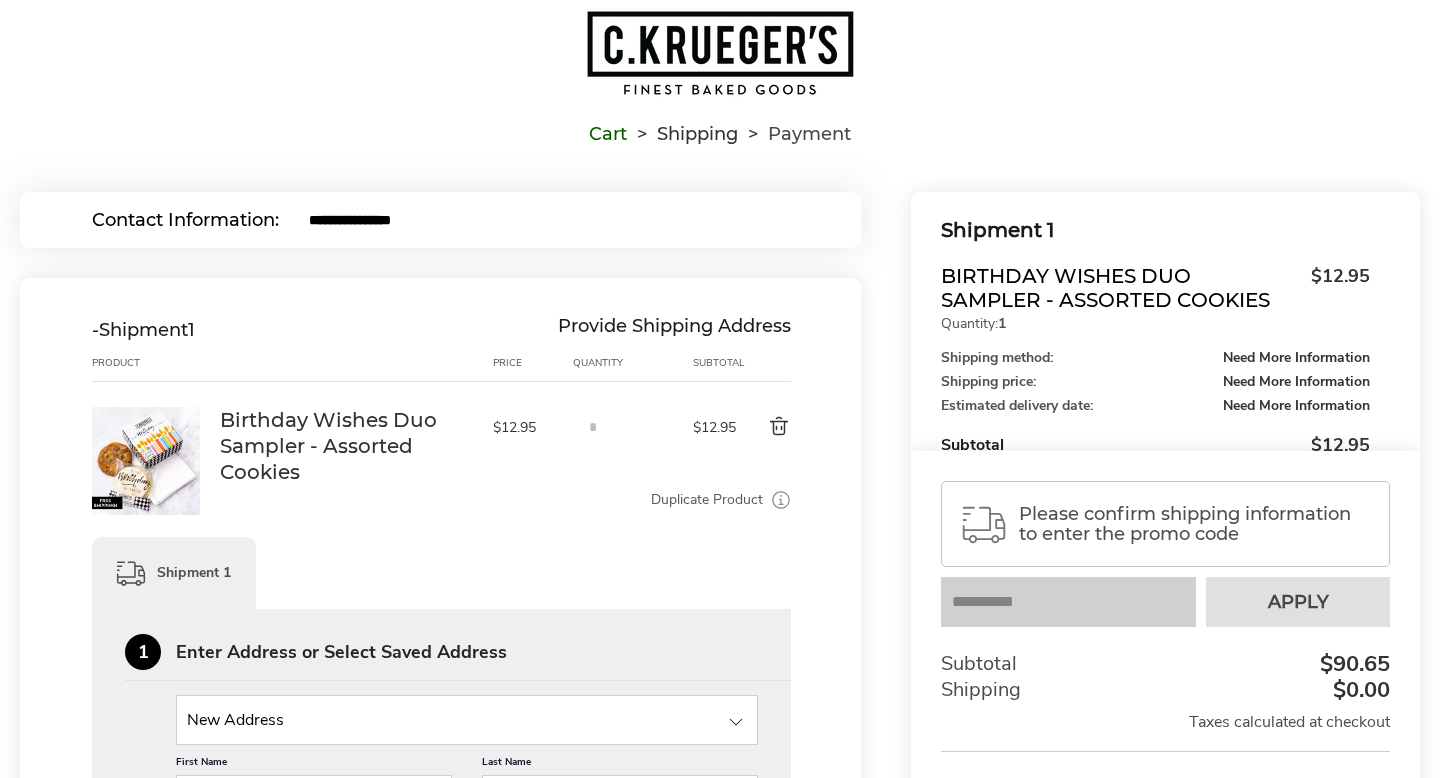 scroll, scrollTop: 54, scrollLeft: 0, axis: vertical 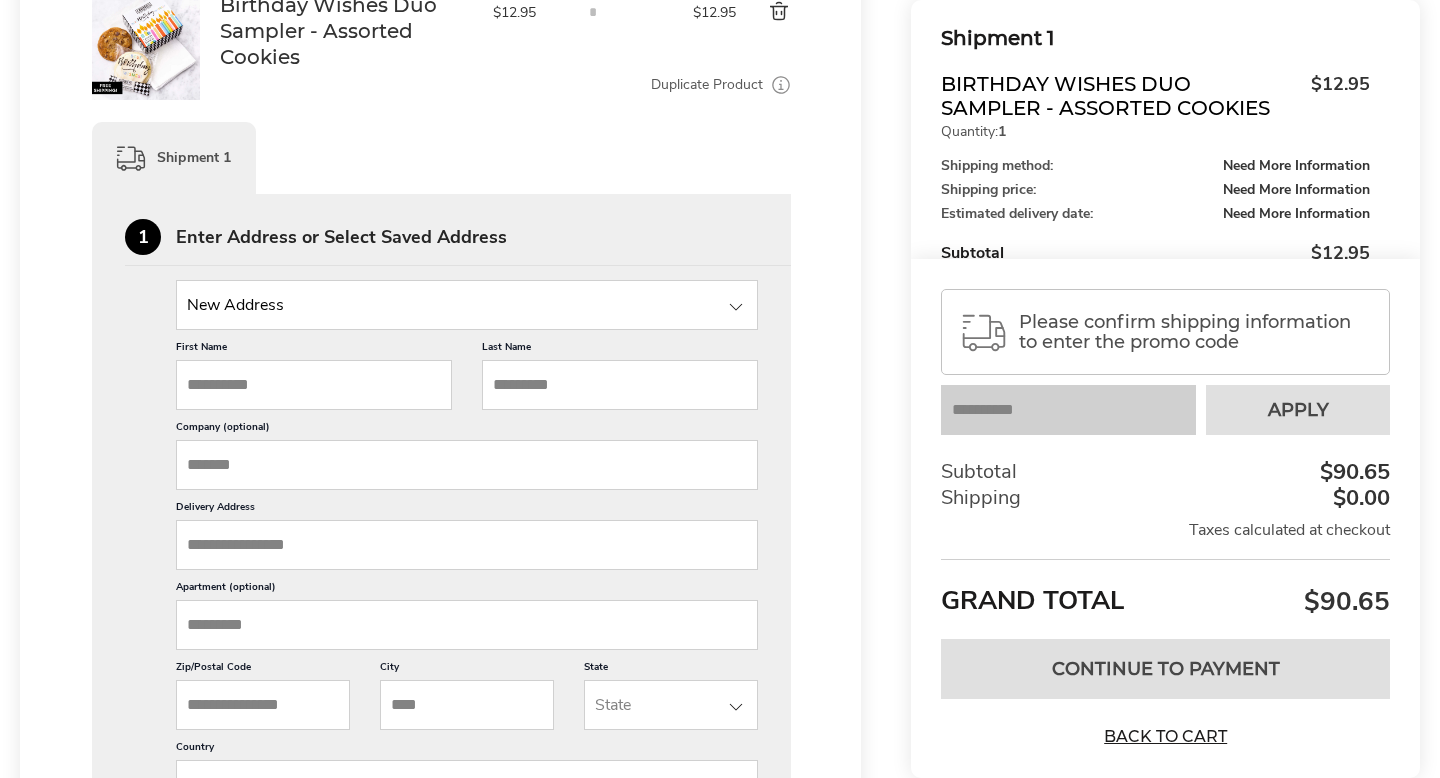click on "First Name" at bounding box center (314, 385) 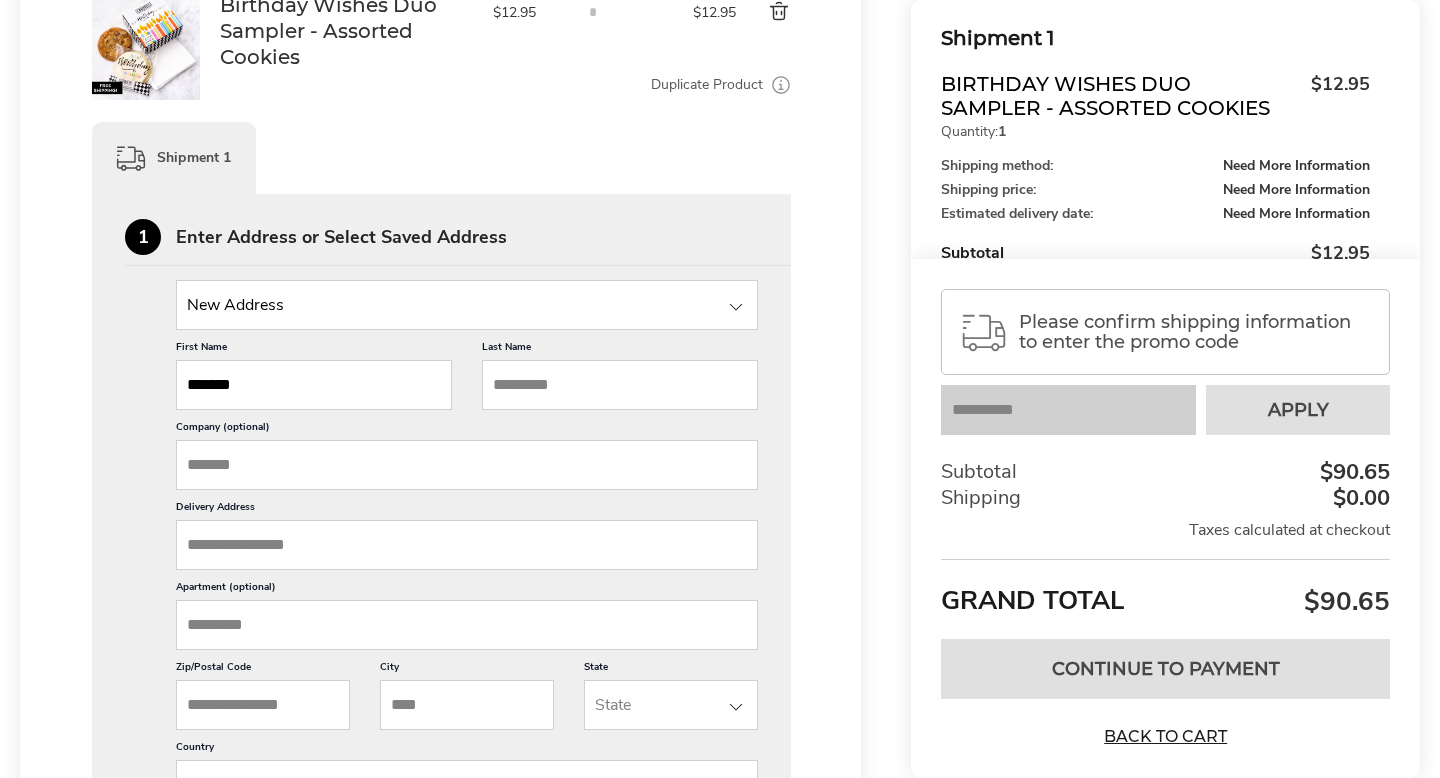 type on "*******" 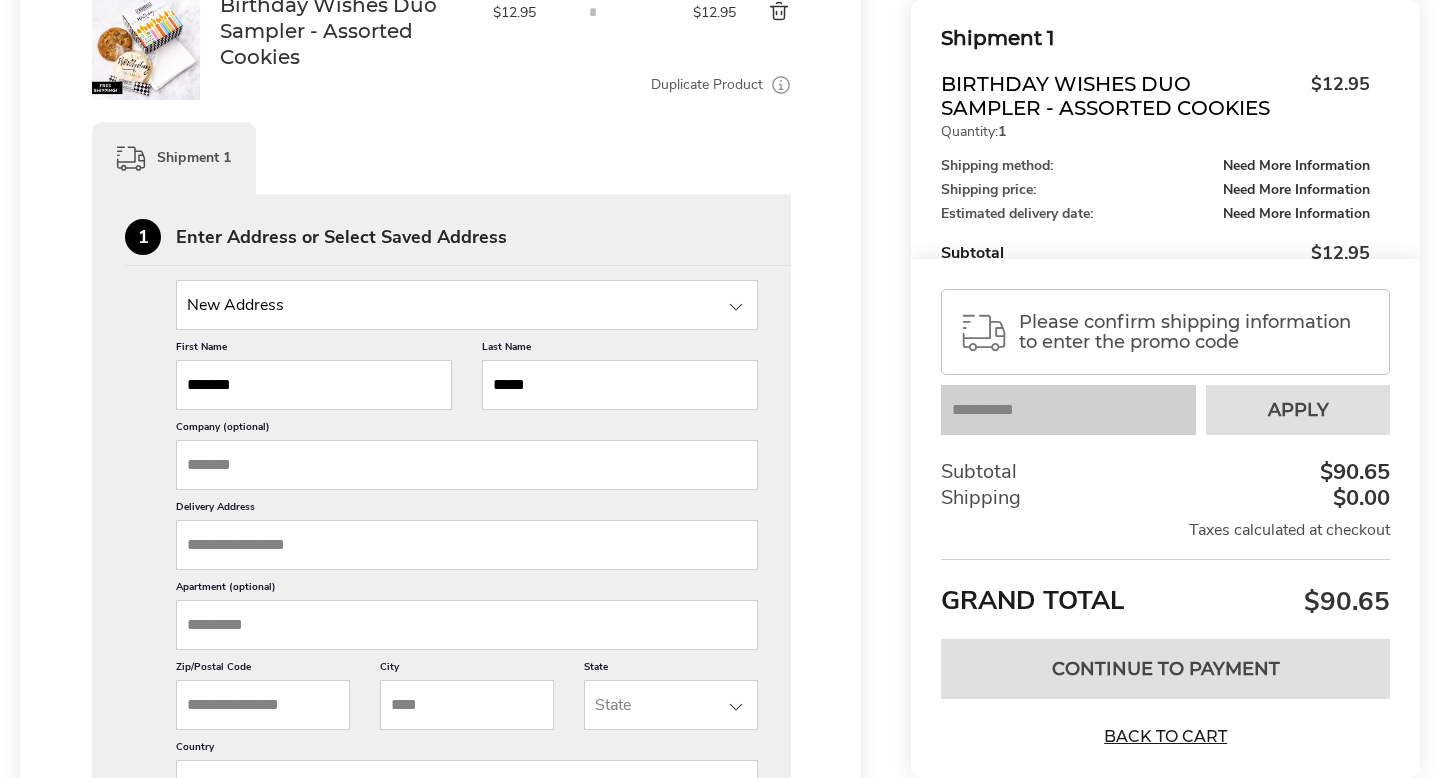 type on "*****" 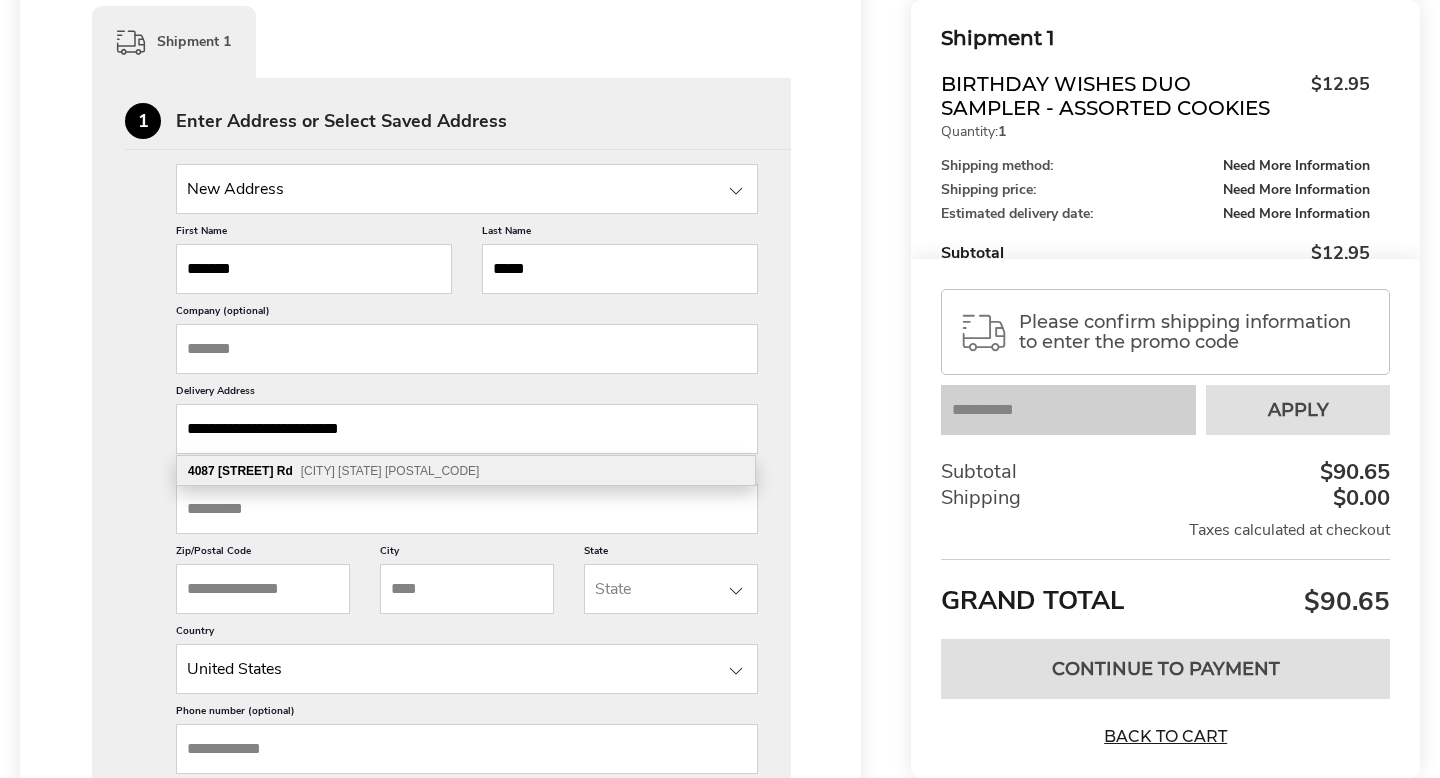 scroll, scrollTop: 585, scrollLeft: 0, axis: vertical 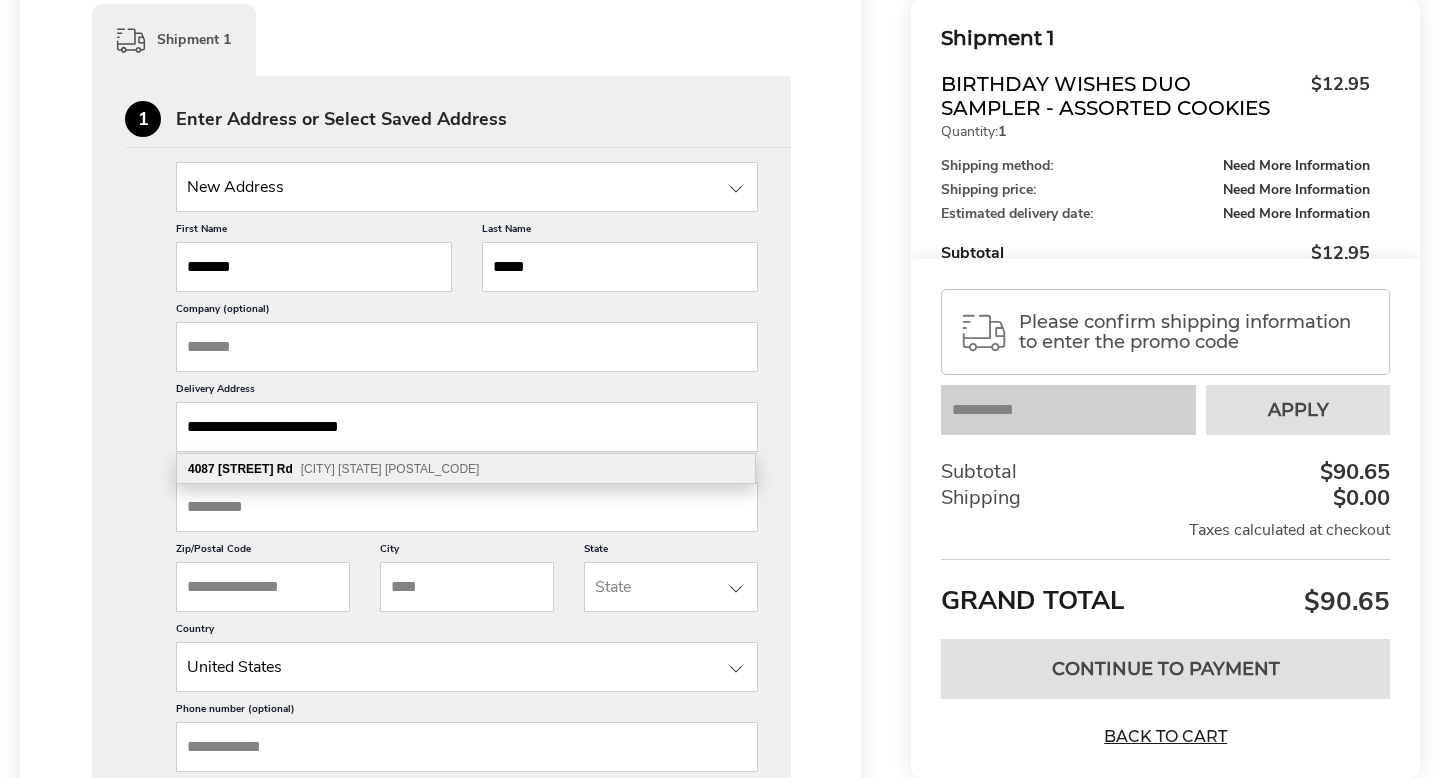 click on "[CITY] [STATE] [POSTAL_CODE]" at bounding box center (390, 469) 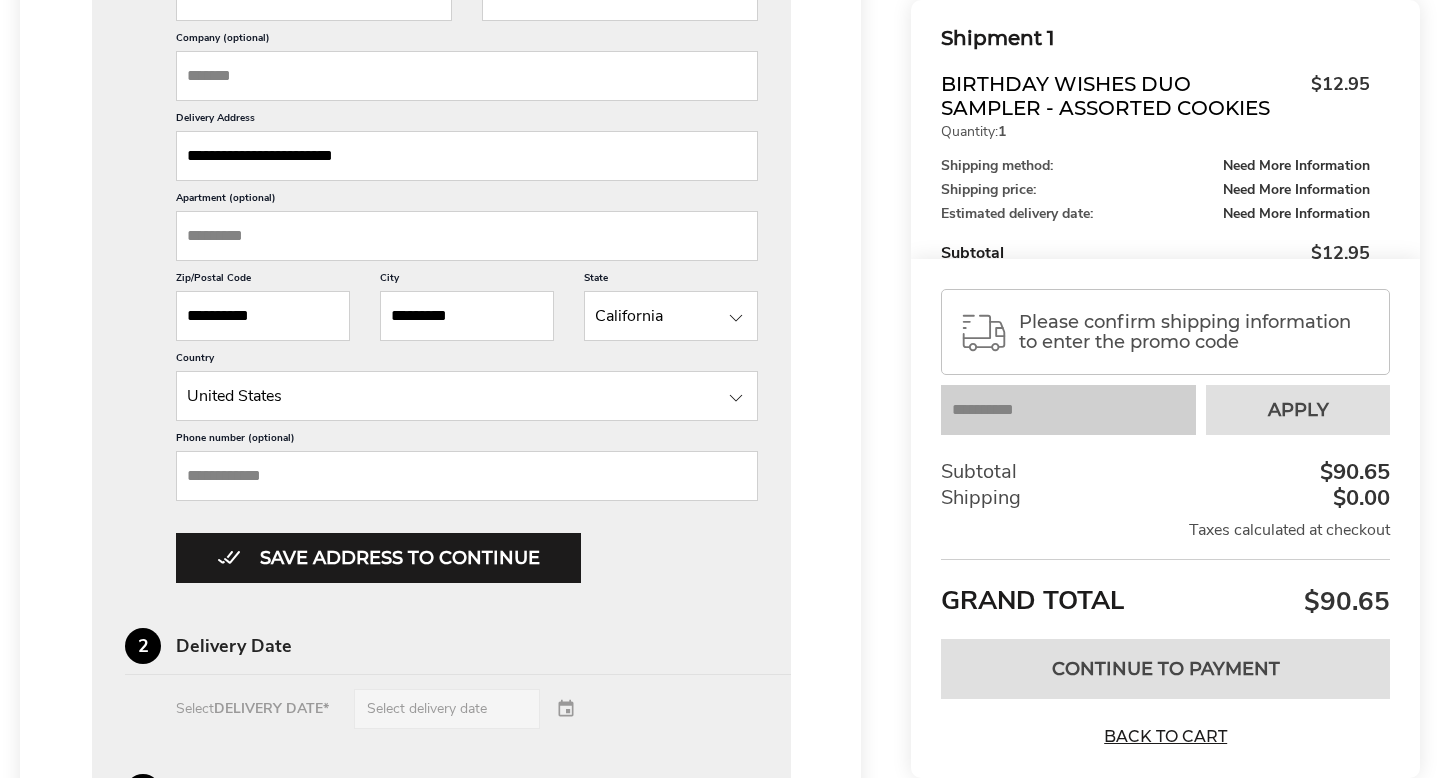 scroll, scrollTop: 858, scrollLeft: 0, axis: vertical 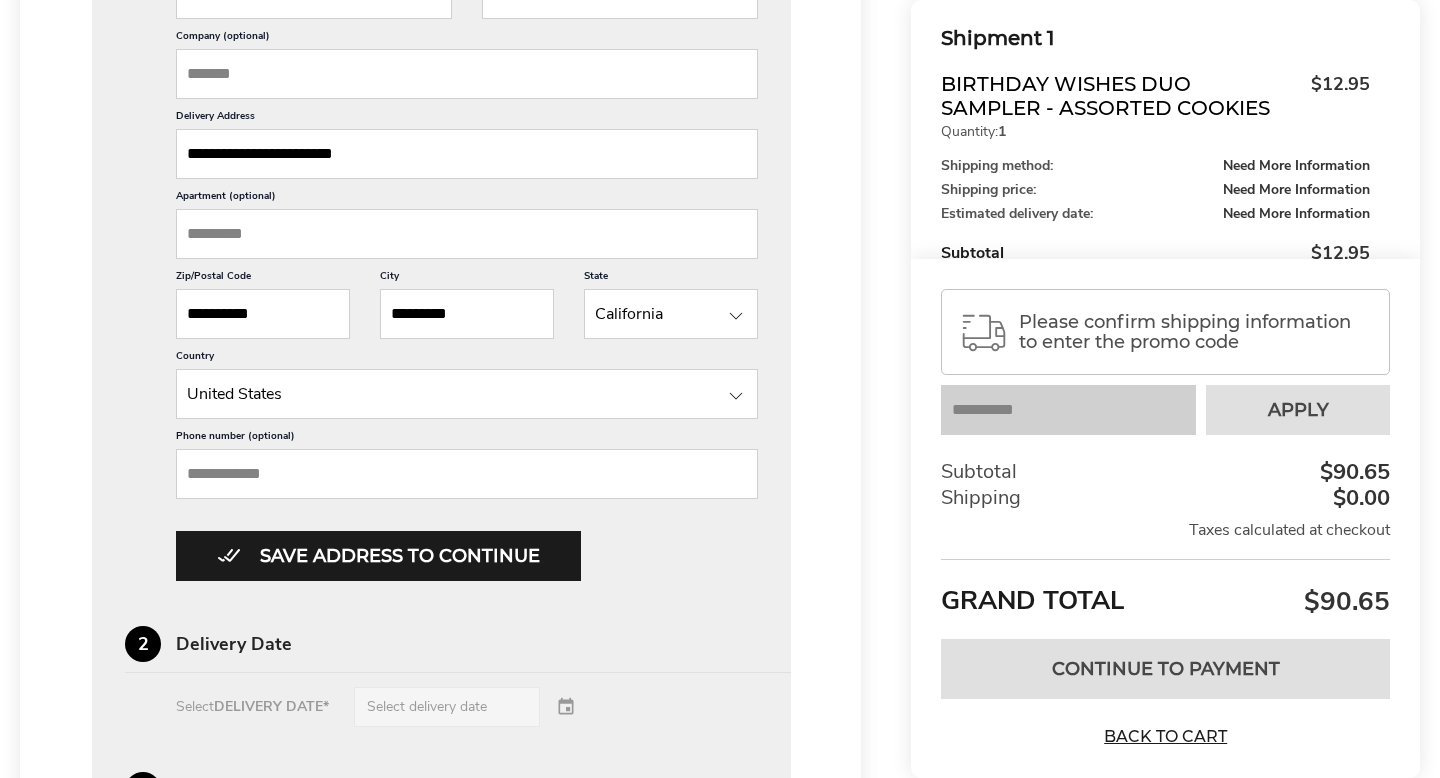 click on "Save address to continue" at bounding box center (378, 556) 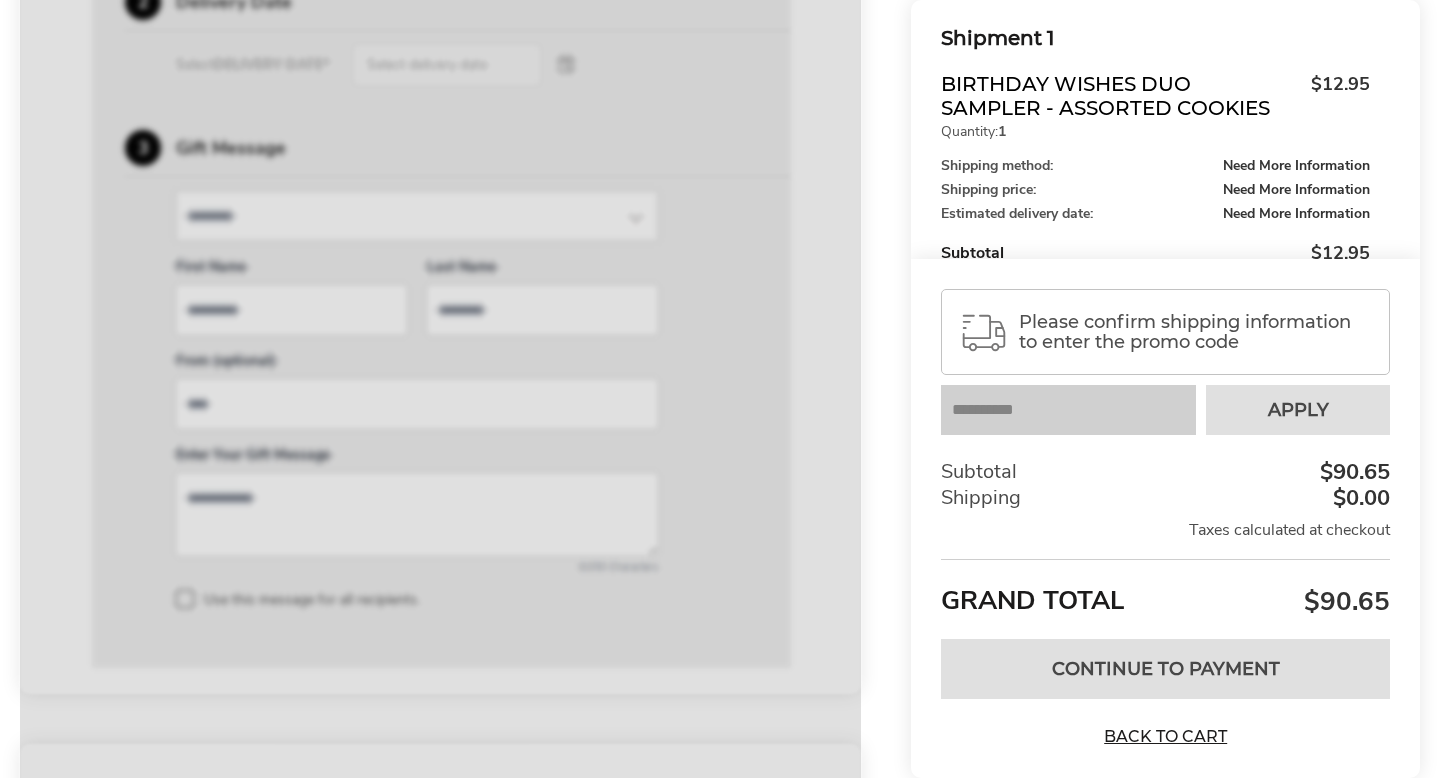 type on "*******" 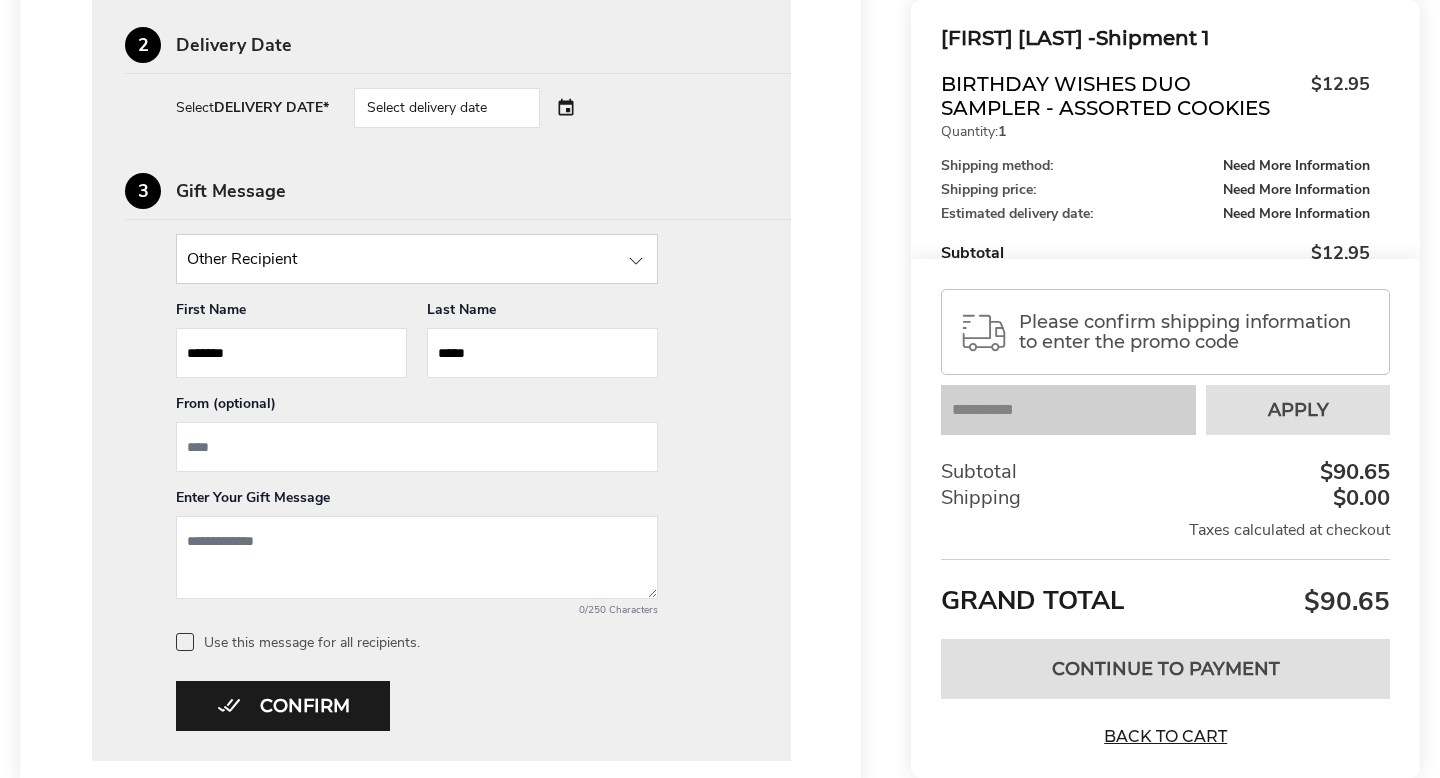click at bounding box center (417, 447) 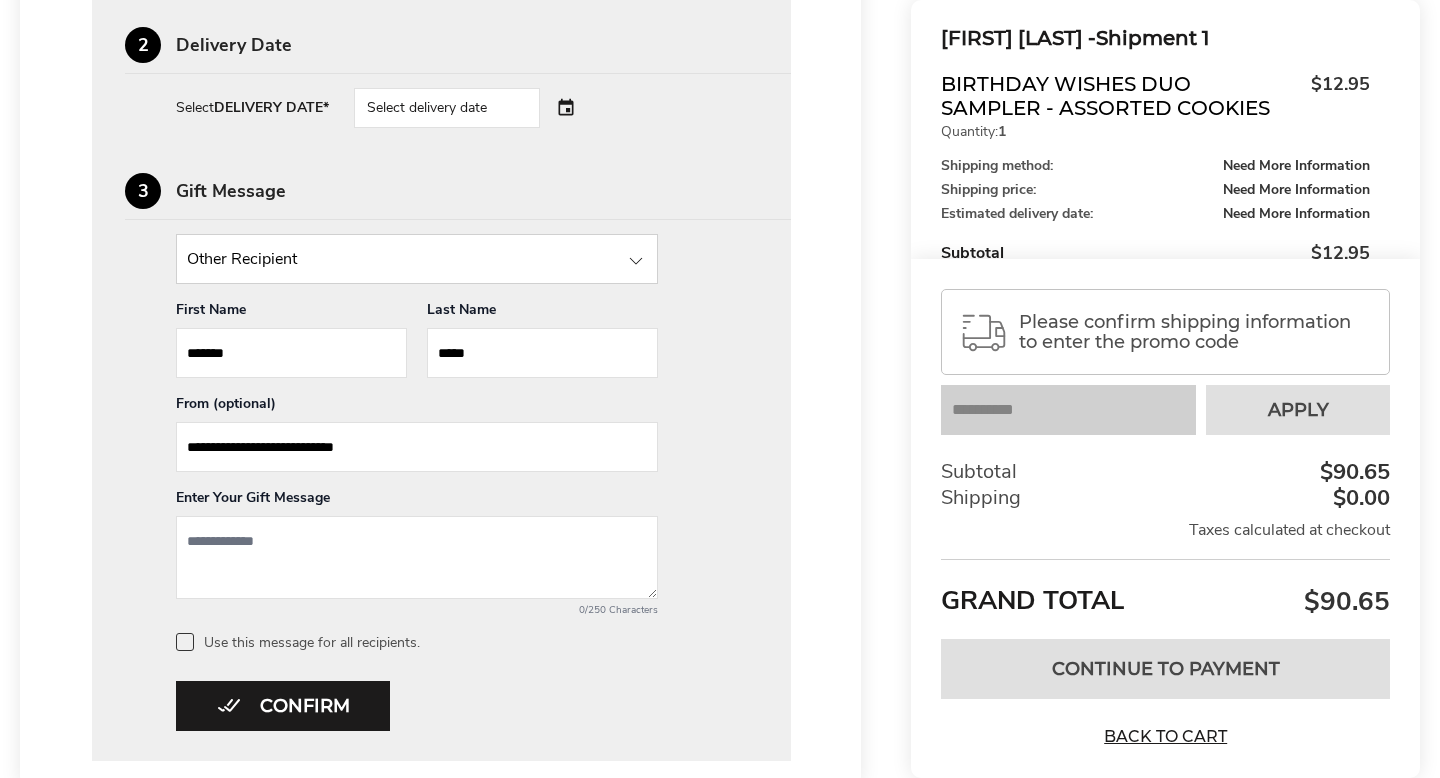 click on "**********" at bounding box center [417, 447] 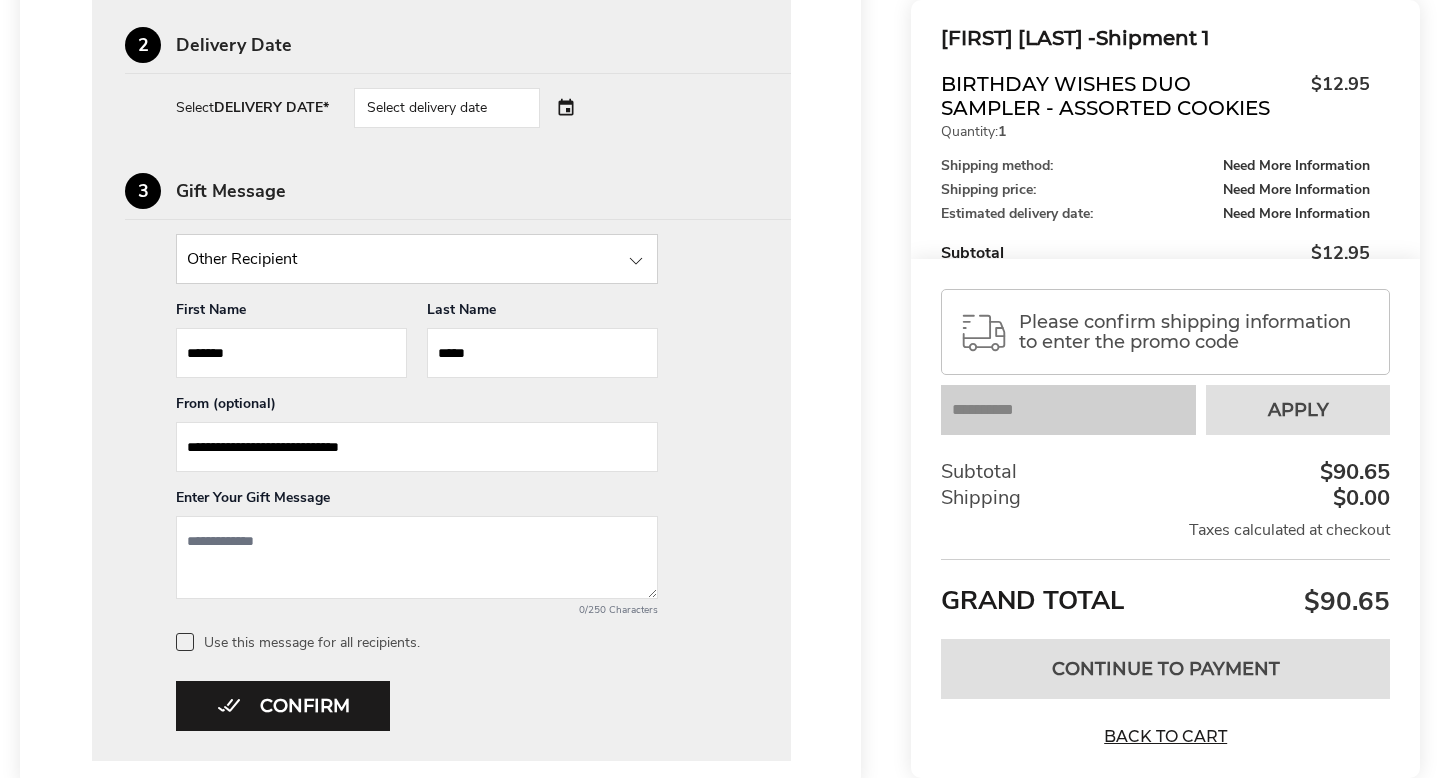 type on "**********" 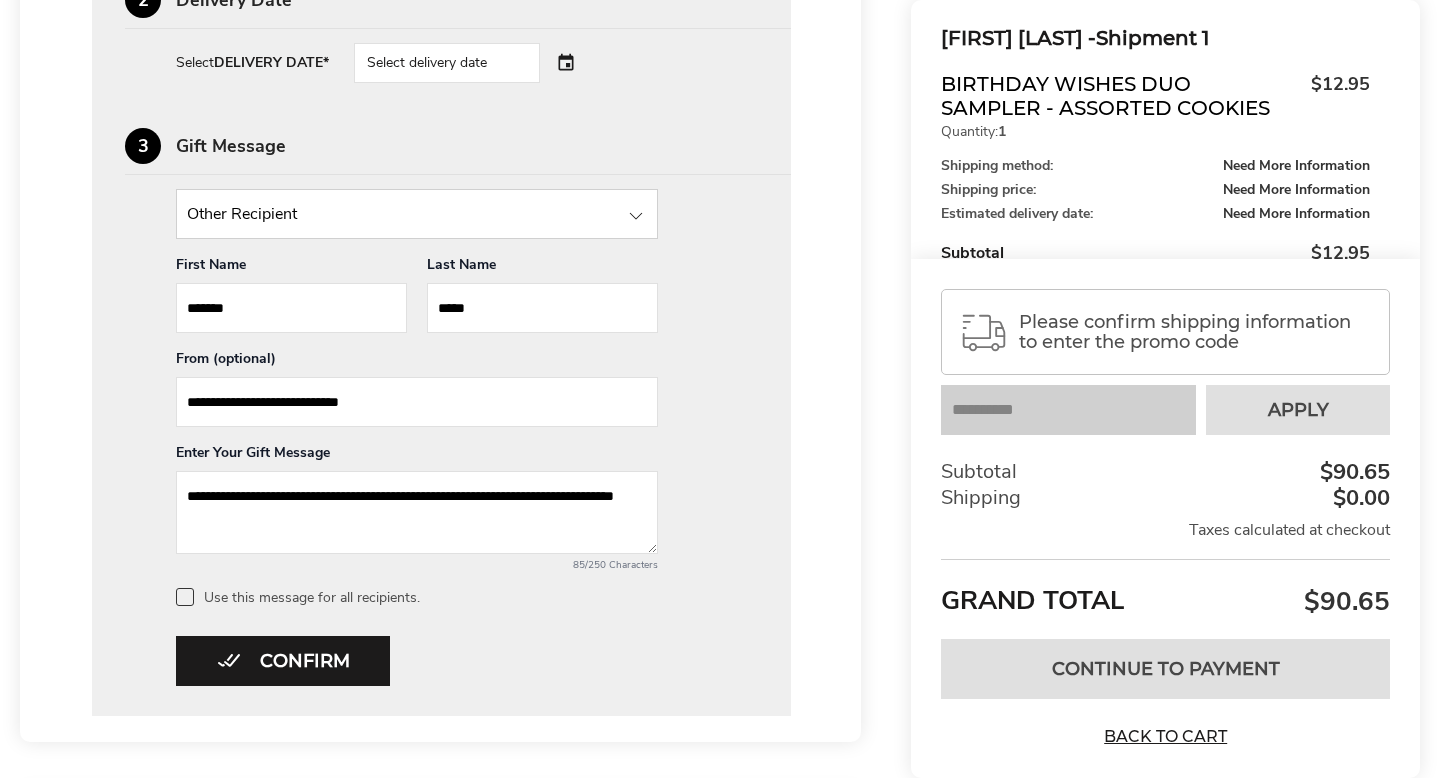 scroll, scrollTop: 911, scrollLeft: 0, axis: vertical 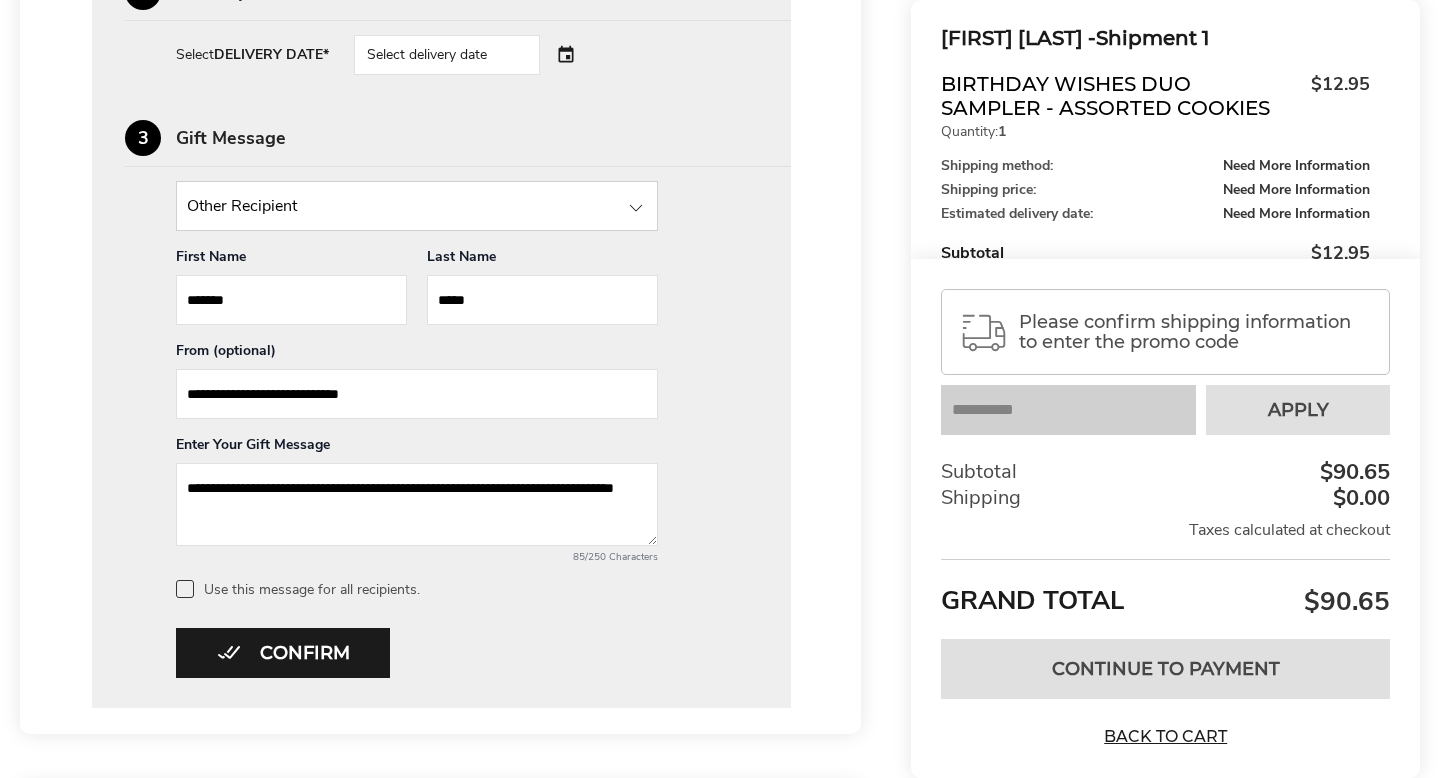 click on "**********" at bounding box center (417, 504) 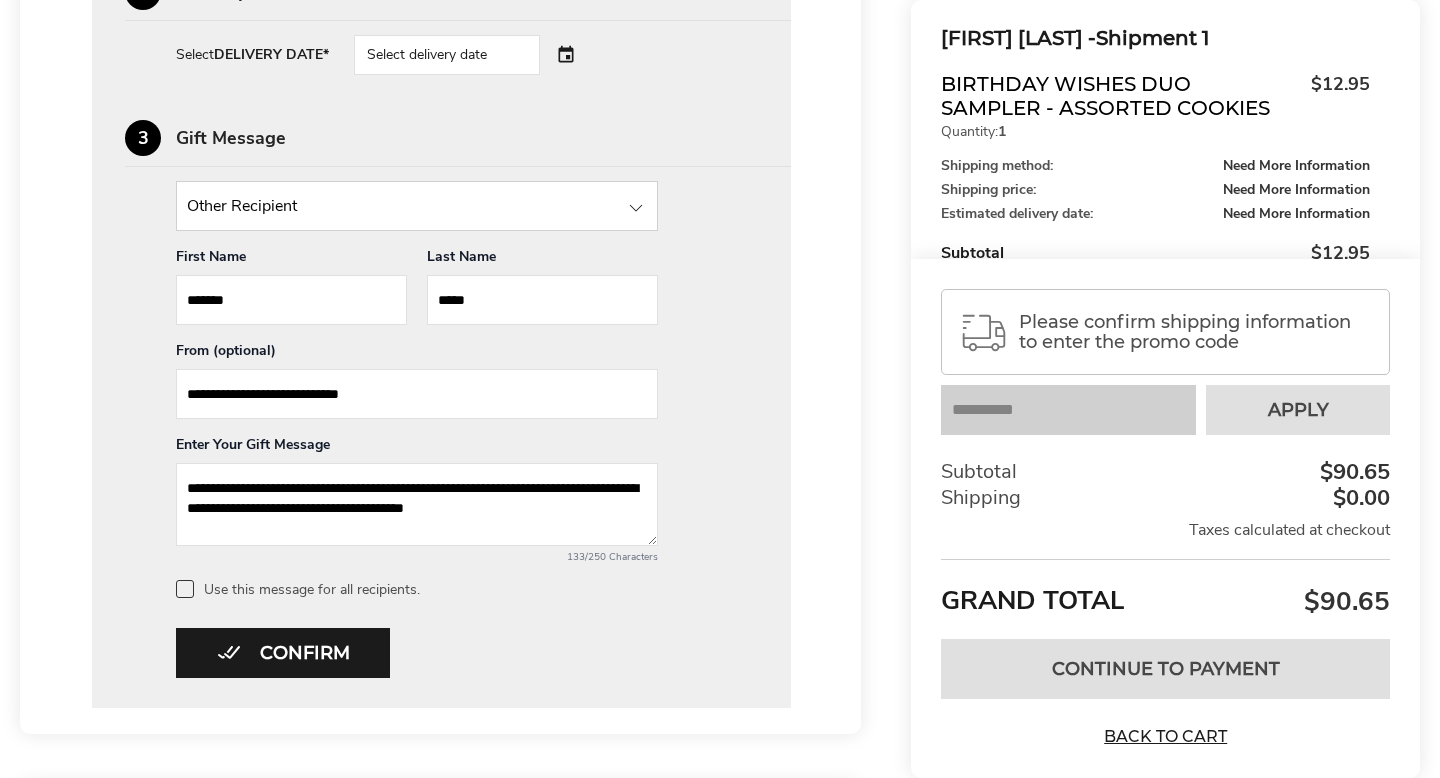 type on "**********" 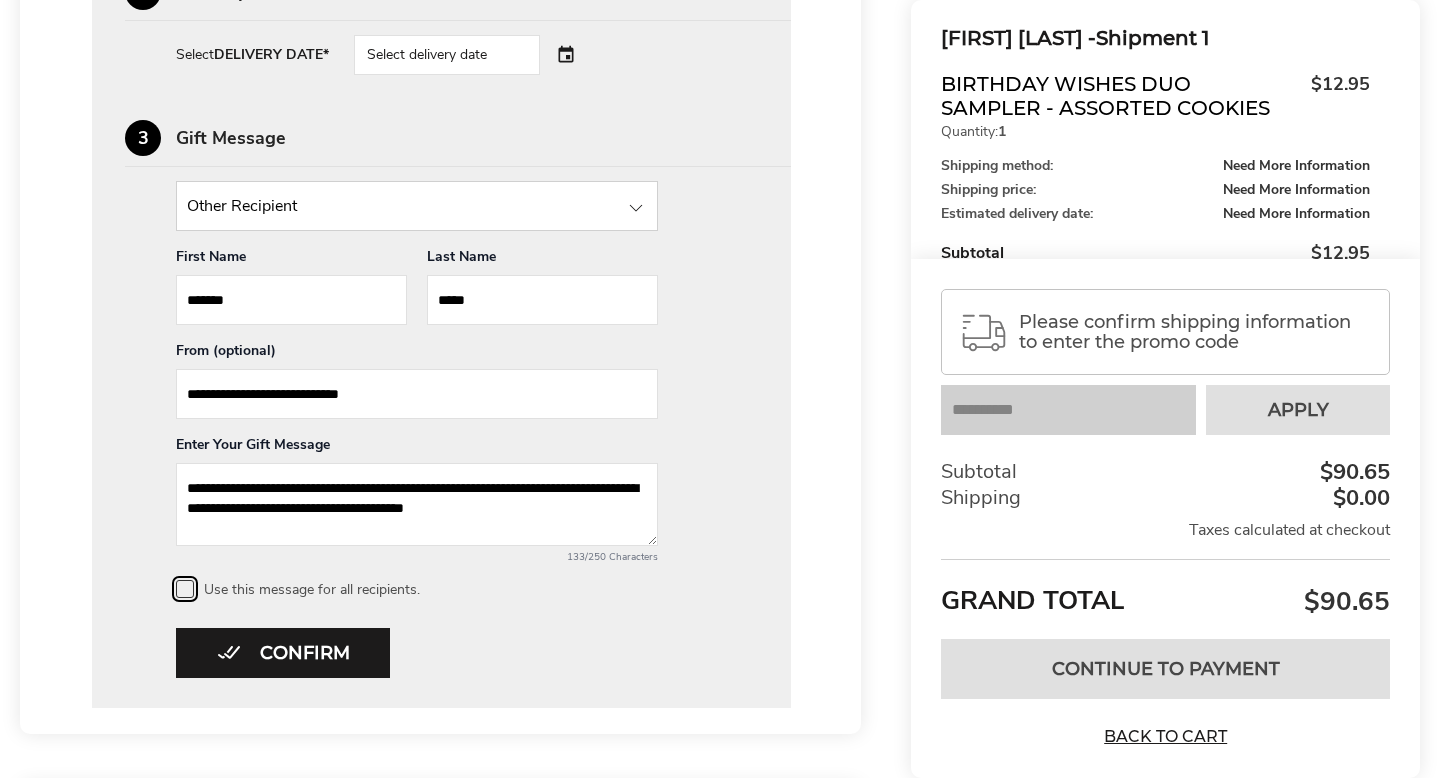 scroll, scrollTop: 828, scrollLeft: 0, axis: vertical 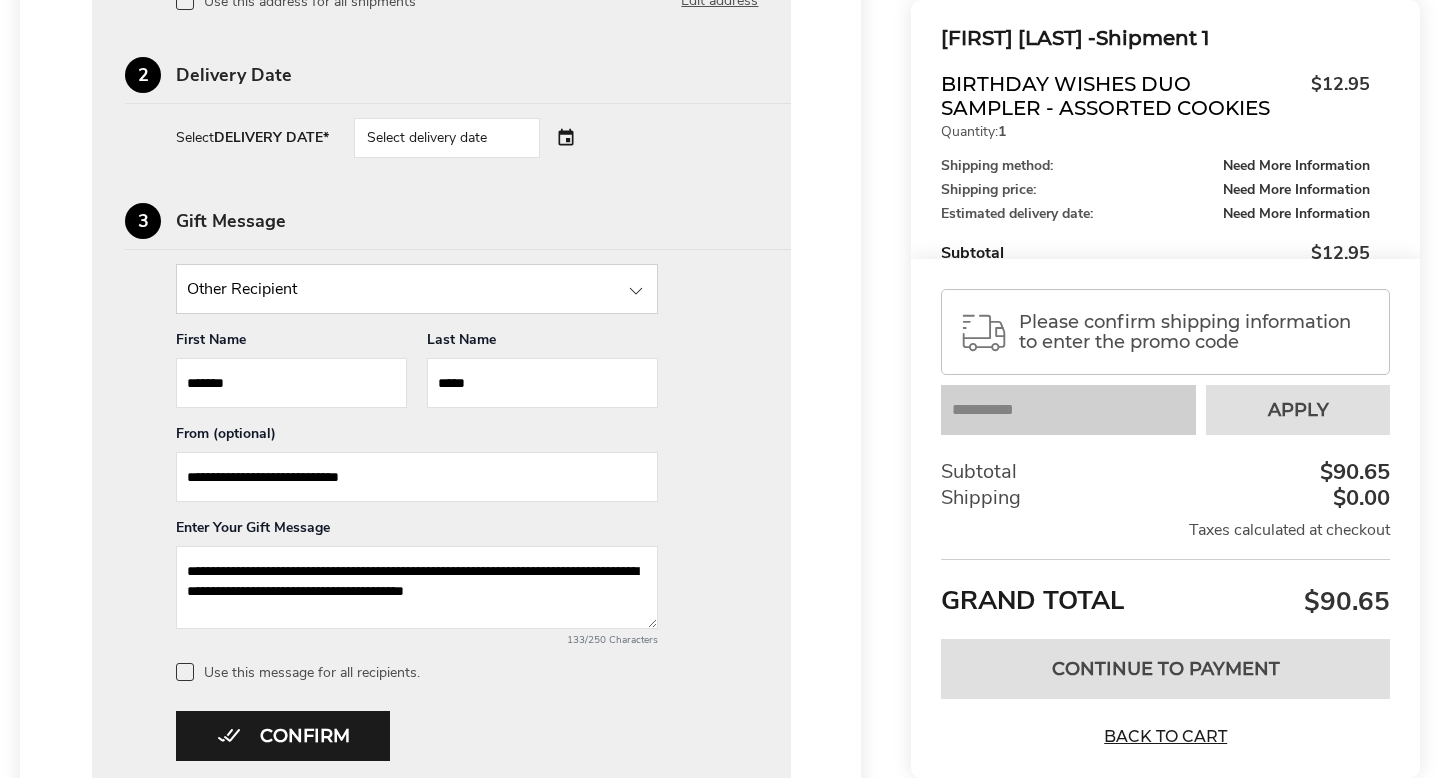 click on "Select delivery date" at bounding box center (447, 138) 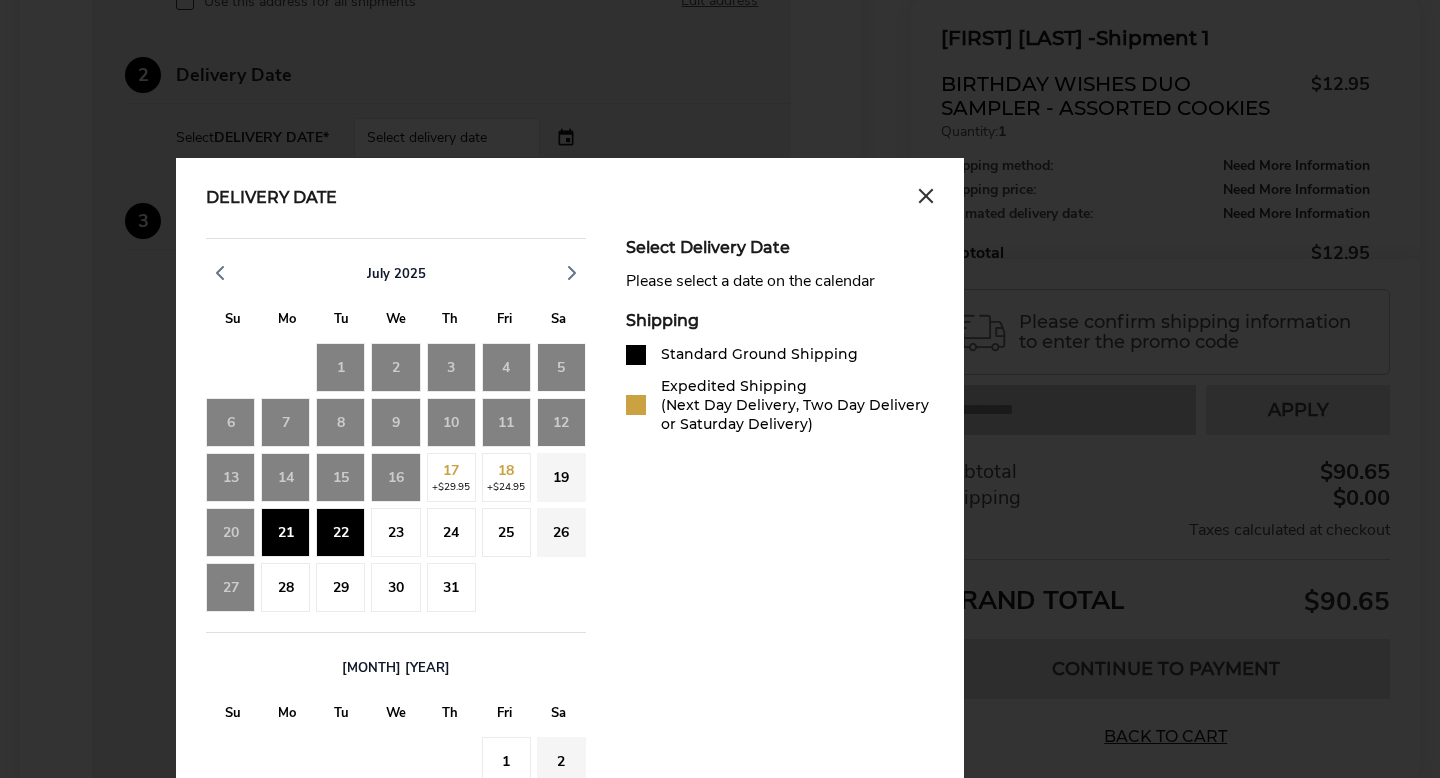 click on "21" 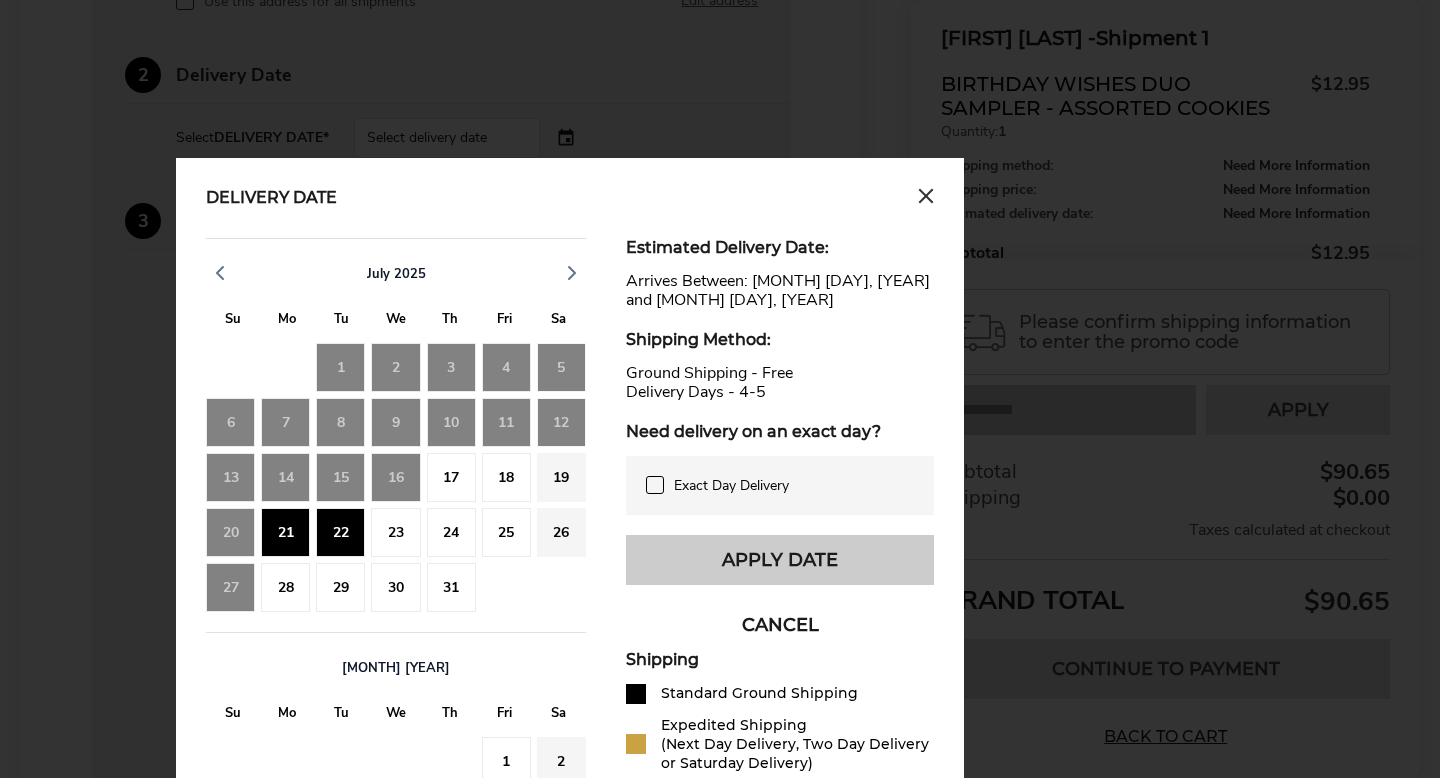click on "Apply Date" at bounding box center (780, 560) 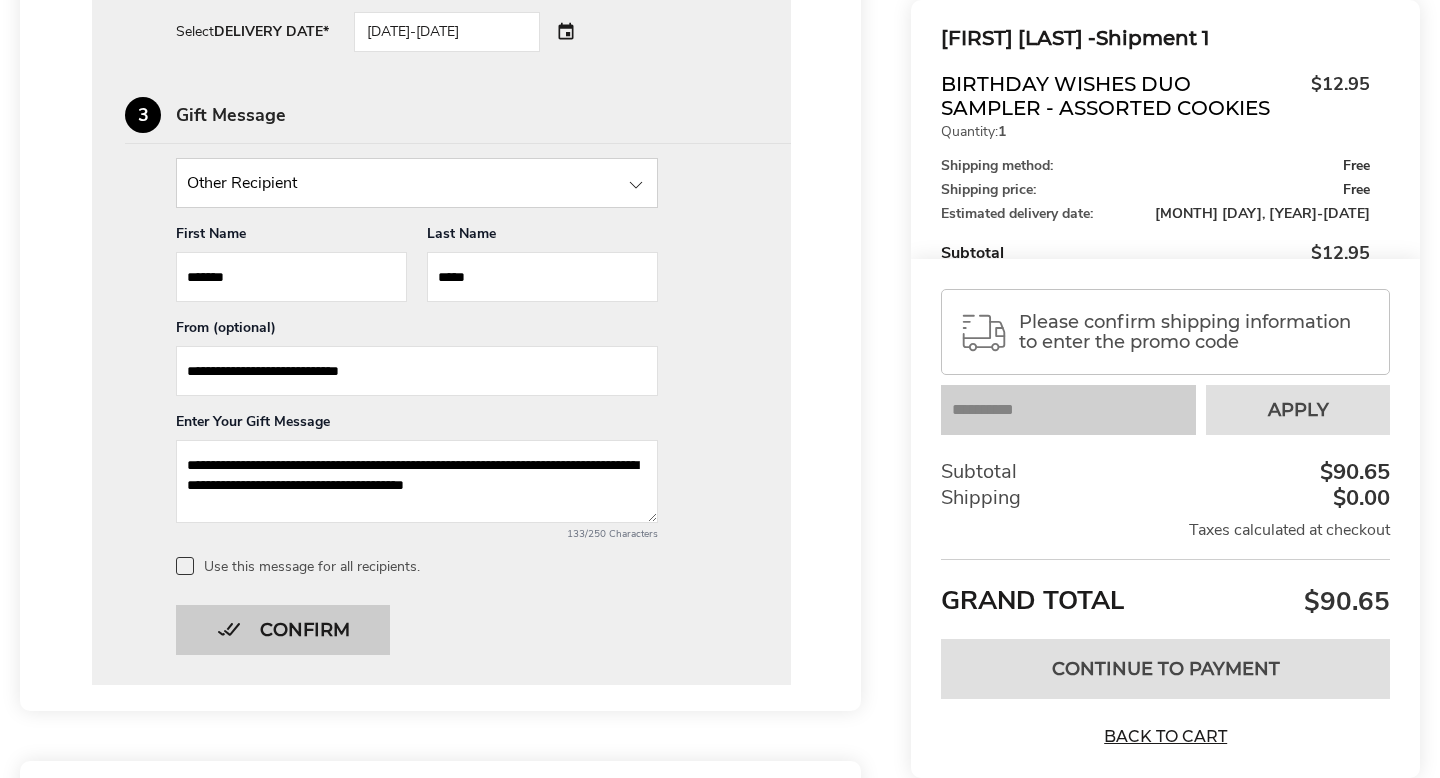 click on "Confirm" at bounding box center [283, 630] 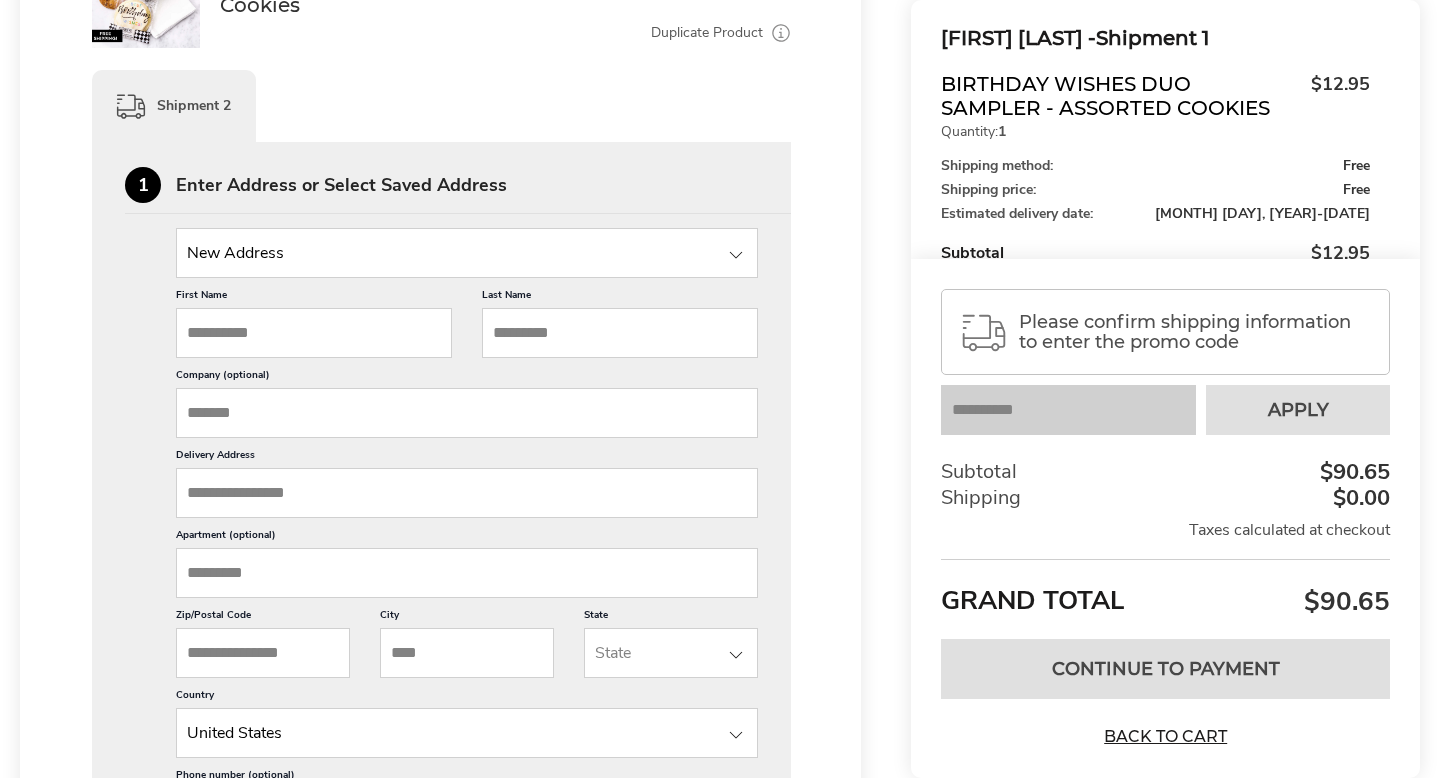 scroll, scrollTop: 1030, scrollLeft: 0, axis: vertical 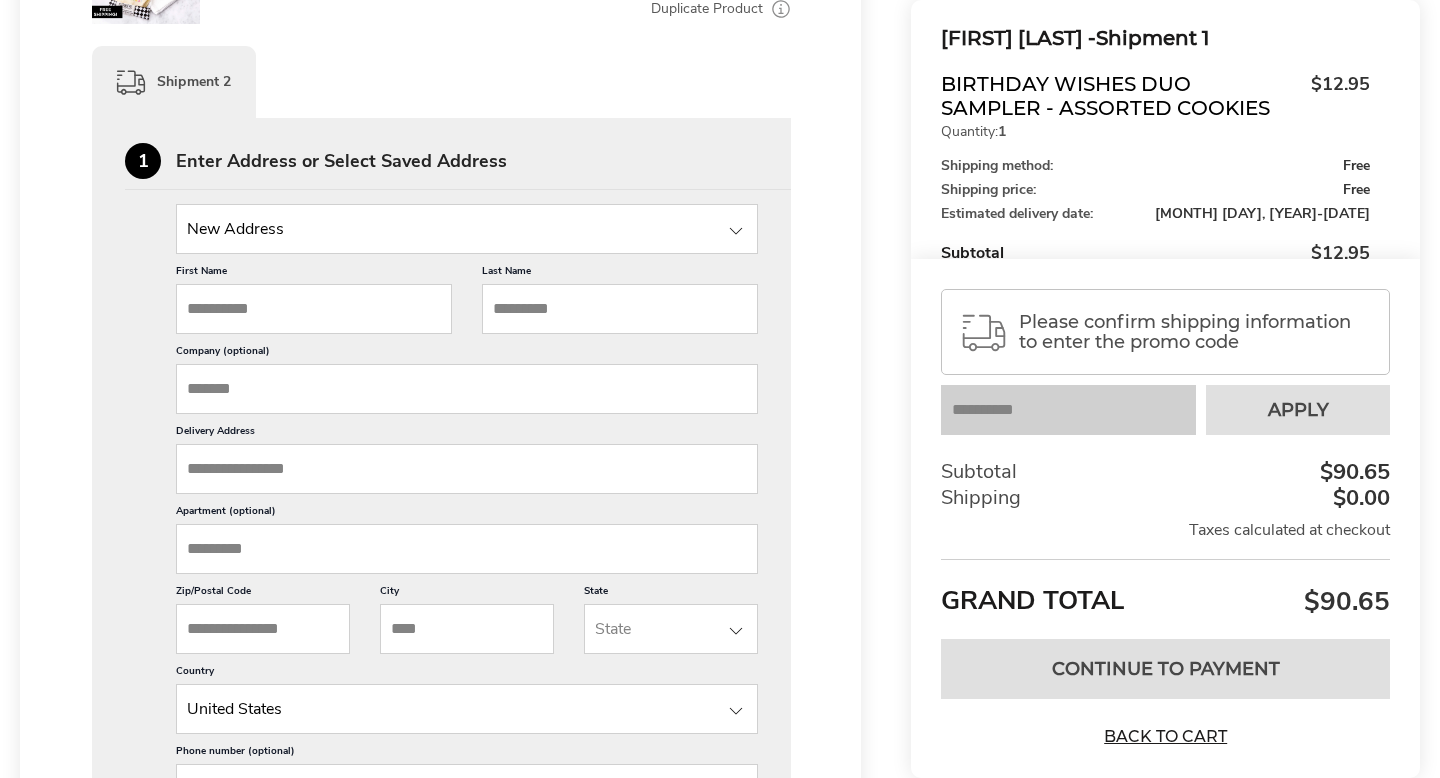 click at bounding box center (467, 229) 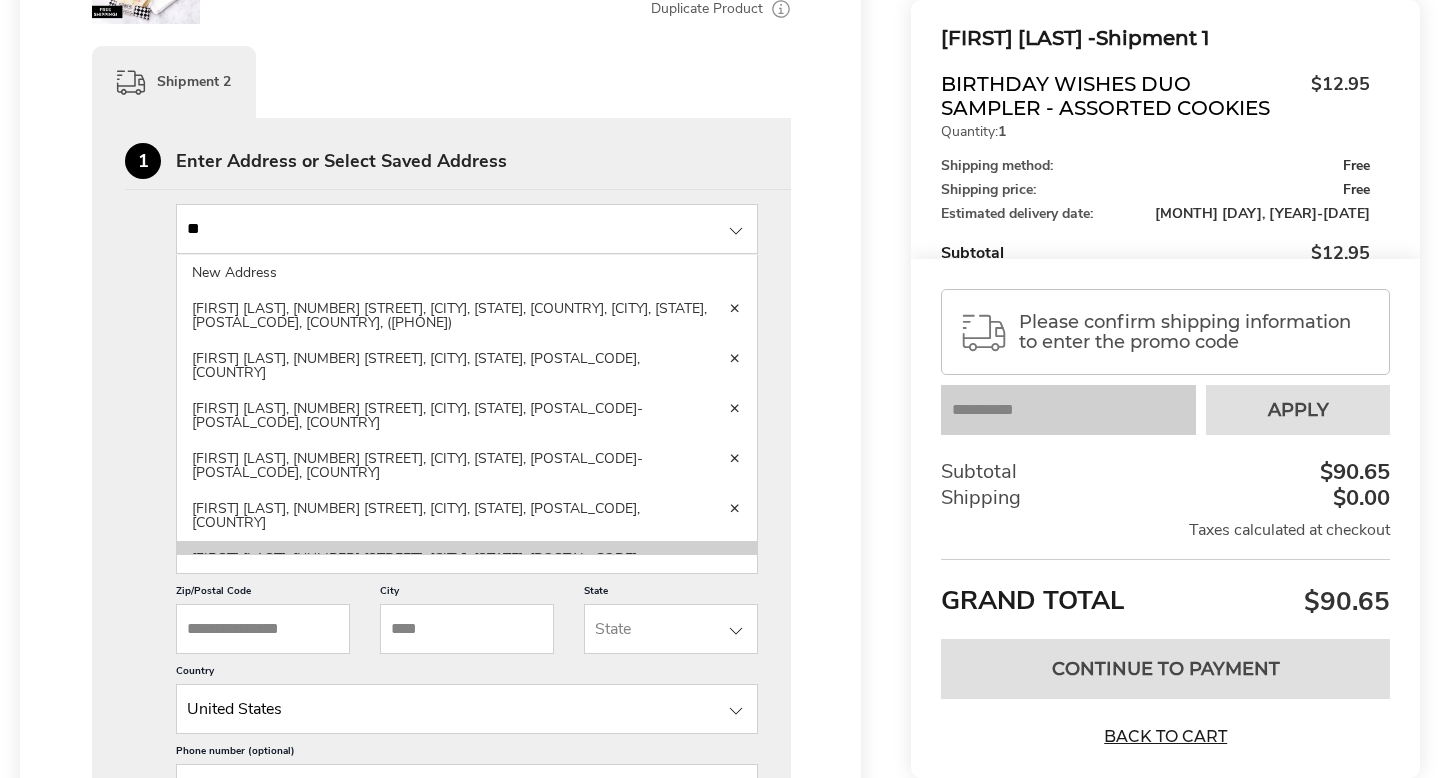 click on "[FIRST] [LAST], [NUMBER] [STREET],  [CITY], [STATE], [POSTAL_CODE]-[POSTAL_CODE], [COUNTRY]" 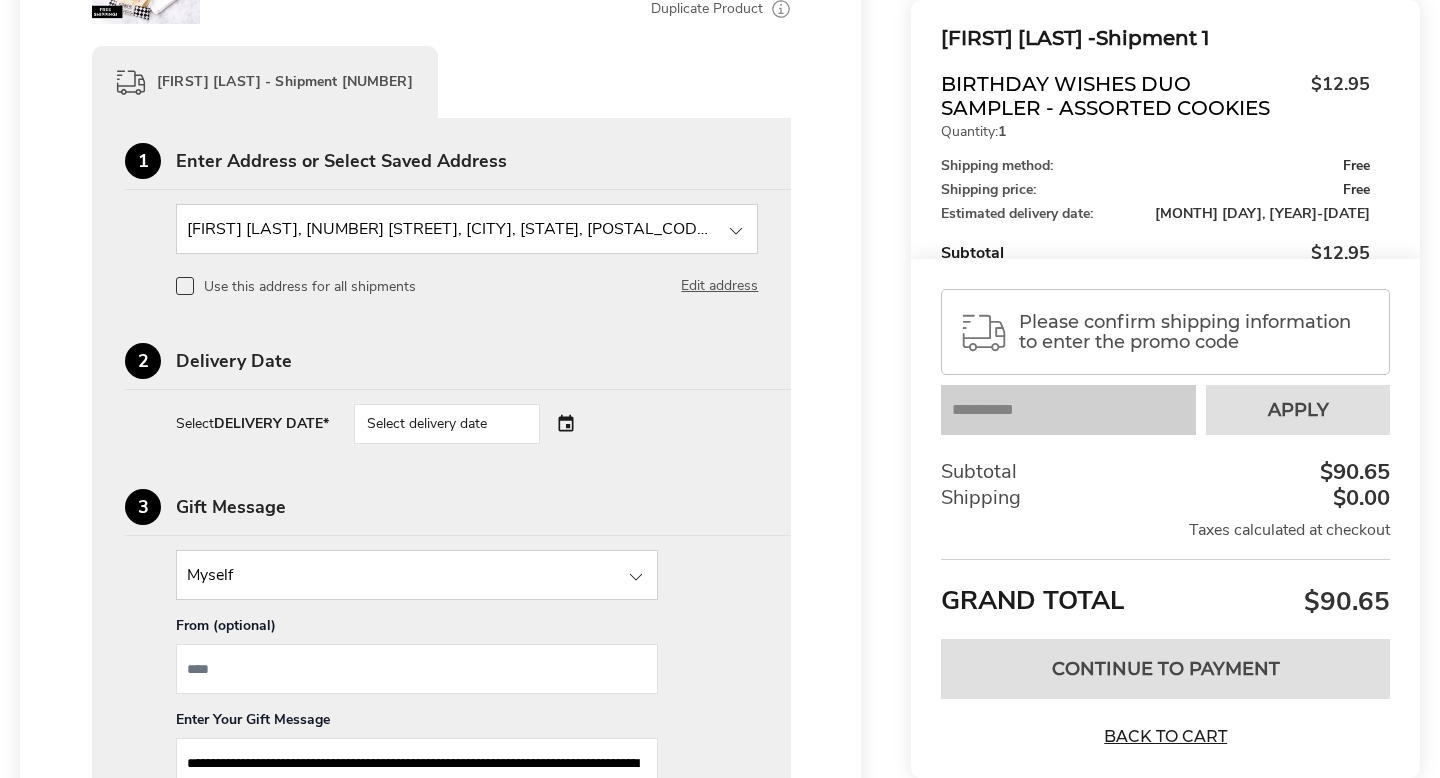 click on "Select delivery date" at bounding box center (447, 424) 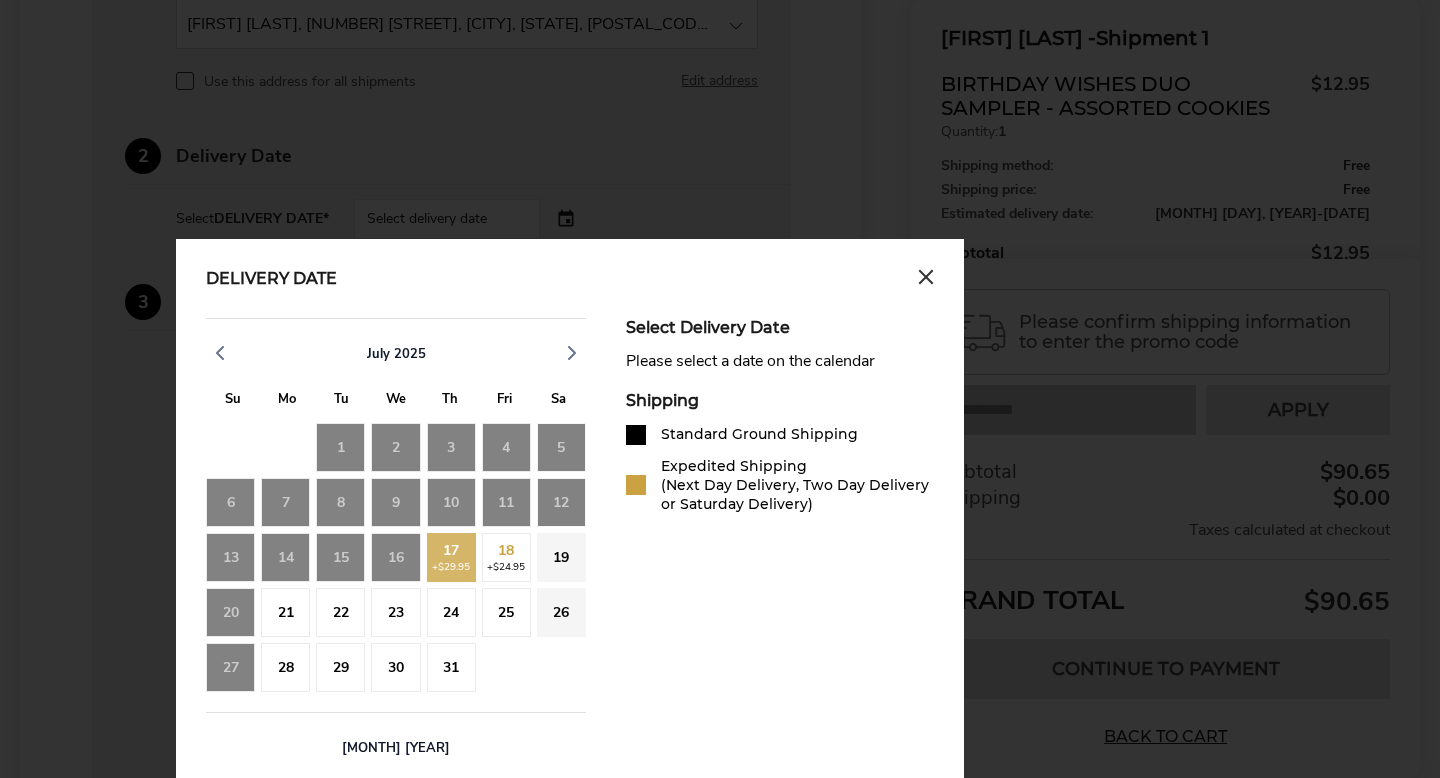 scroll, scrollTop: 1262, scrollLeft: 0, axis: vertical 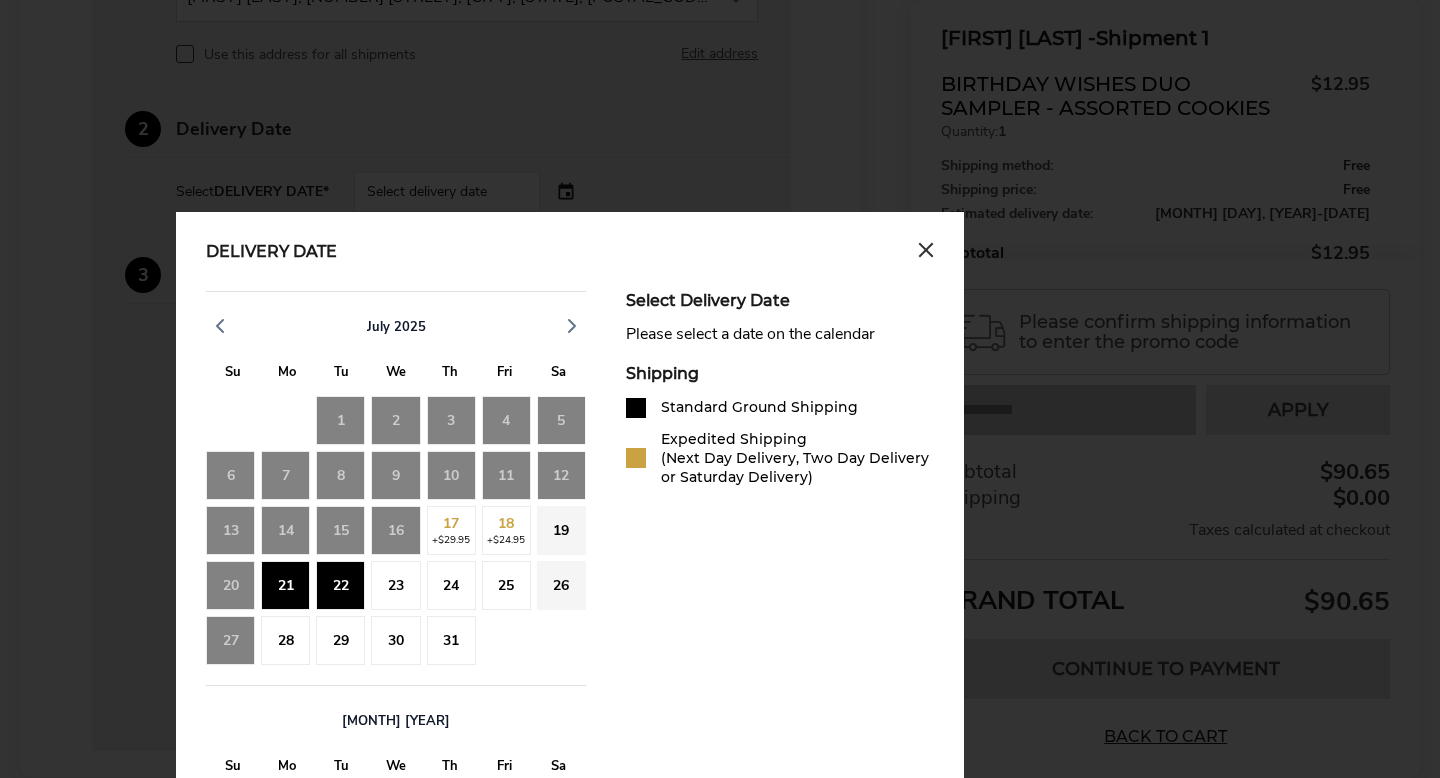 click on "21" 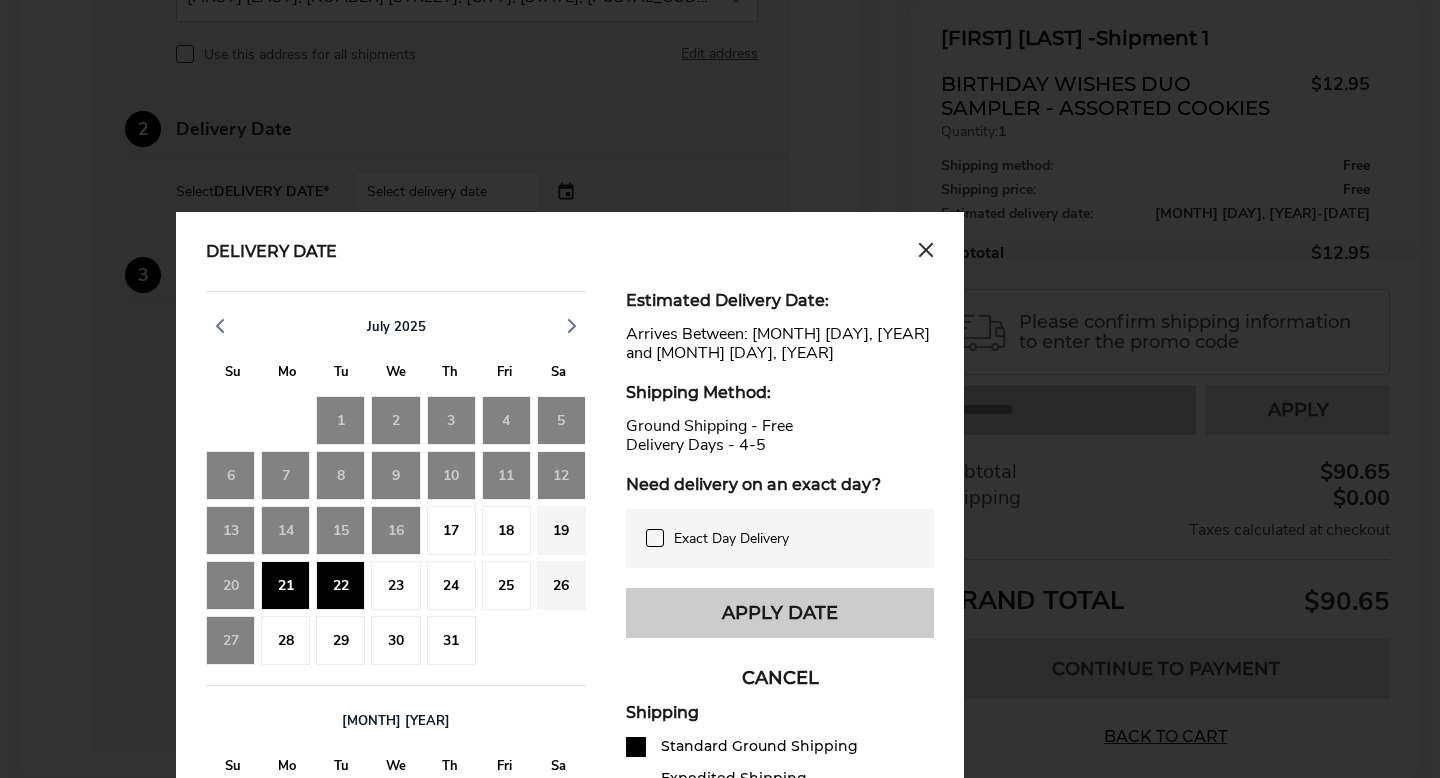 click on "Apply Date" at bounding box center (780, 613) 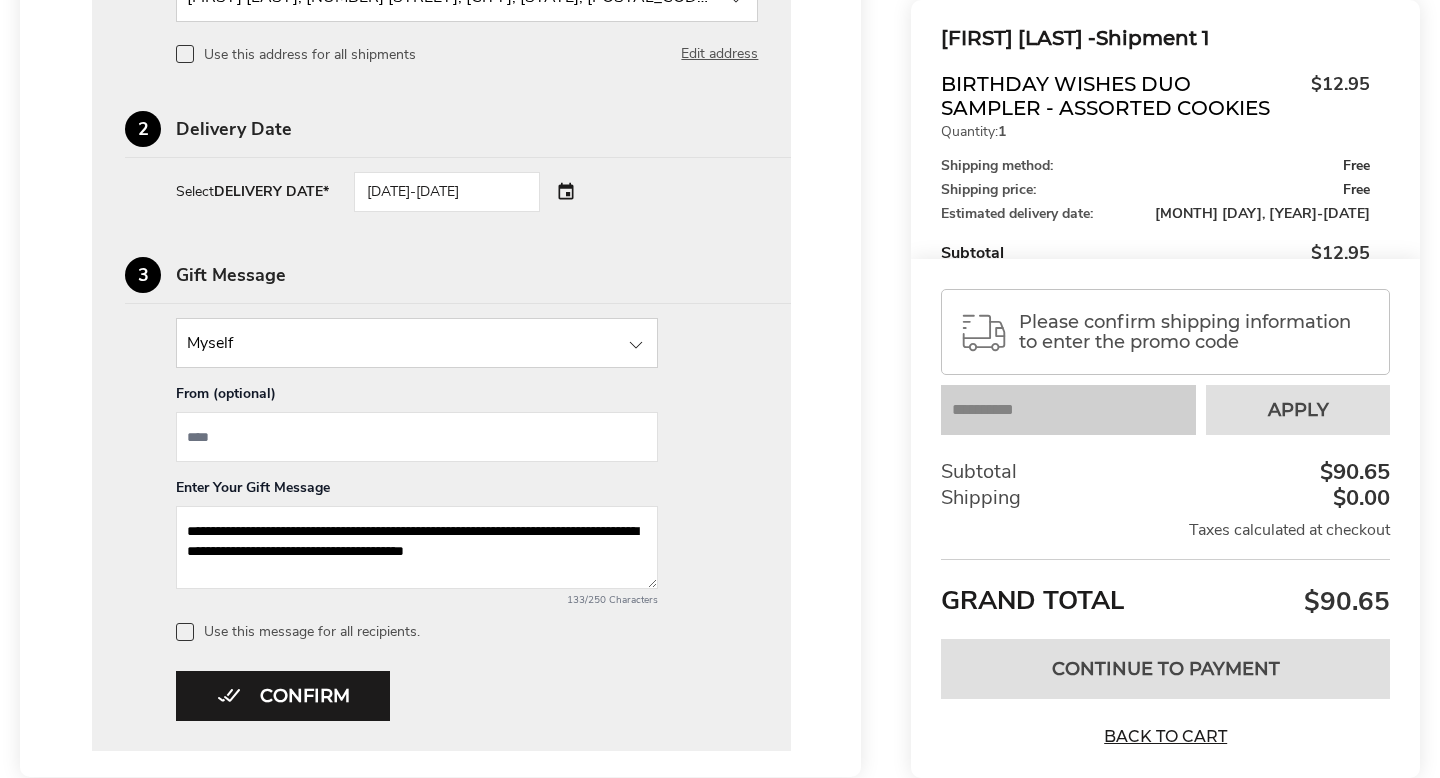 click at bounding box center (417, 437) 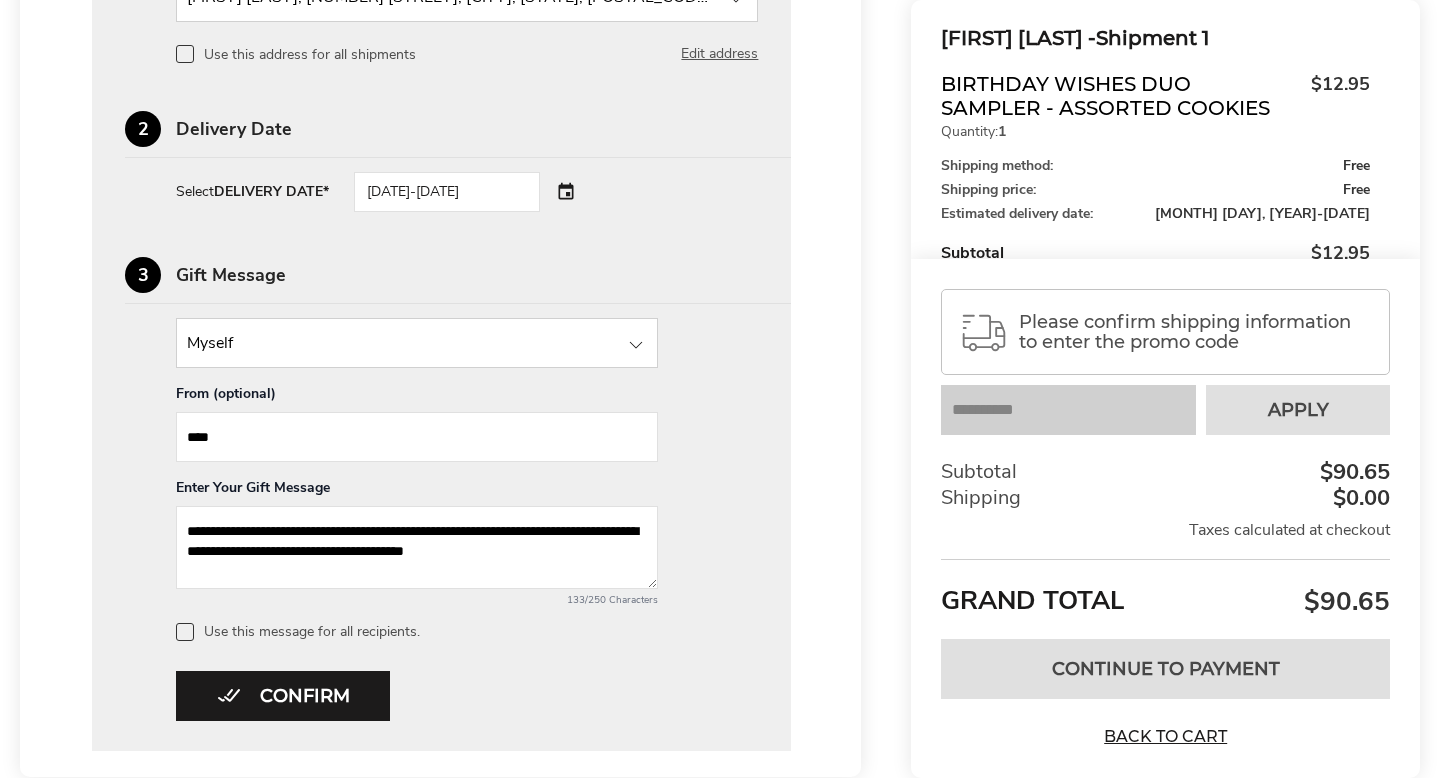 click at bounding box center (417, 343) 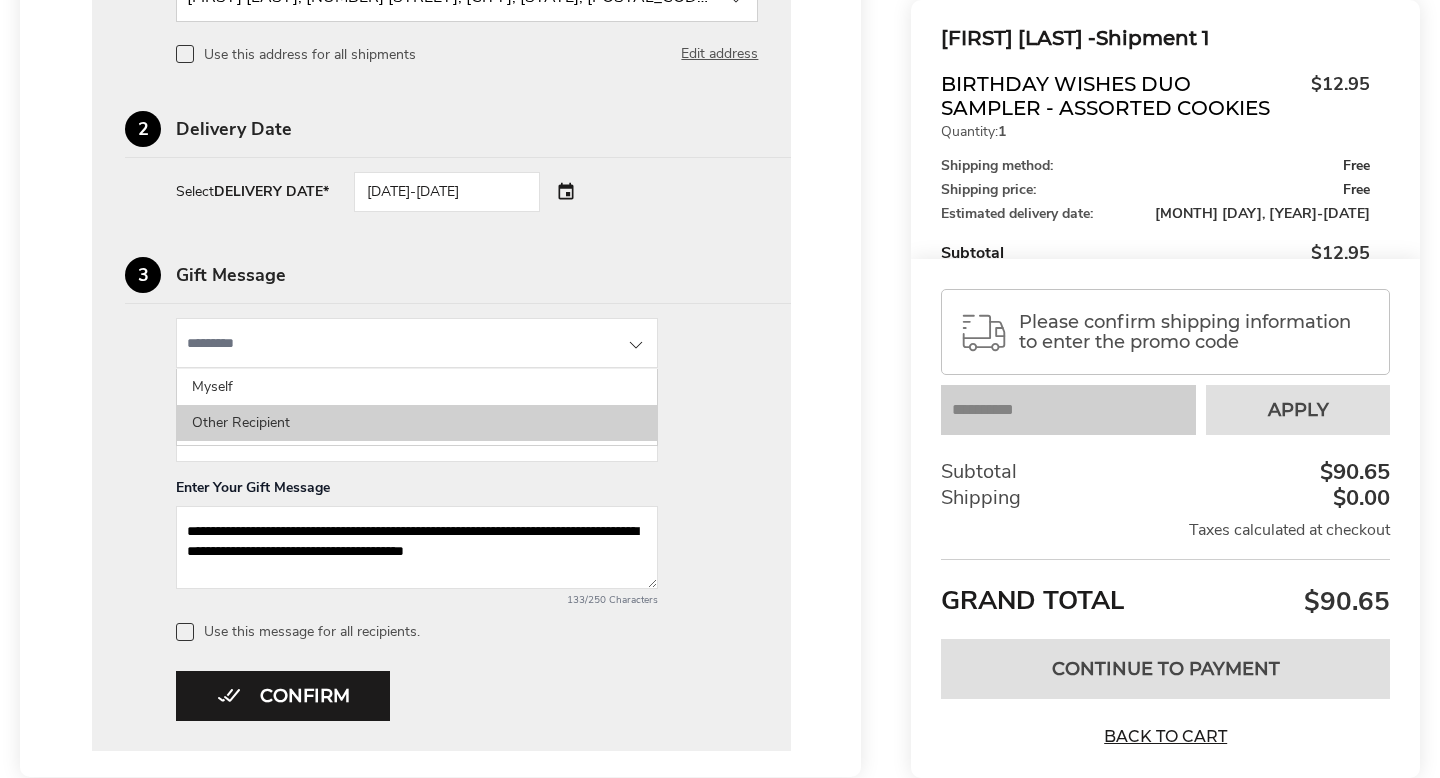 click on "Other Recipient" 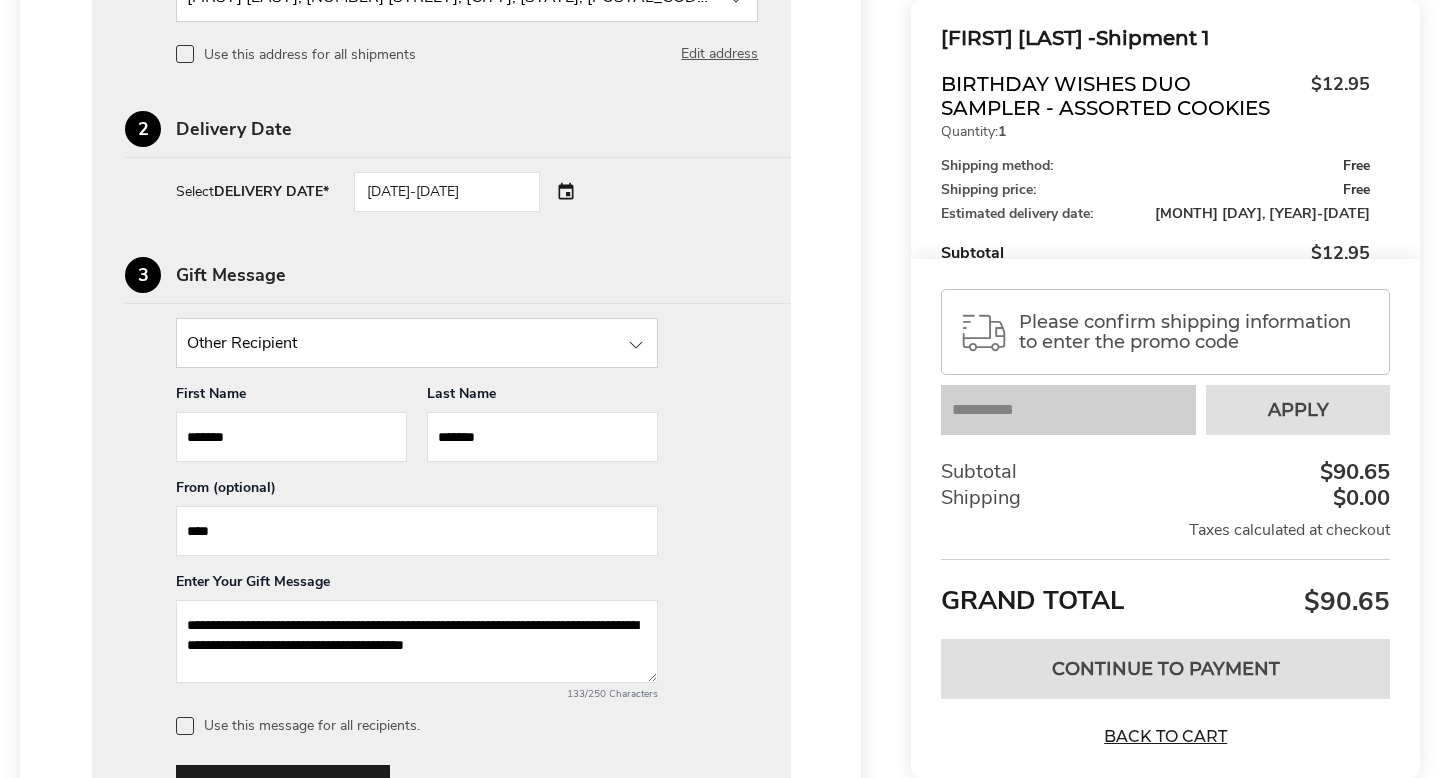 click on "****" at bounding box center [417, 531] 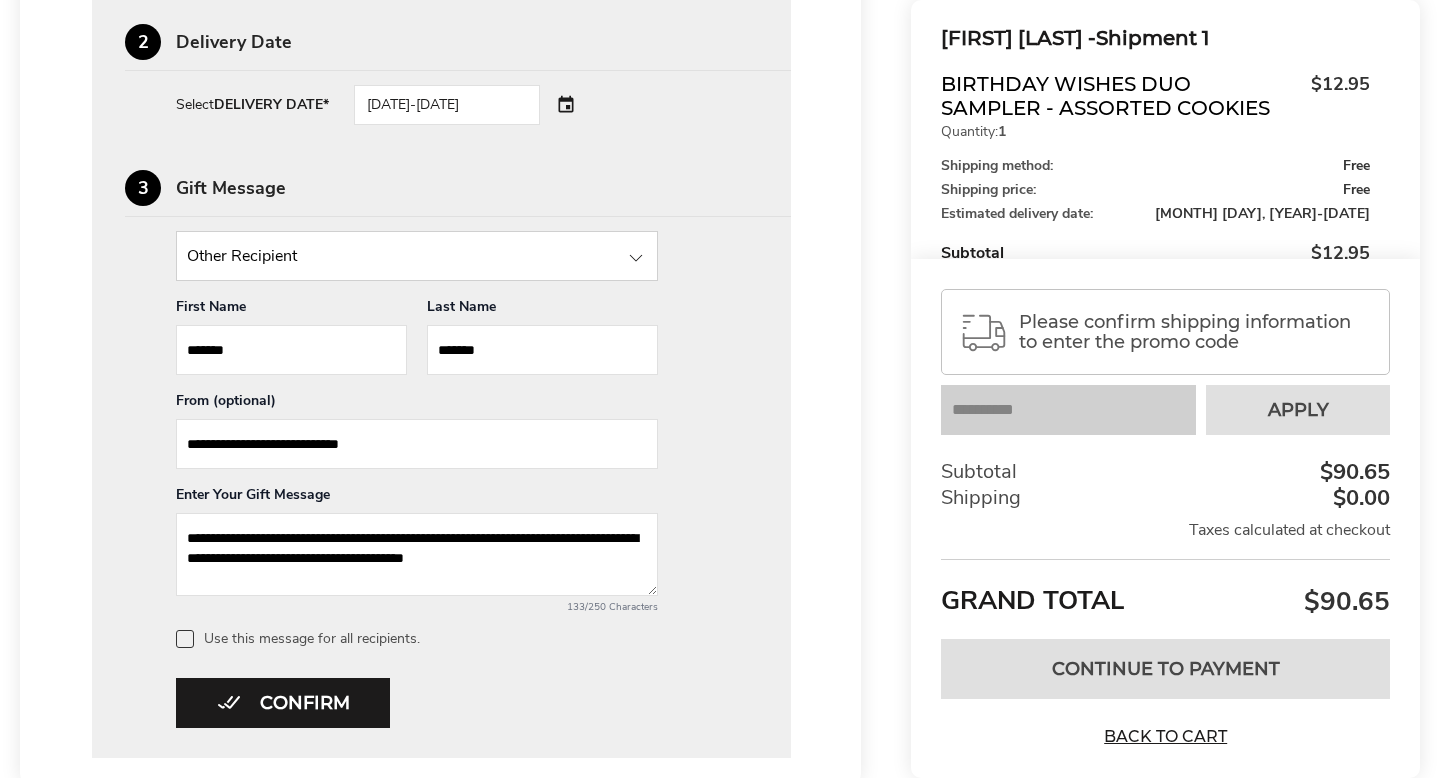 scroll, scrollTop: 1353, scrollLeft: 0, axis: vertical 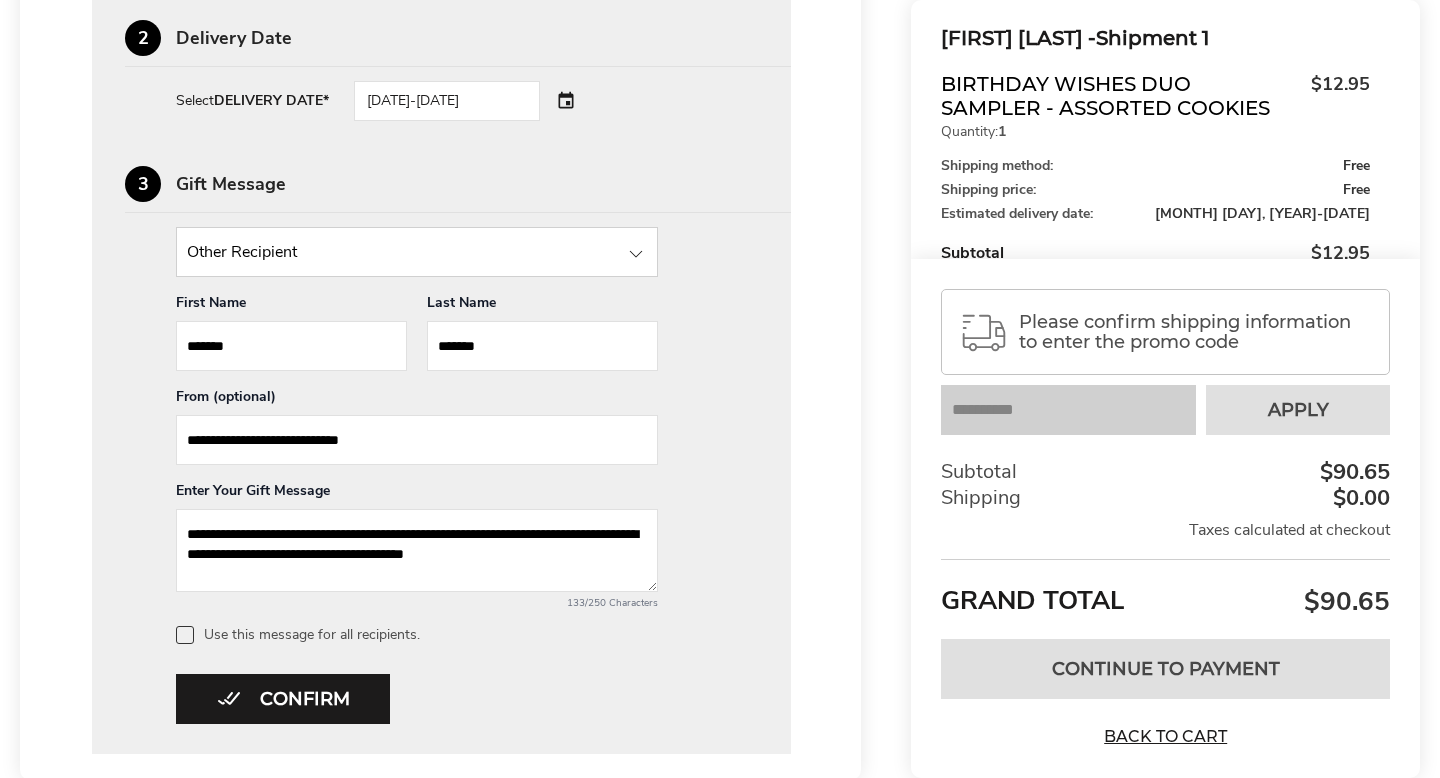 type on "**********" 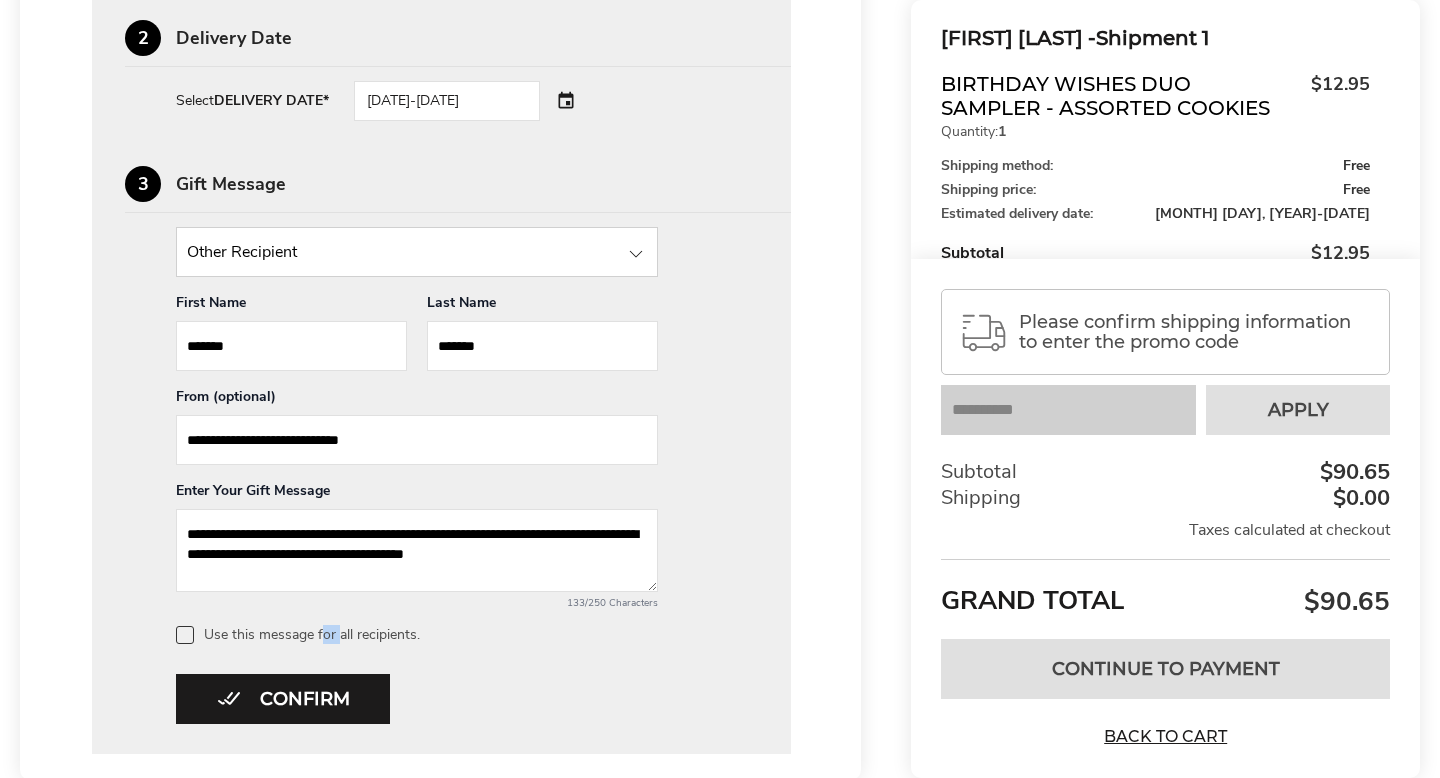 click on "Use this message for all recipients." at bounding box center [467, 635] 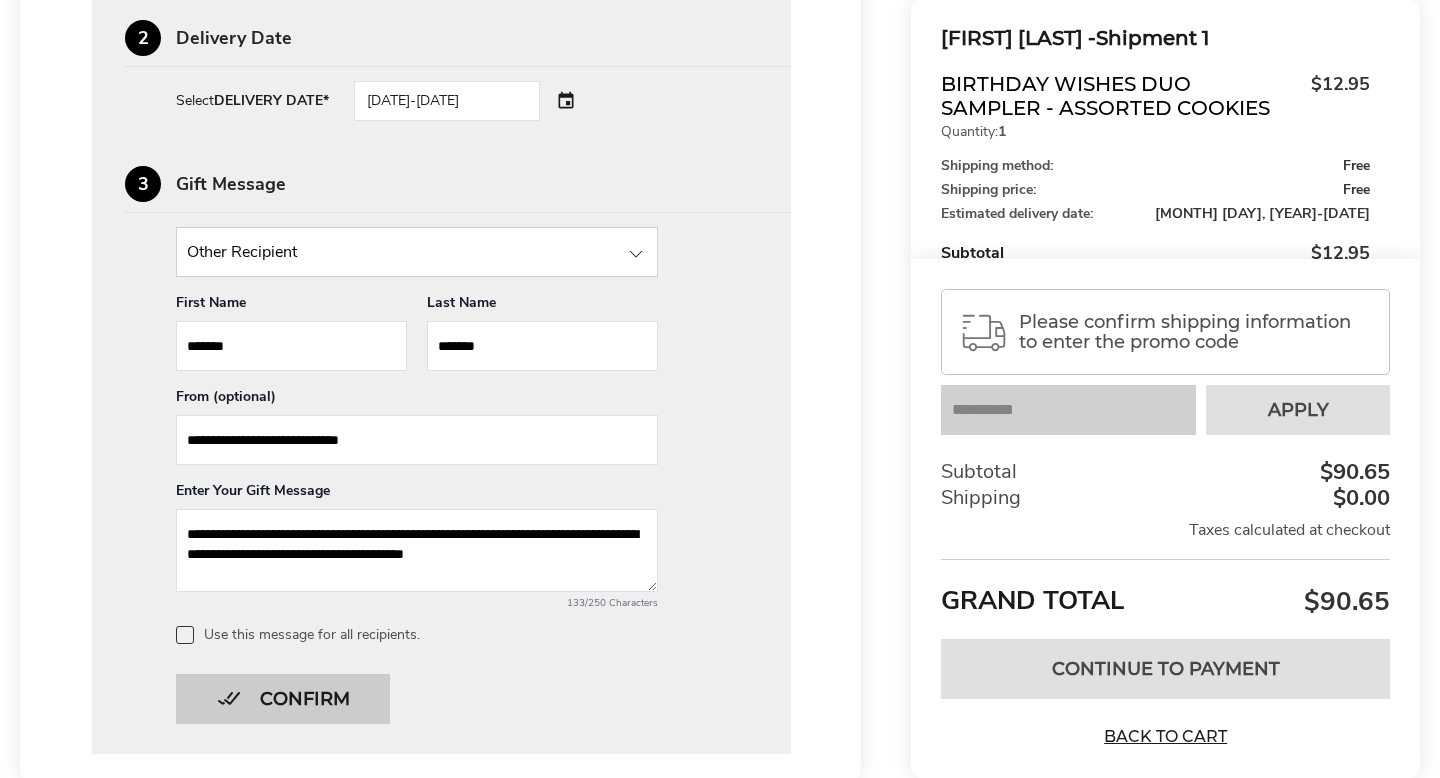 click on "Confirm" at bounding box center (283, 699) 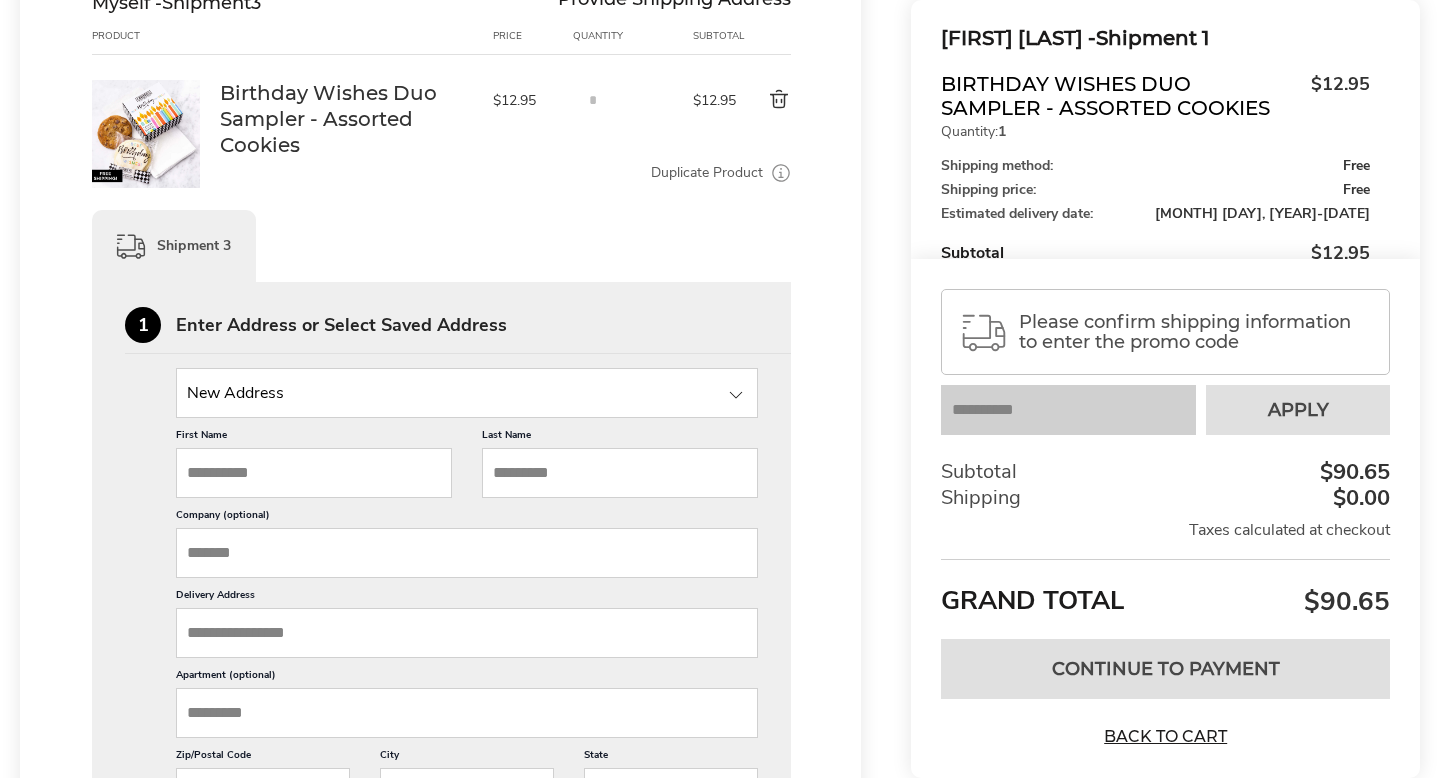 click at bounding box center (467, 393) 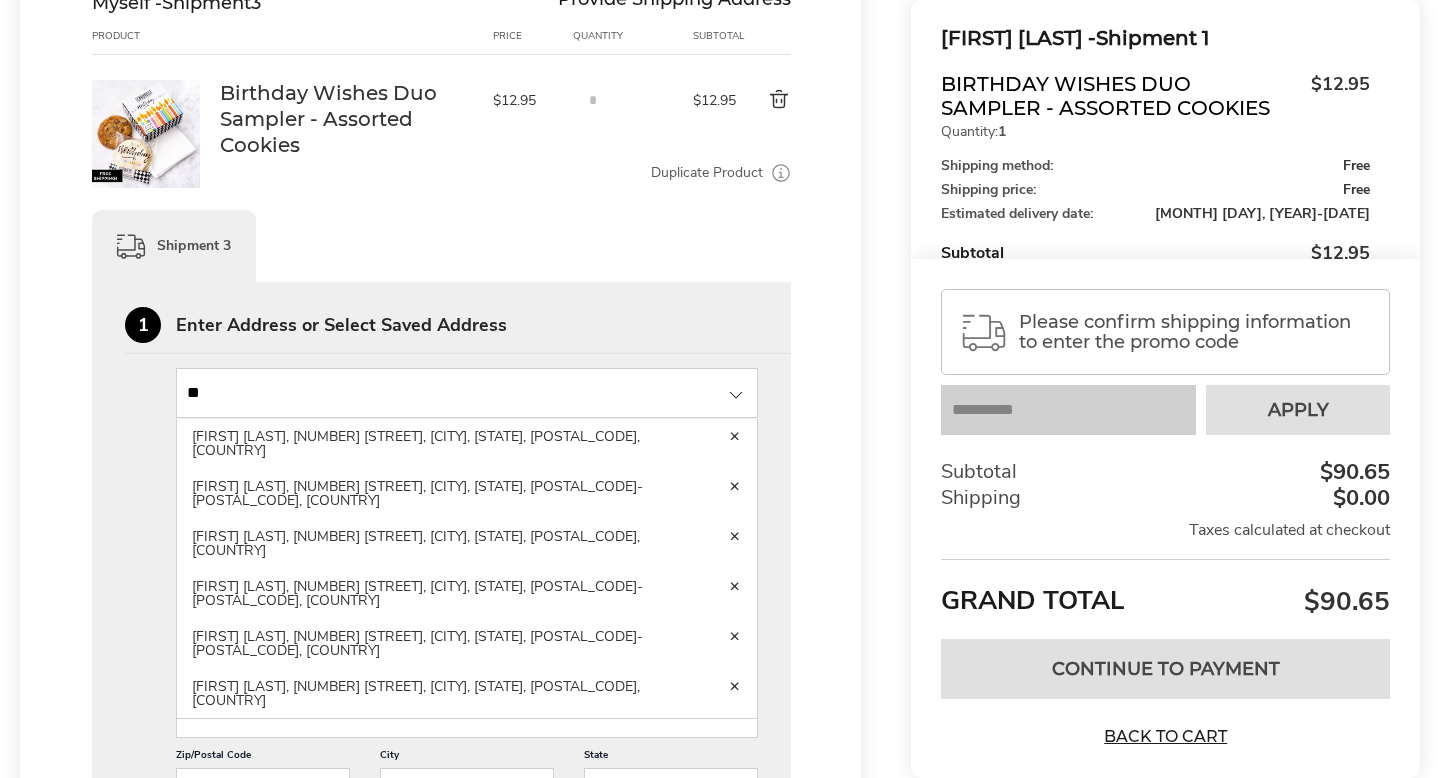 type on "*" 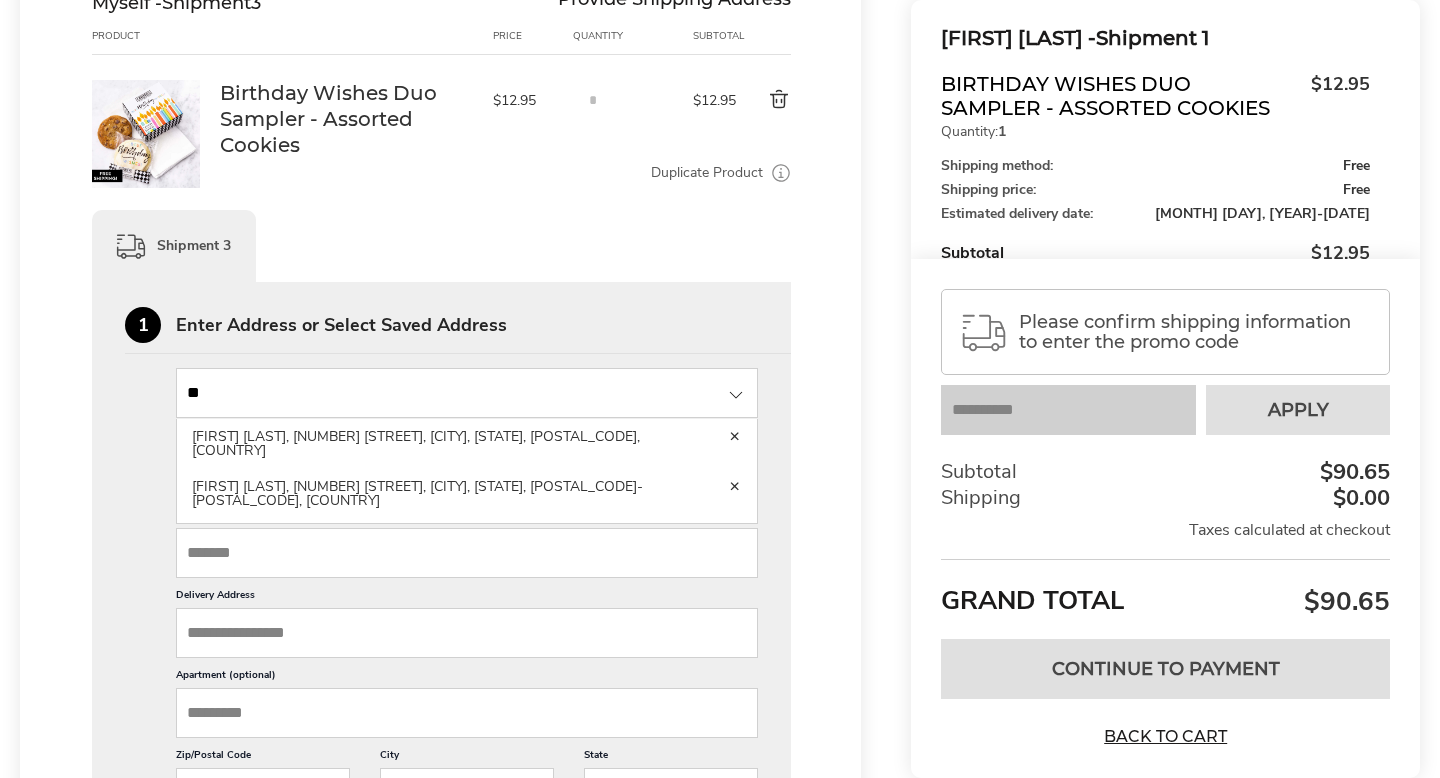type on "*" 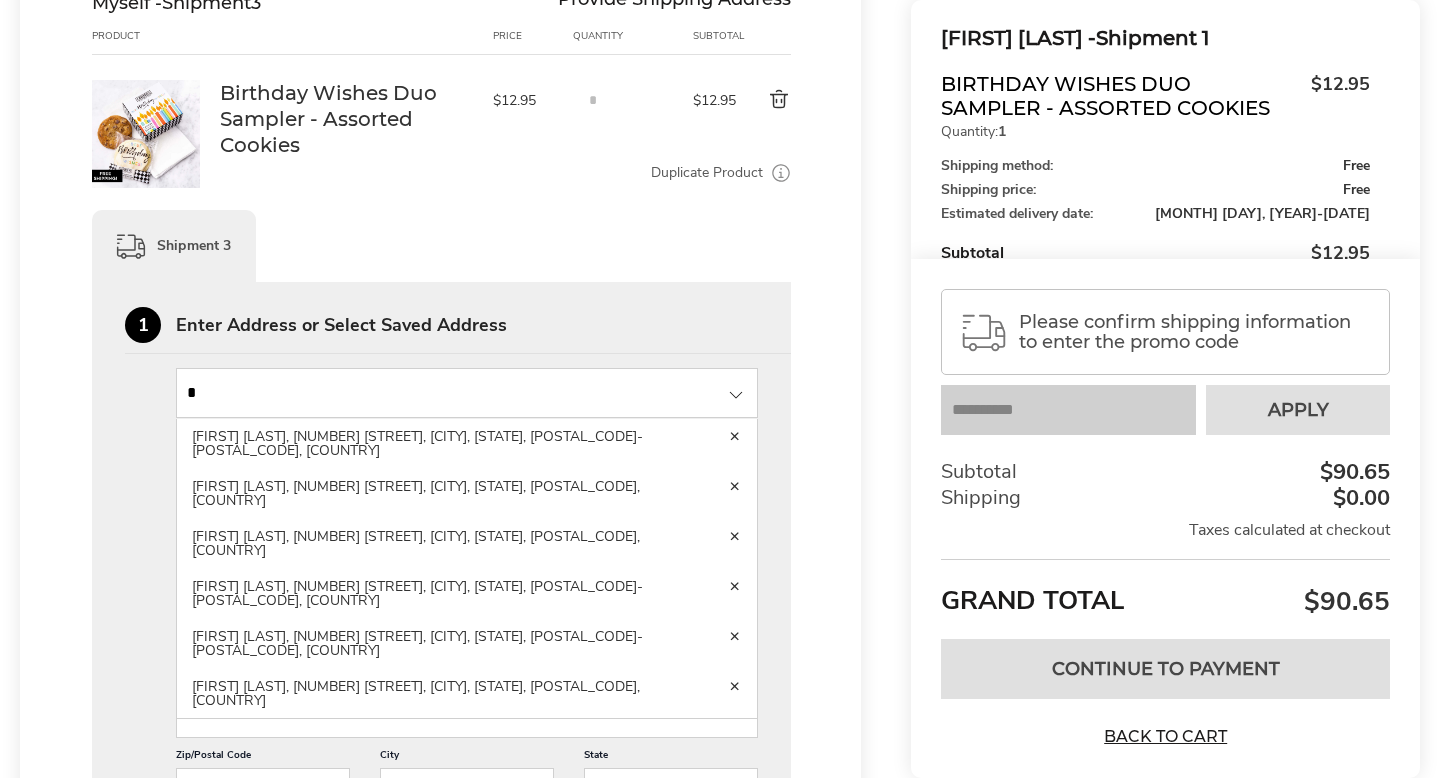 type 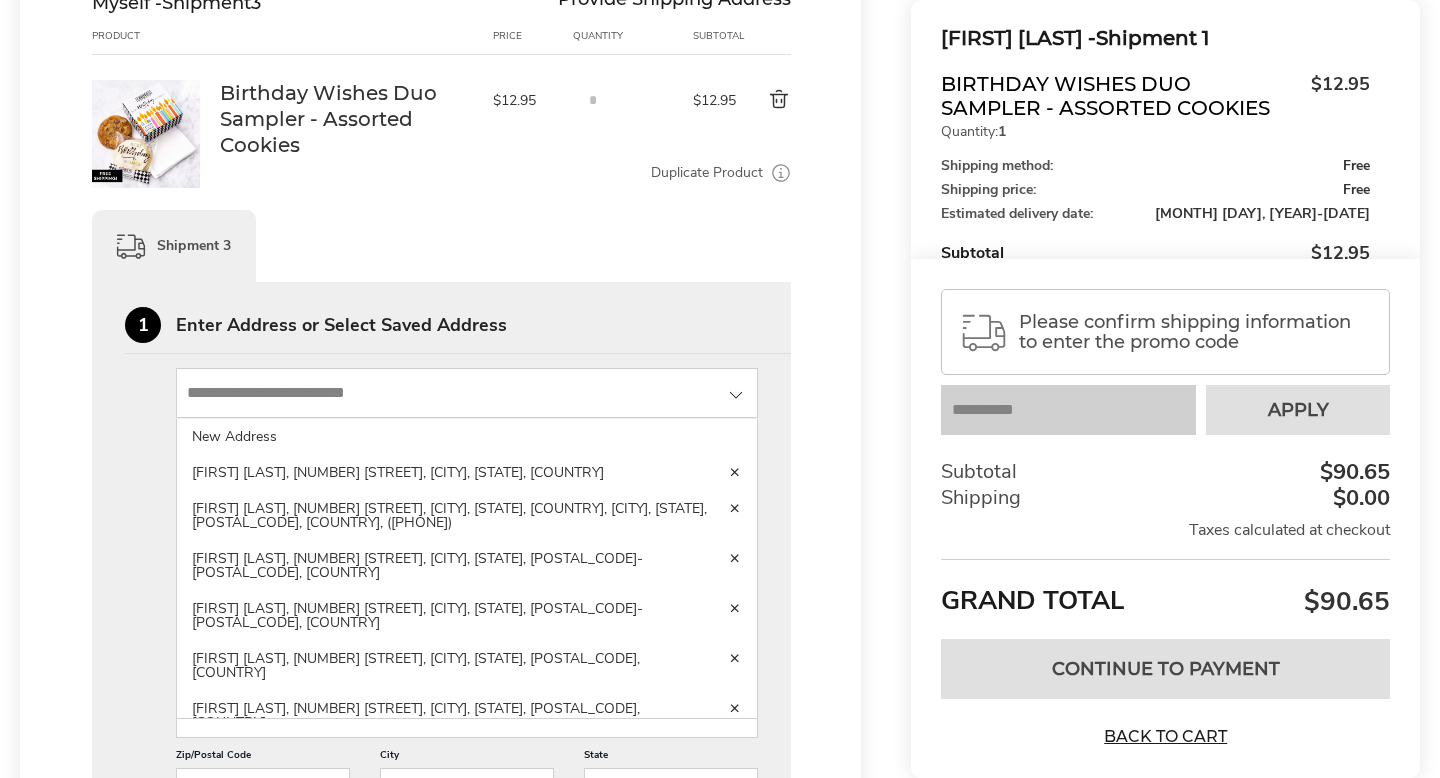 click on "1 Enter Address or Select Saved Address New Address New Address  [FIRST] [LAST], [NUMBER] [STREET],  [CITY], [STATE], [POSTAL_CODE], [COUNTRY]  [FIRST] [LAST], [NUMBER] [STREET], [CITY], [STATE], [COUNTRY],  [CITY], [STATE], [POSTAL_CODE], [PHONE]  [FIRST] [LAST], [NUMBER] [STREET],  [CITY], [STATE], [POSTAL_CODE]-[POSTAL_CODE], [COUNTRY]  [FIRST] [LAST], [NUMBER] [STREET],  [CITY], [STATE], [POSTAL_CODE]-[POSTAL_CODE], [COUNTRY]  [FIRST] [LAST], [NUMBER] [STREET],  [CITY], [STATE], [POSTAL_CODE]-[POSTAL_CODE], [COUNTRY]  [FIRST] [LAST], [NUMBER] [STREET],  [CITY], [STATE], [POSTAL_CODE]-[POSTAL_CODE], [COUNTRY]  [FIRST] [LAST], [NUMBER] [STREET],  [CITY], [STATE], [POSTAL_CODE]-[POSTAL_CODE], [COUNTRY]  [FIRST] [LAST], [NUMBER] [STREET],  [CITY], [STATE], [POSTAL_CODE]-[POSTAL_CODE], [COUNTRY]  [FIRST] [LAST], [NUMBER] [STREET],  [CITY], [STATE], [POSTAL_CODE]-[POSTAL_CODE], [COUNTRY]  [FIRST] [LAST], [NUMBER] [STREET],  [CITY], [STATE], [POSTAL_CODE]-[POSTAL_CODE], [COUNTRY]  [FIRST] [LAST], [NUMBER] [STREET],  [CITY], [STATE], [POSTAL_CODE]-[POSTAL_CODE], [COUNTRY]  [FIRST] [LAST], [NUMBER] [STREET],  [CITY], [STATE], [POSTAL_CODE]-[POSTAL_CODE], [COUNTRY]  First Name Last Name 2" at bounding box center (441, 988) 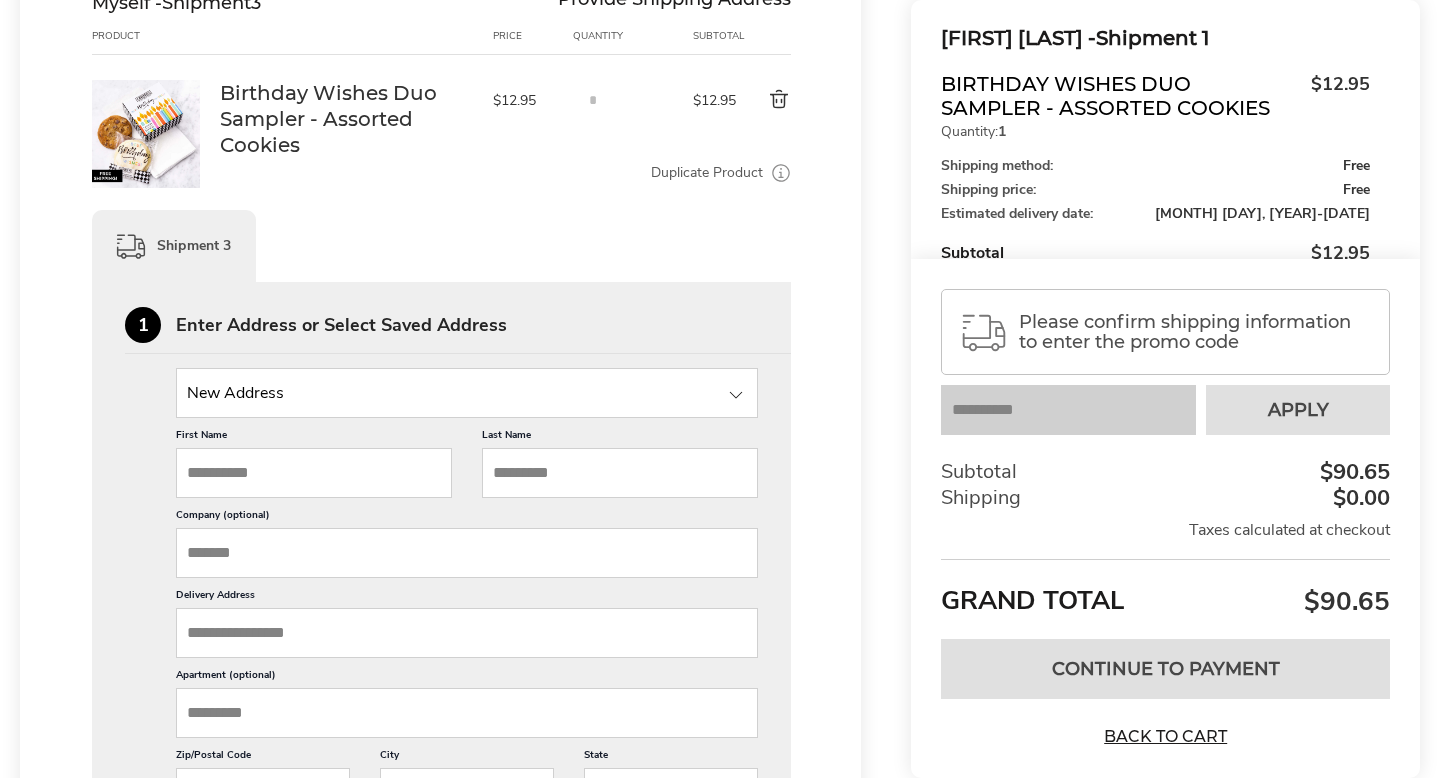 click on "First Name" at bounding box center (314, 473) 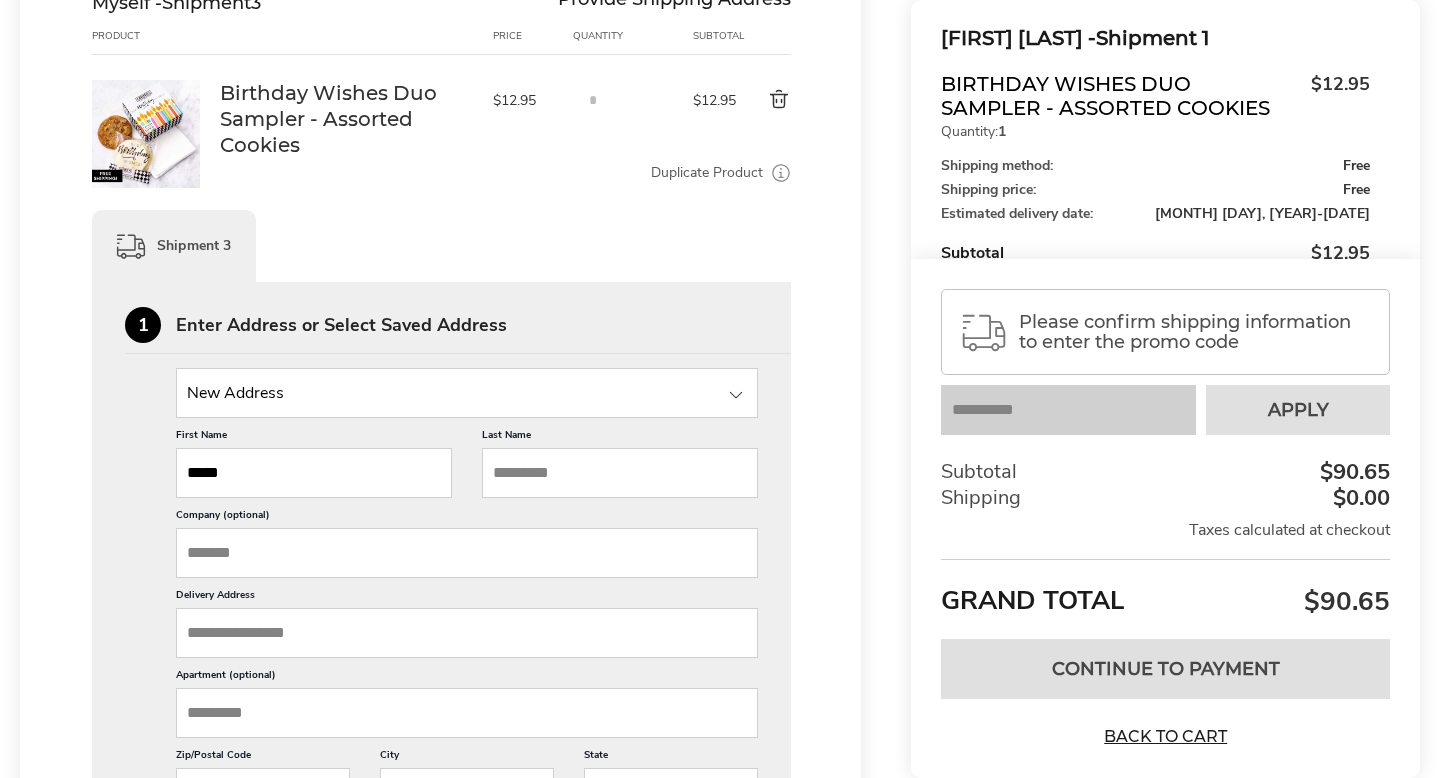 type on "*****" 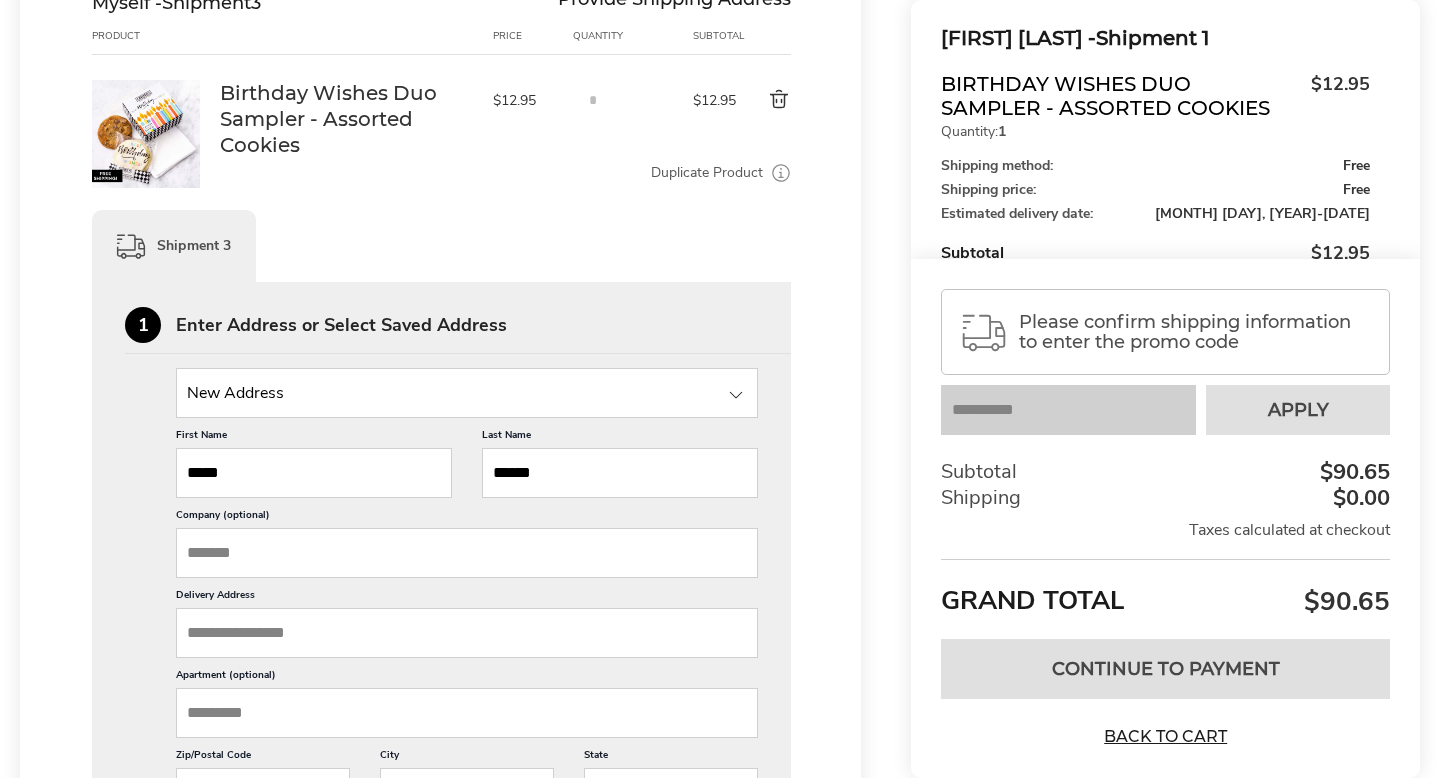 type on "******" 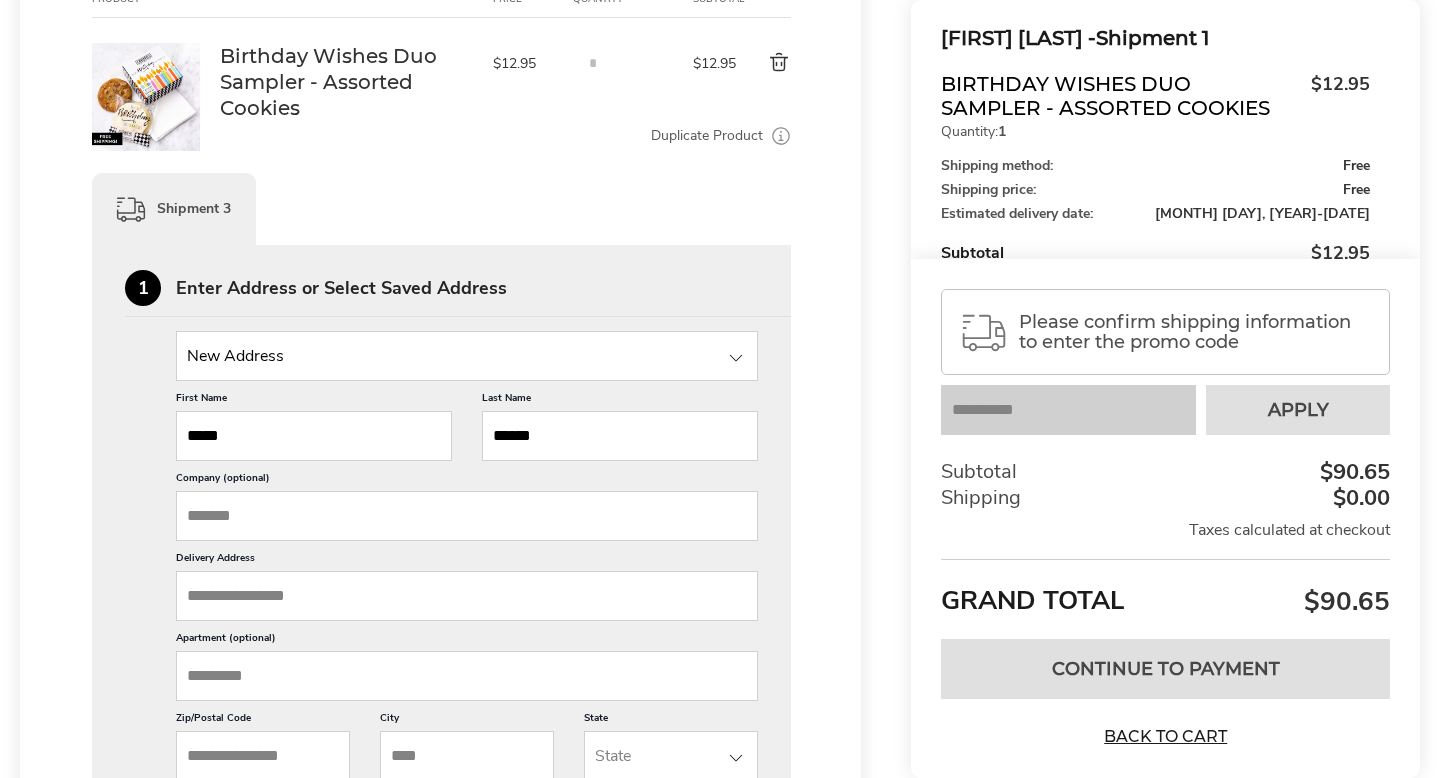 scroll, scrollTop: 1393, scrollLeft: 0, axis: vertical 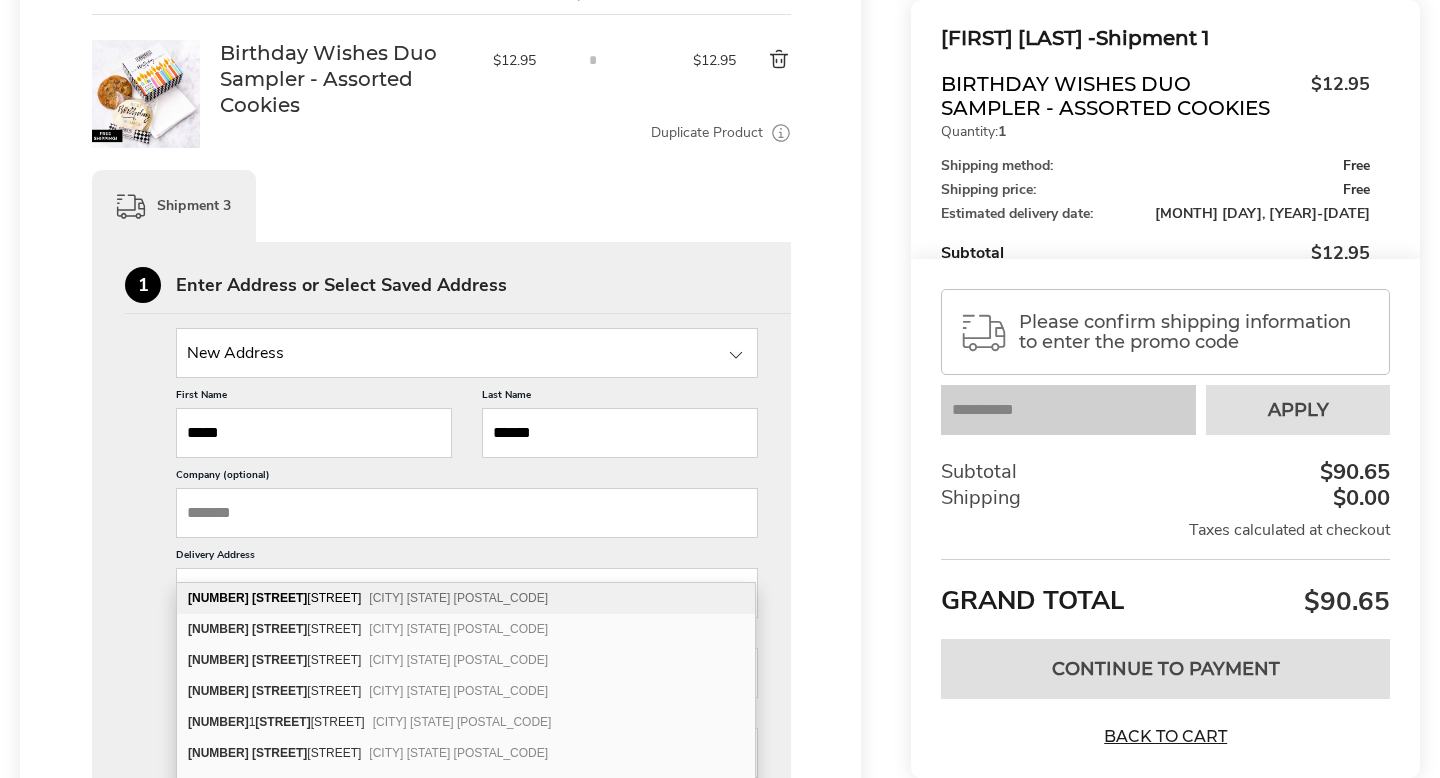 type on "**********" 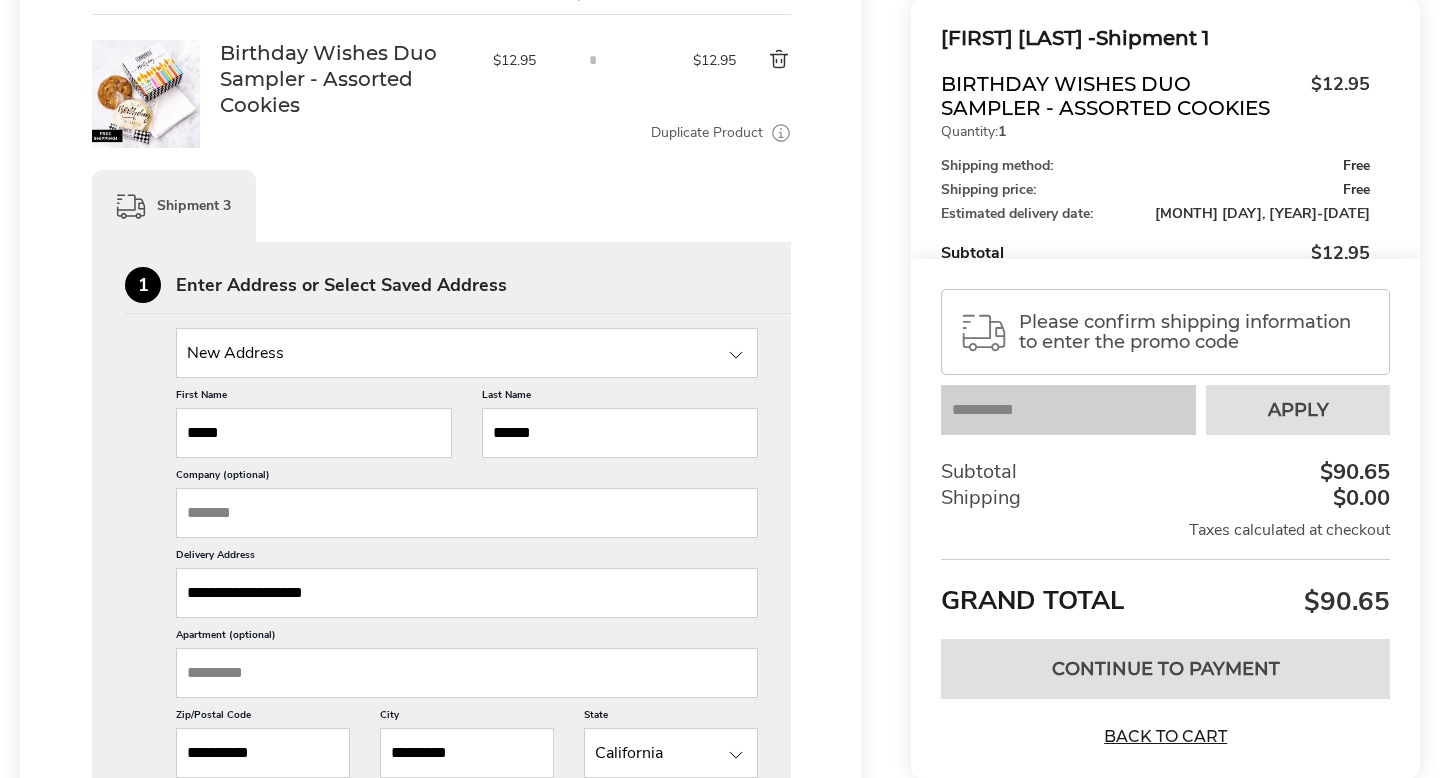 type on "**********" 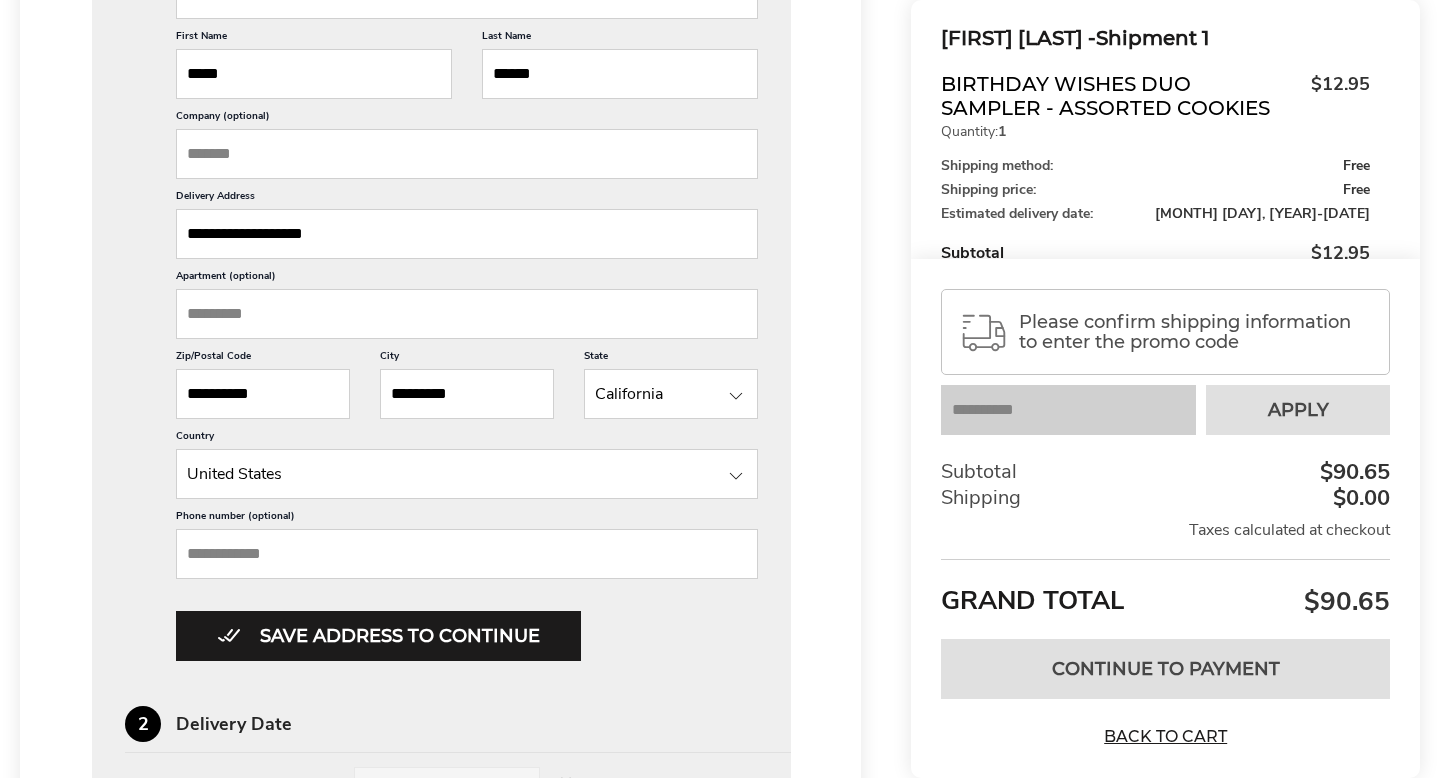 scroll, scrollTop: 1757, scrollLeft: 0, axis: vertical 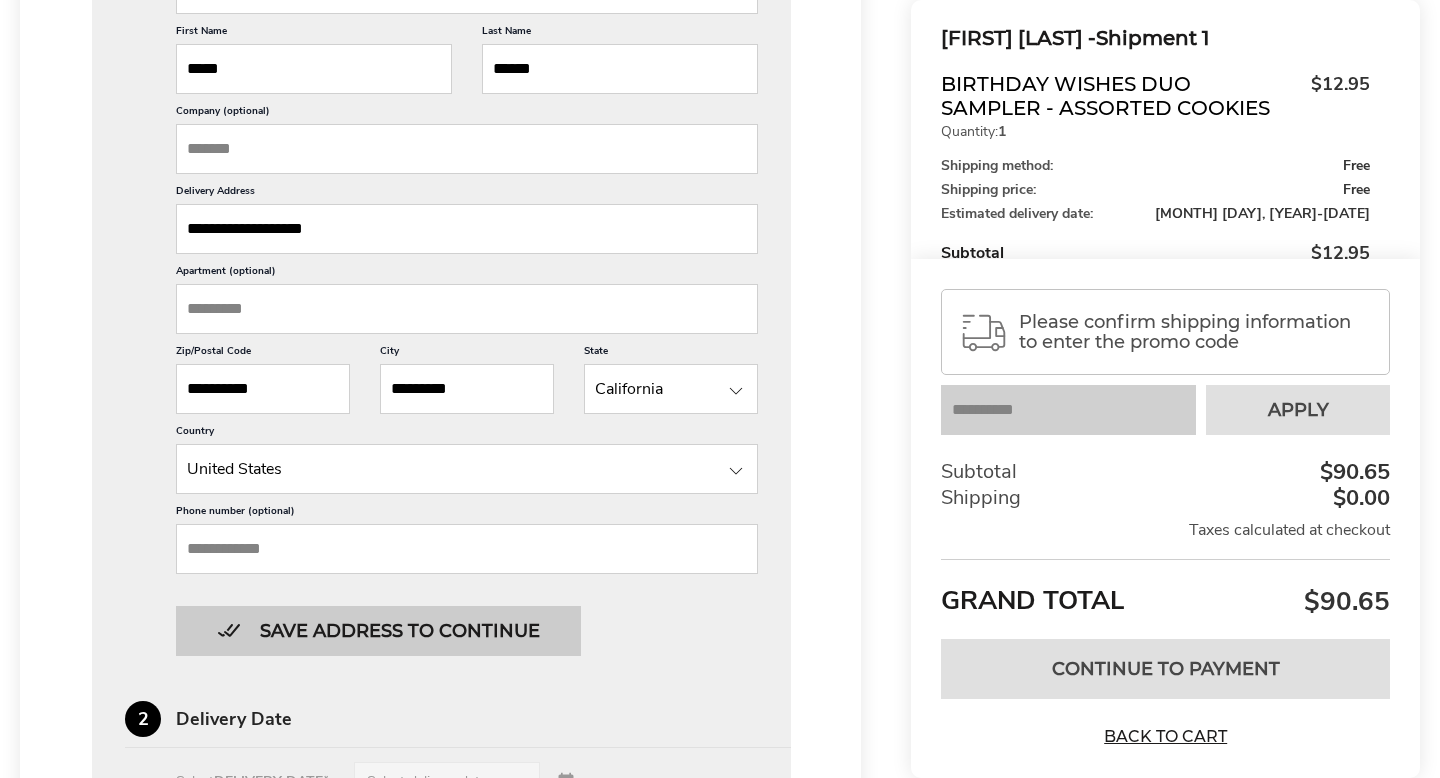 click on "Save address to continue" at bounding box center [378, 631] 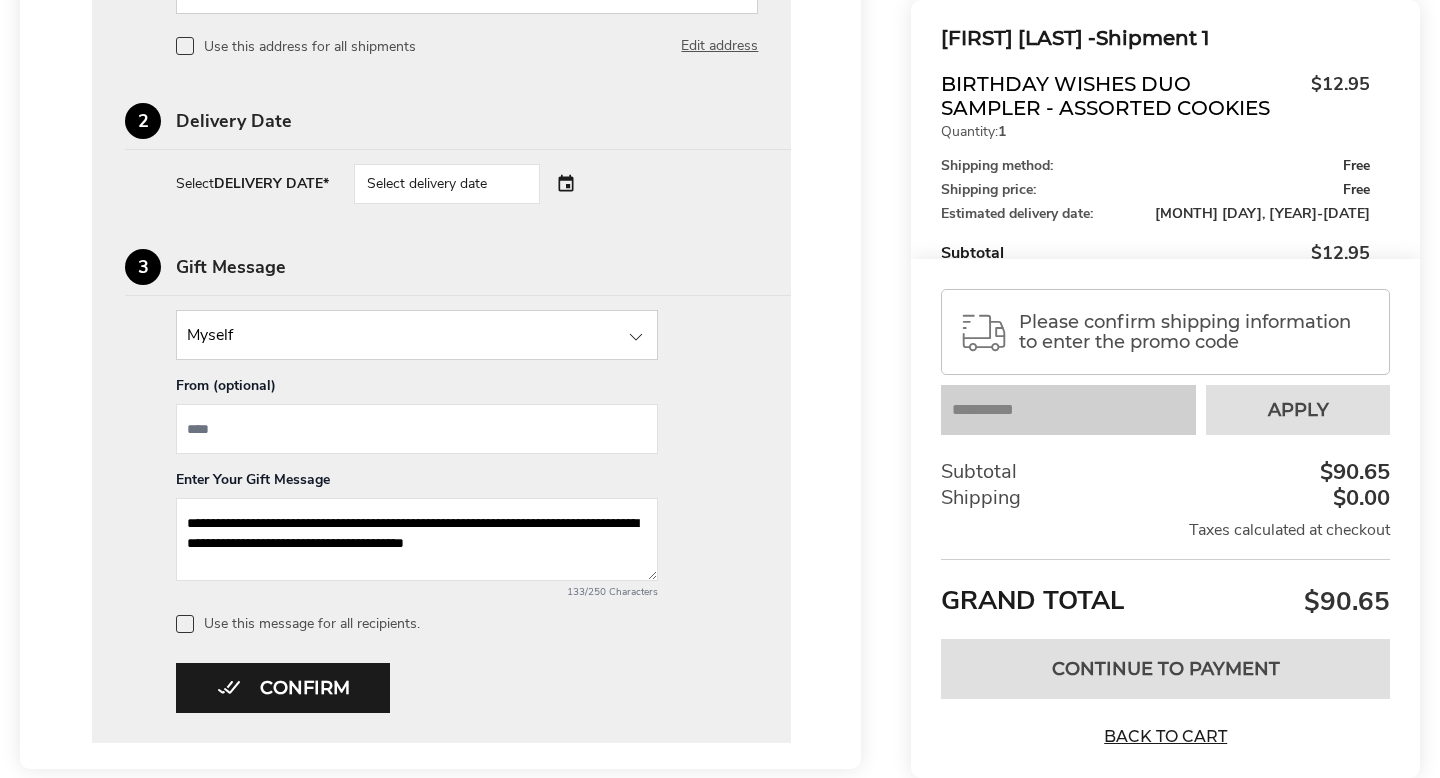 click at bounding box center [417, 335] 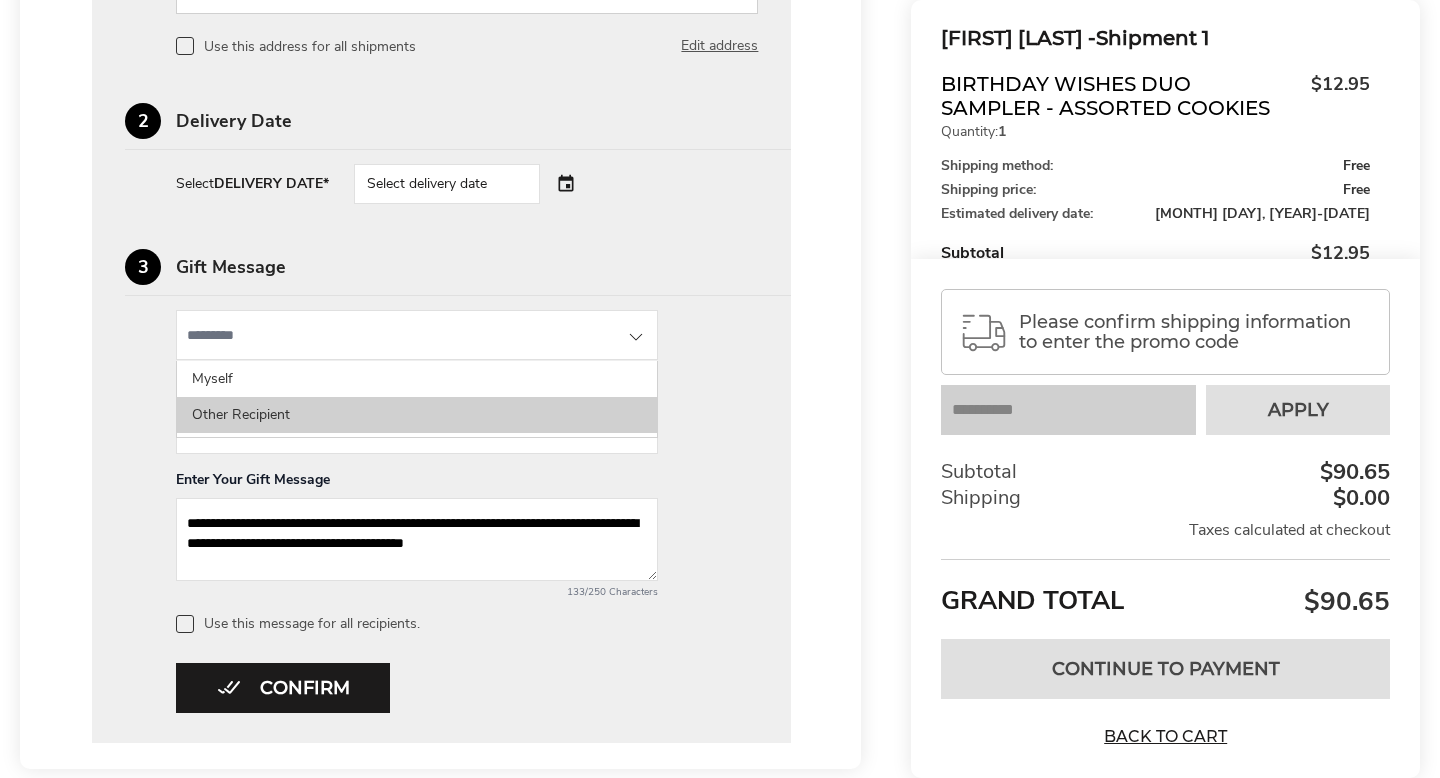 click on "Other Recipient" 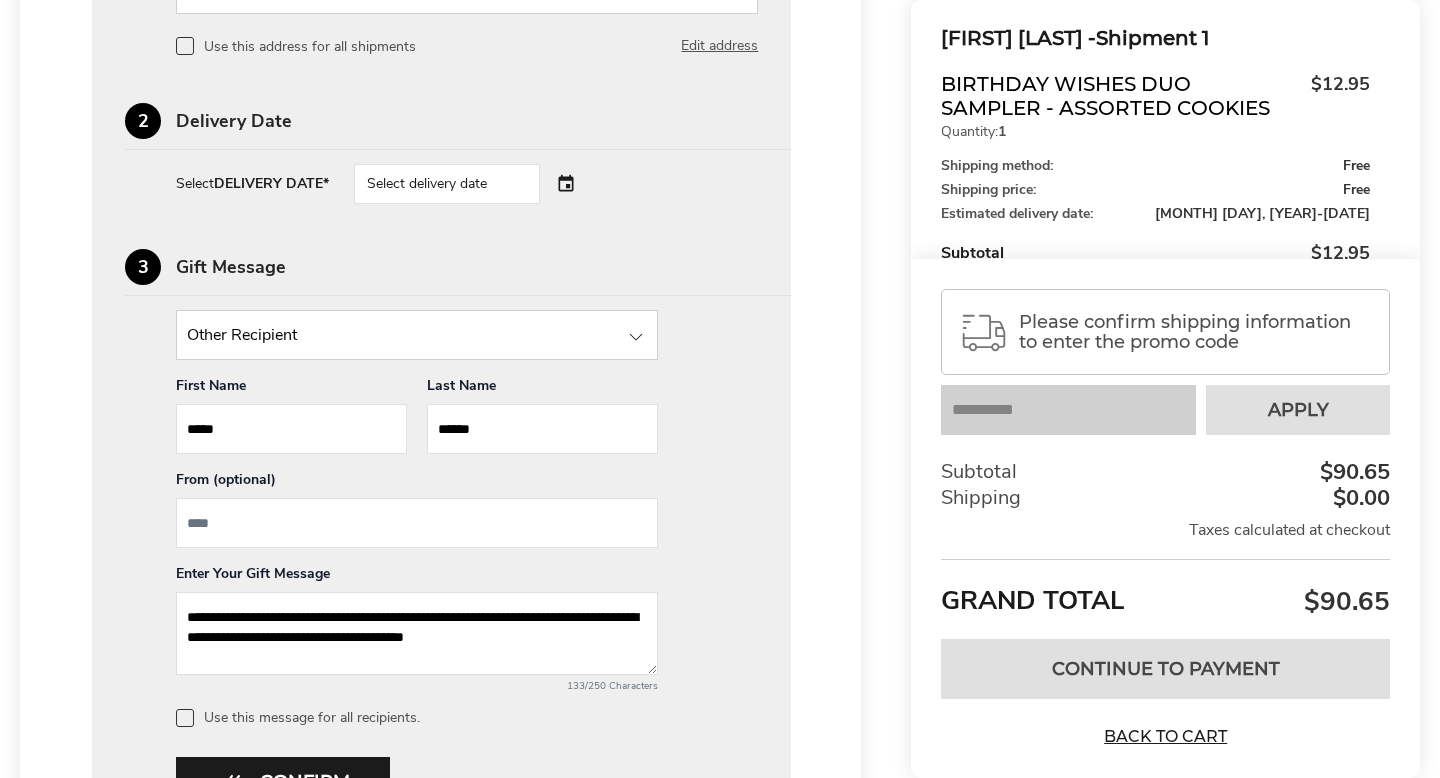 click at bounding box center (417, 523) 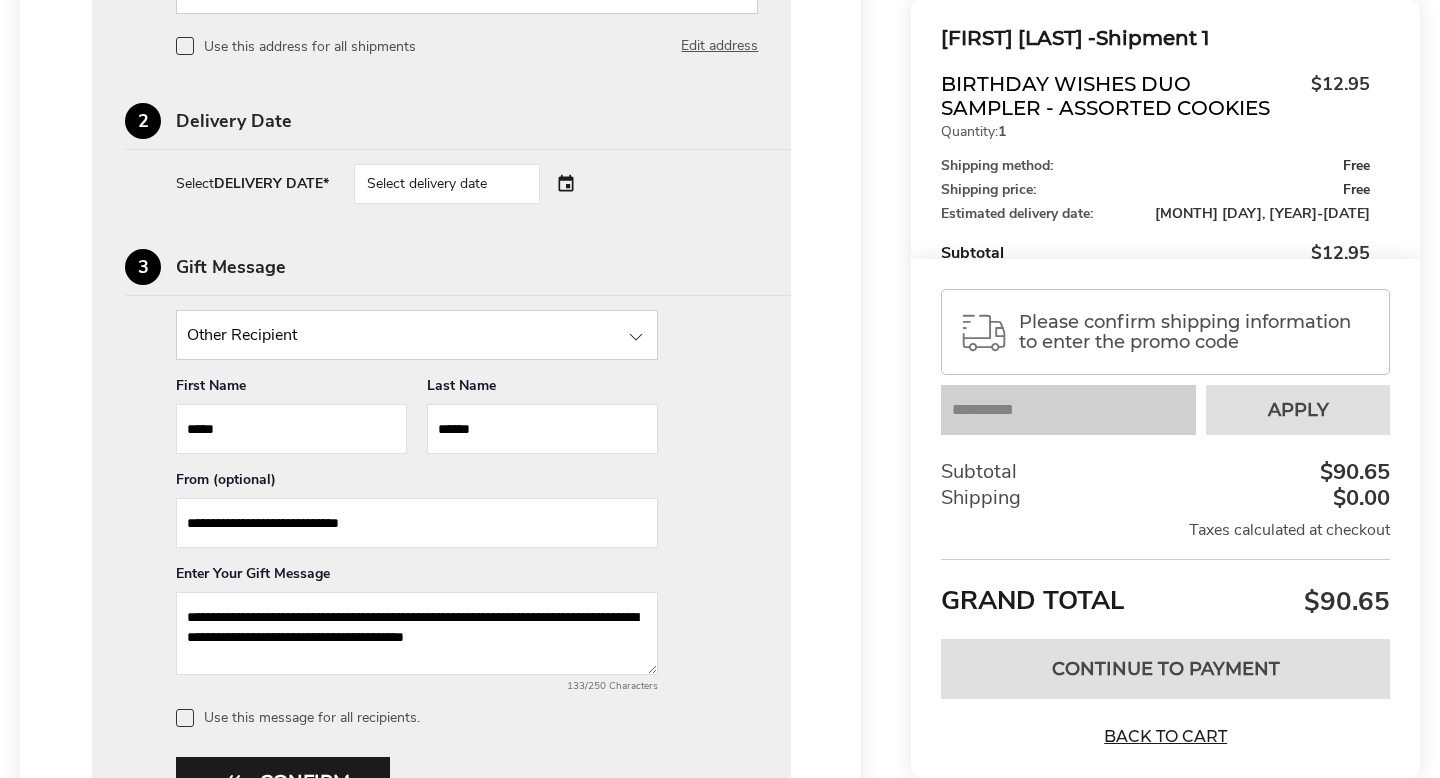 type on "**********" 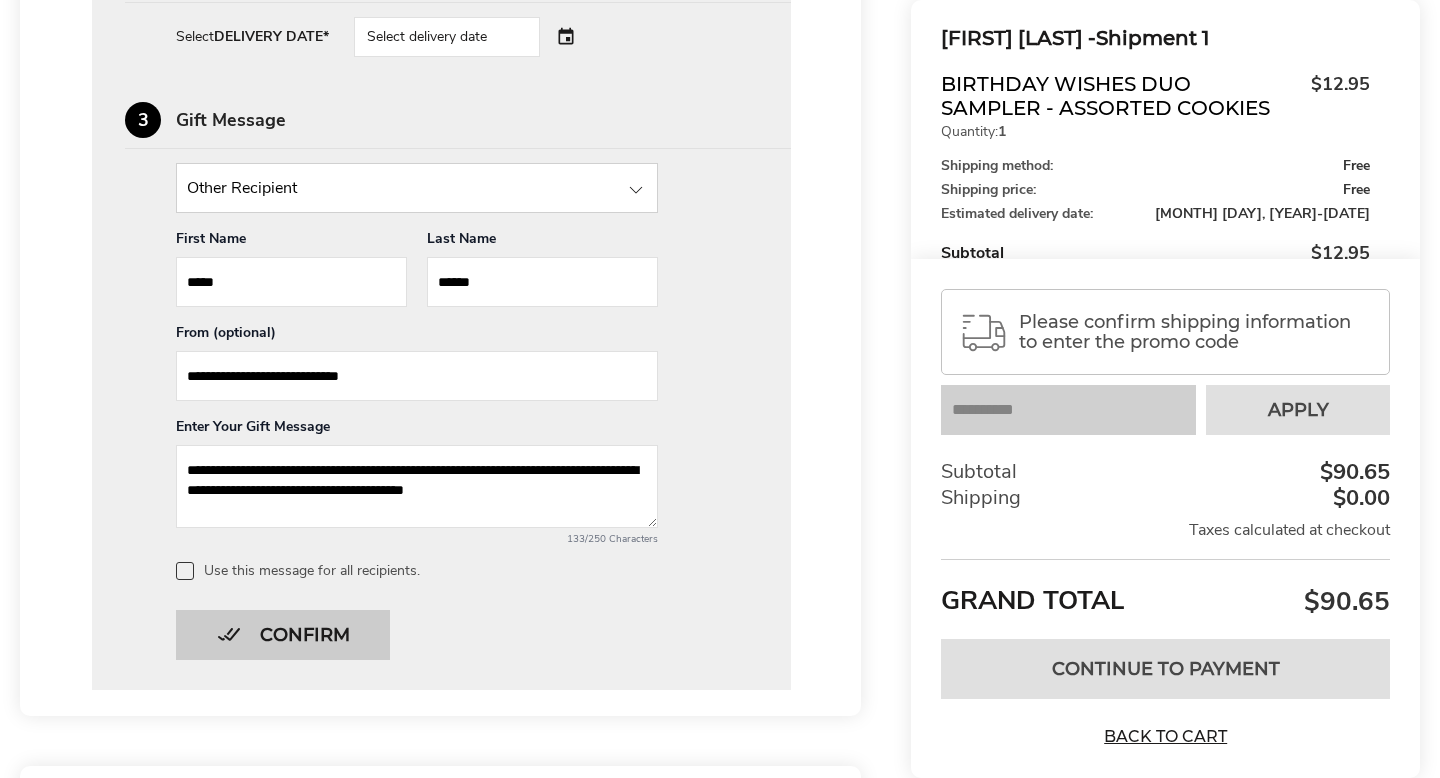 scroll, scrollTop: 1916, scrollLeft: 0, axis: vertical 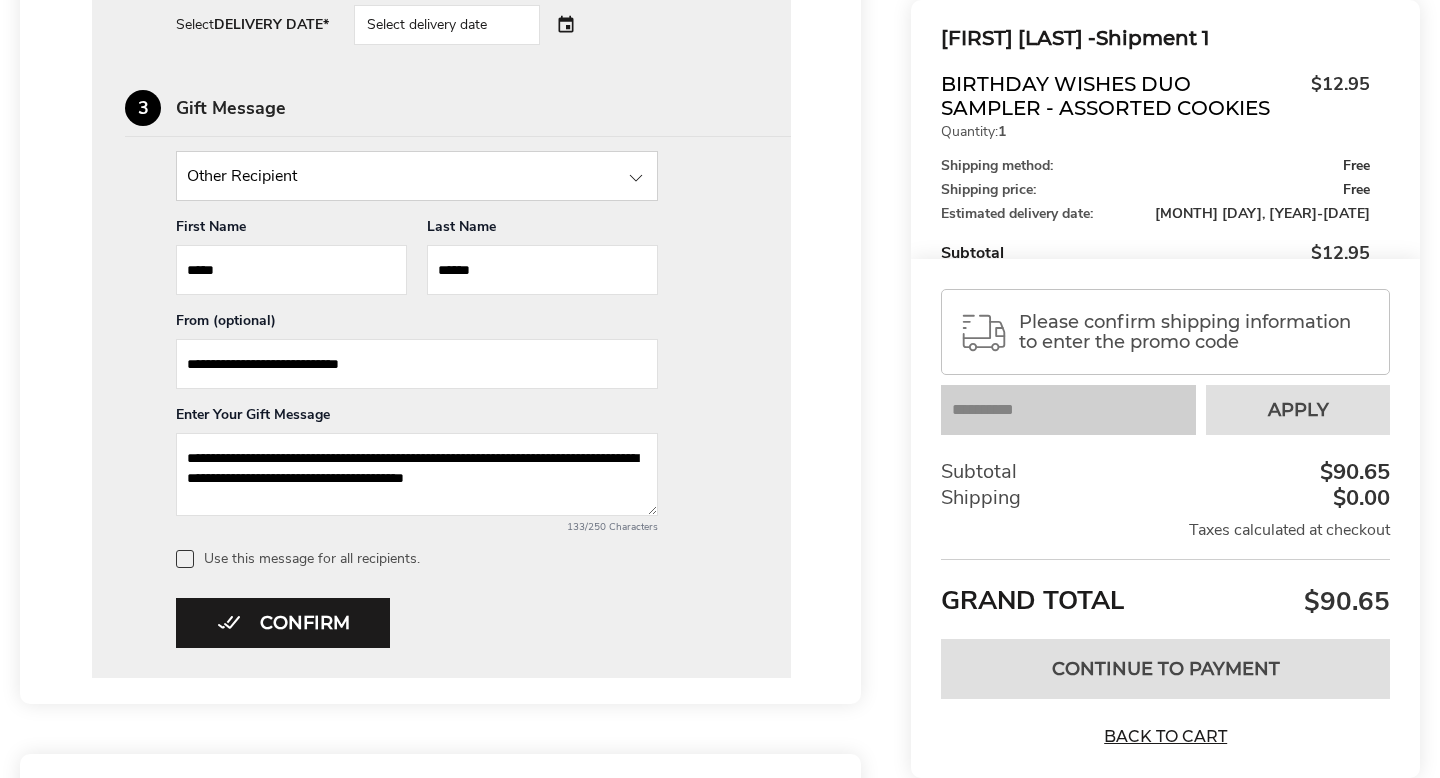 click on "Use this message for all recipients." at bounding box center [467, 559] 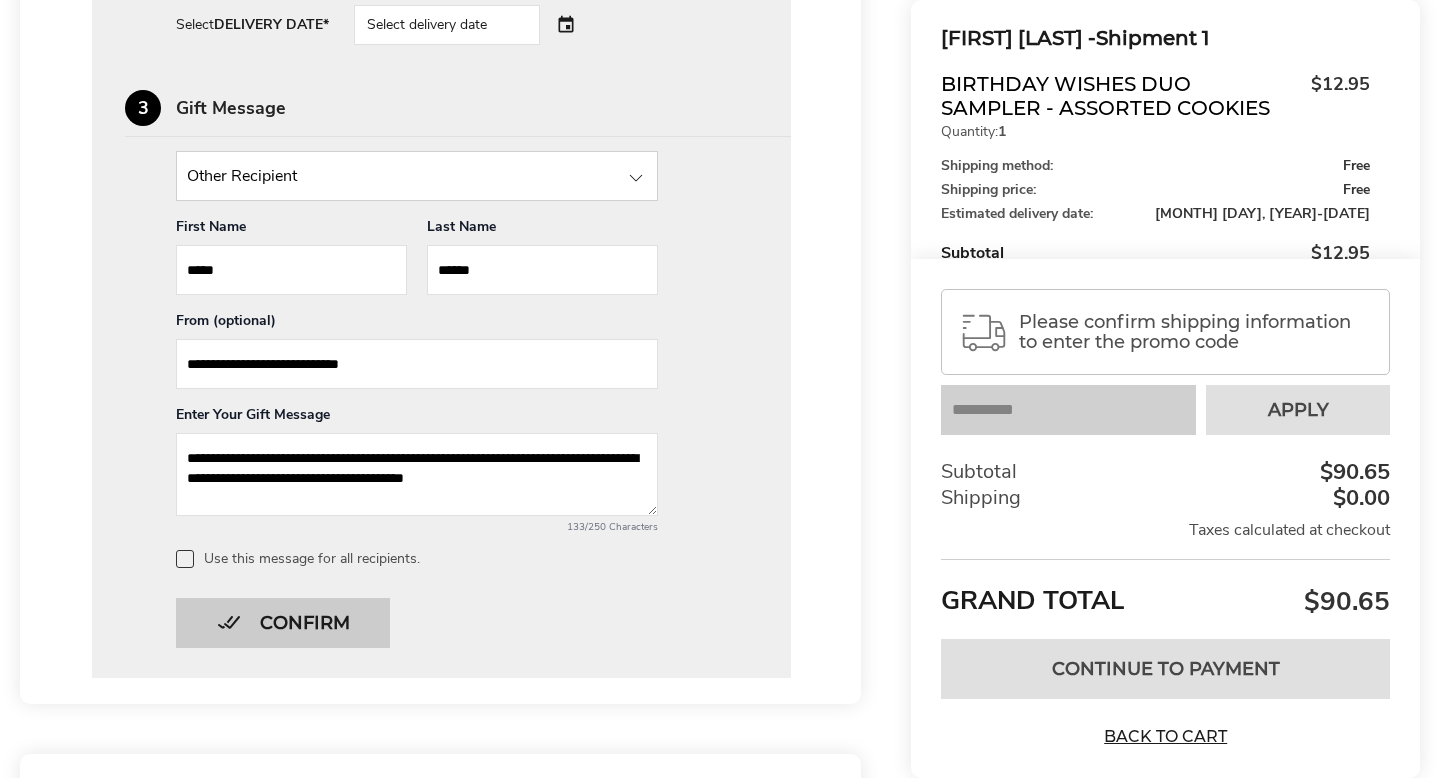 click on "Confirm" at bounding box center (283, 623) 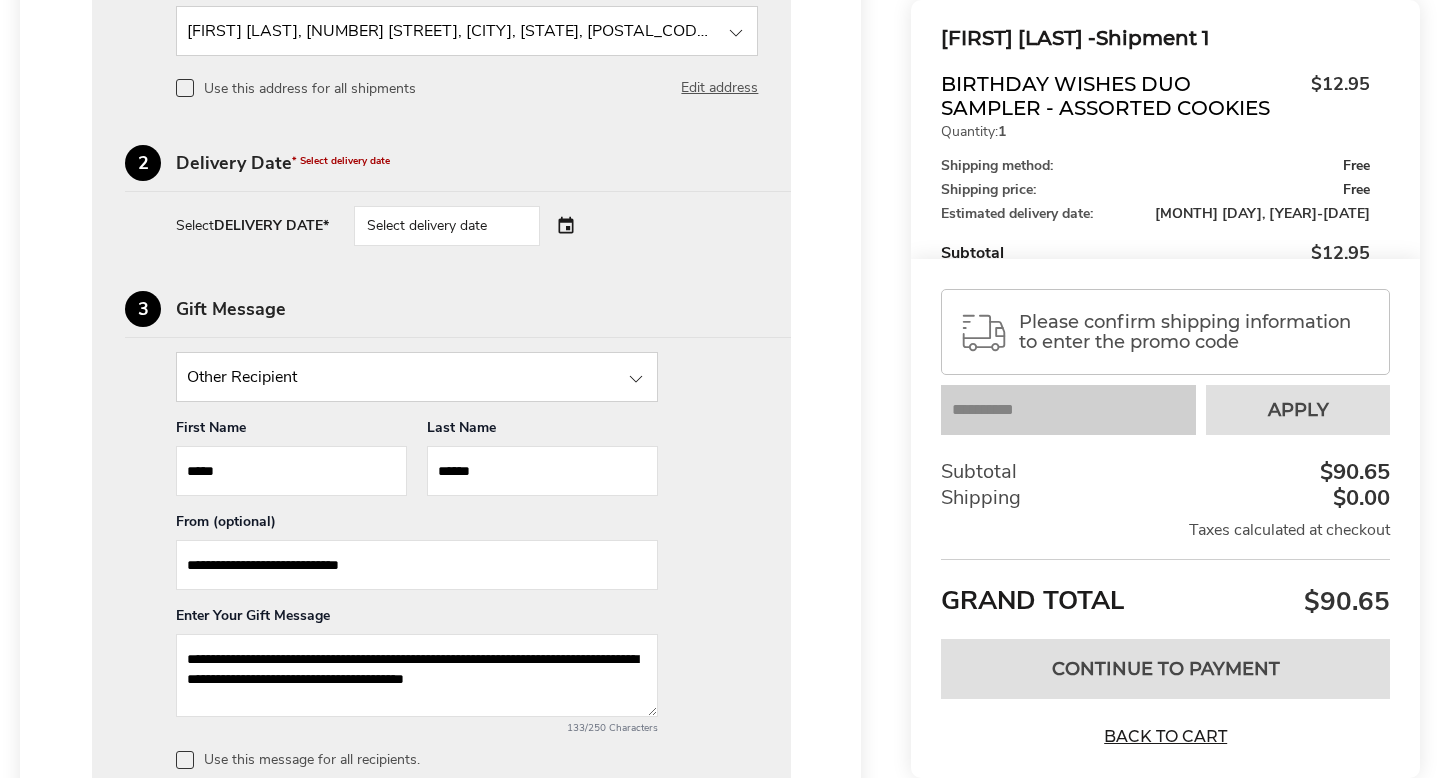 scroll, scrollTop: 1708, scrollLeft: 0, axis: vertical 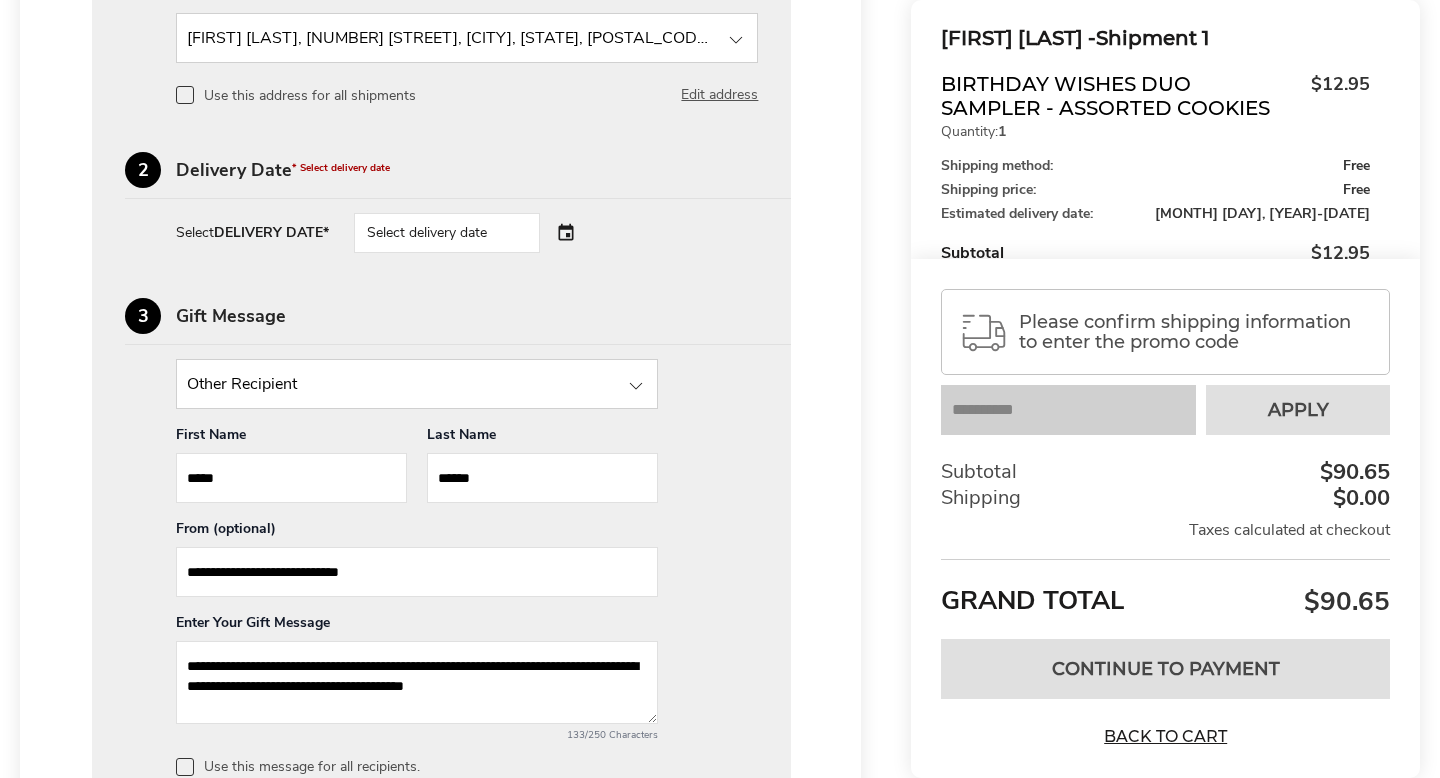 click on "Select delivery date" at bounding box center [447, 233] 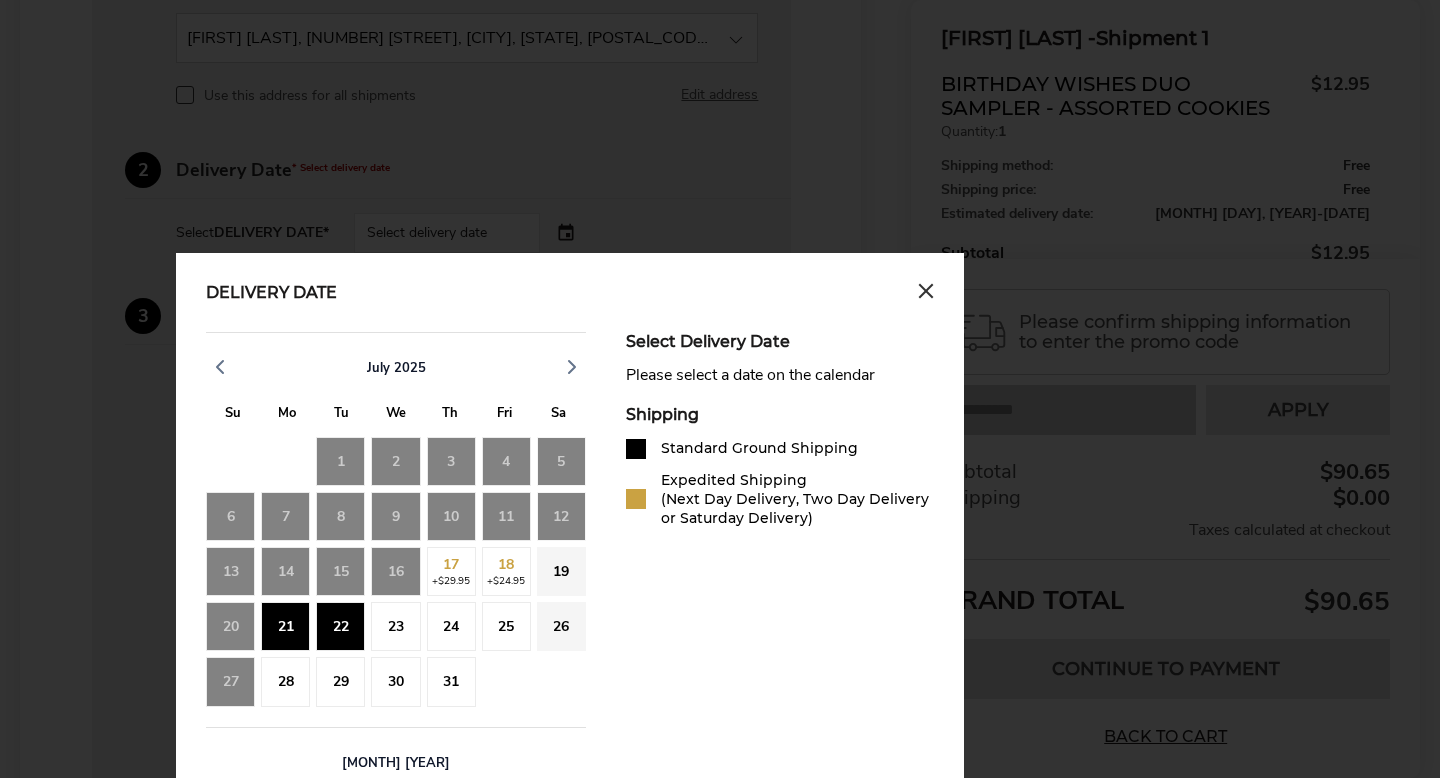 click on "21" 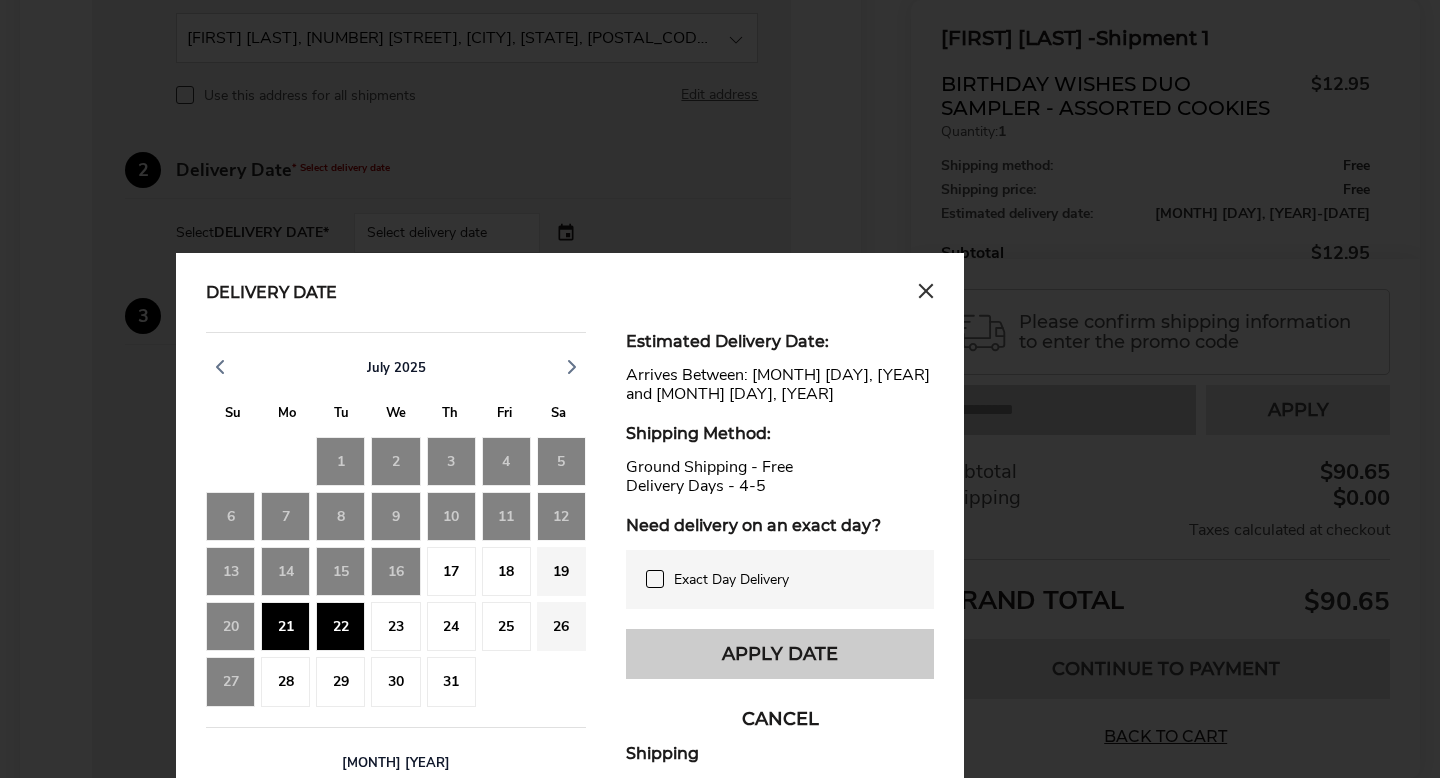 click on "Apply Date" at bounding box center (780, 654) 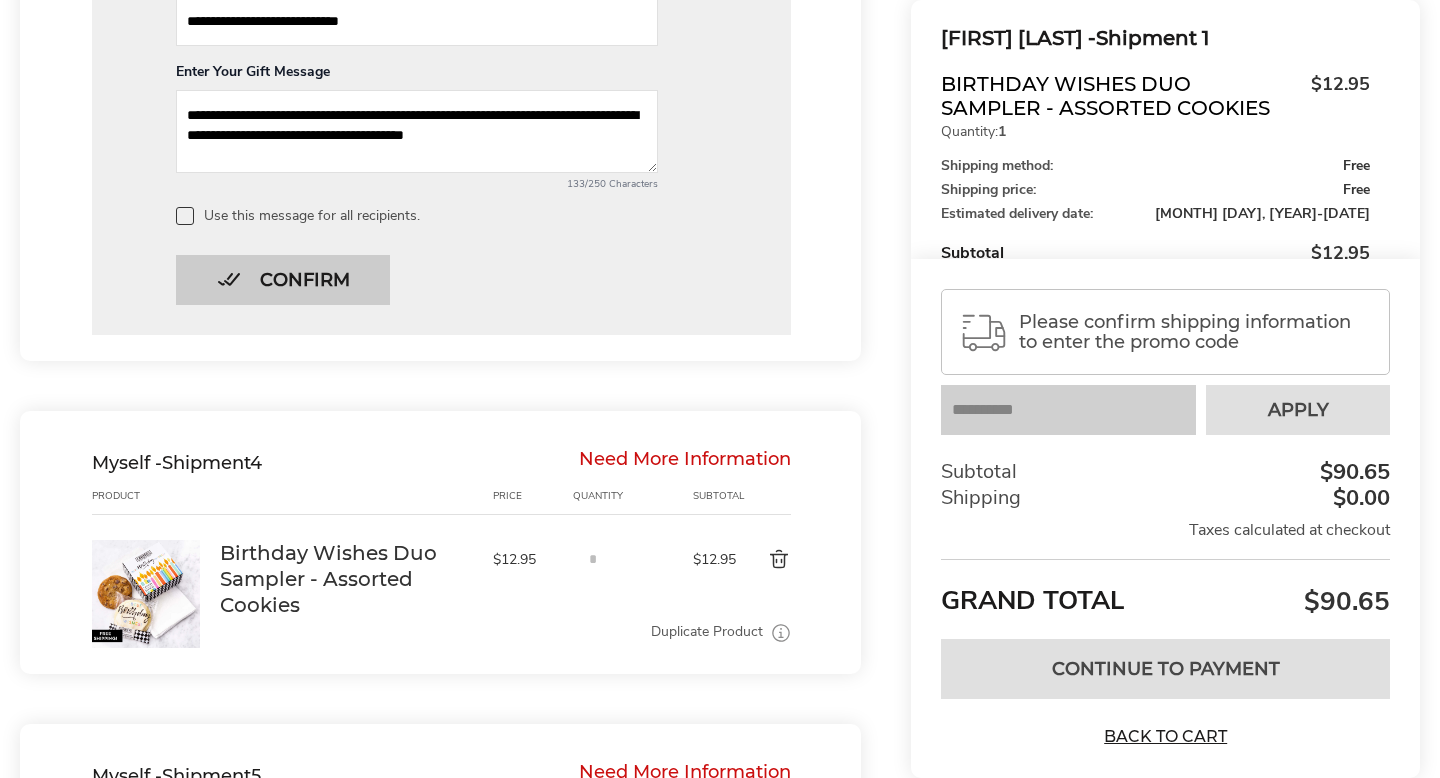 click on "Confirm" at bounding box center (283, 280) 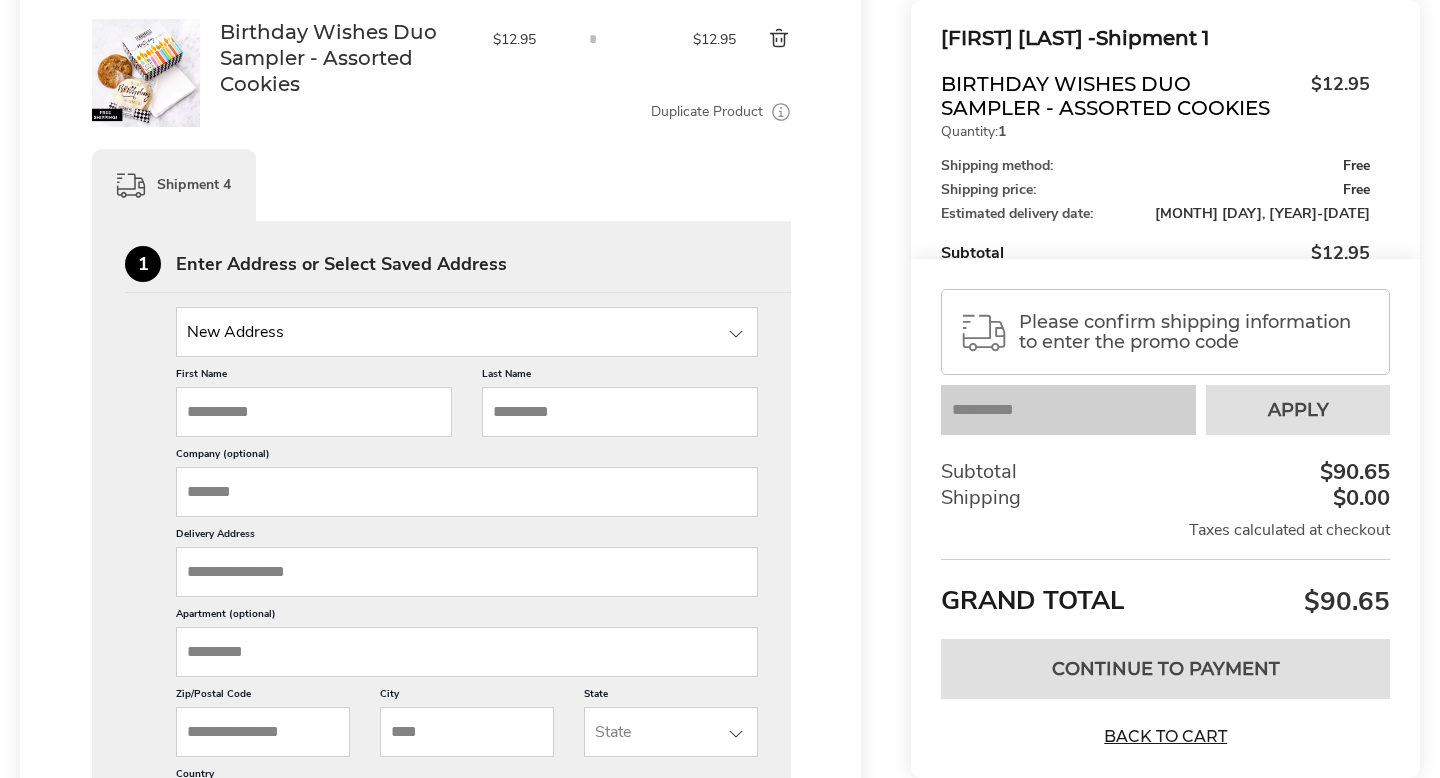 scroll, scrollTop: 1884, scrollLeft: 0, axis: vertical 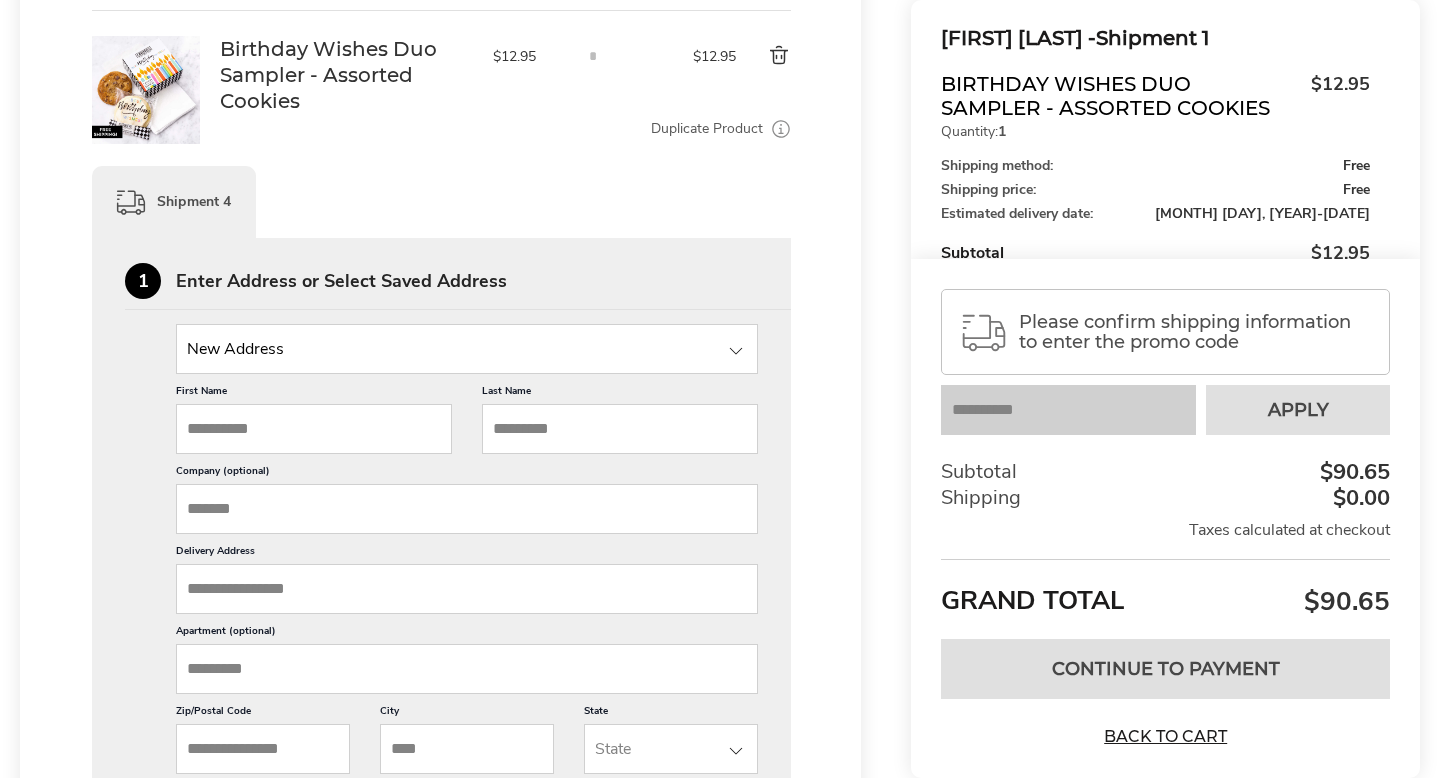 click on "First Name" at bounding box center (314, 429) 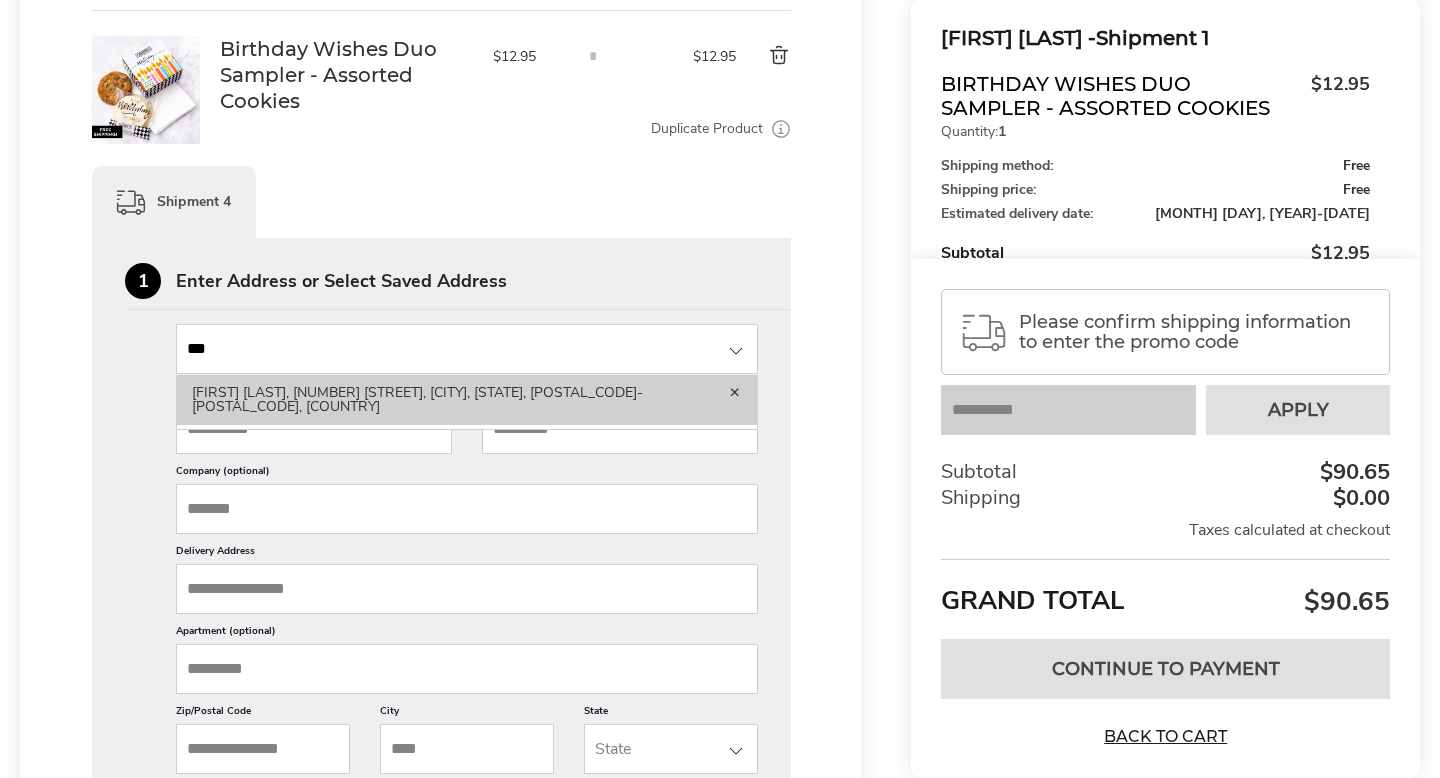 type on "***" 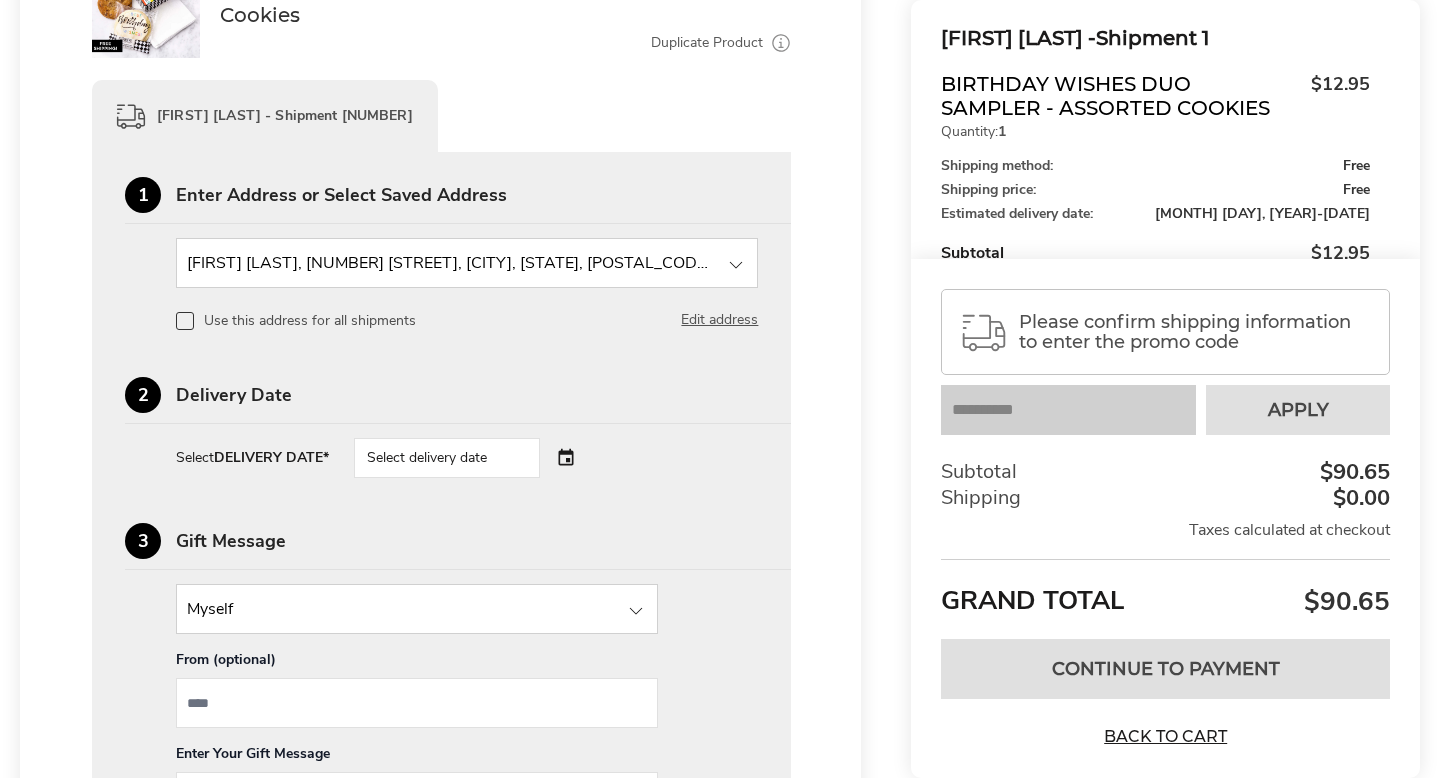 scroll, scrollTop: 1973, scrollLeft: 0, axis: vertical 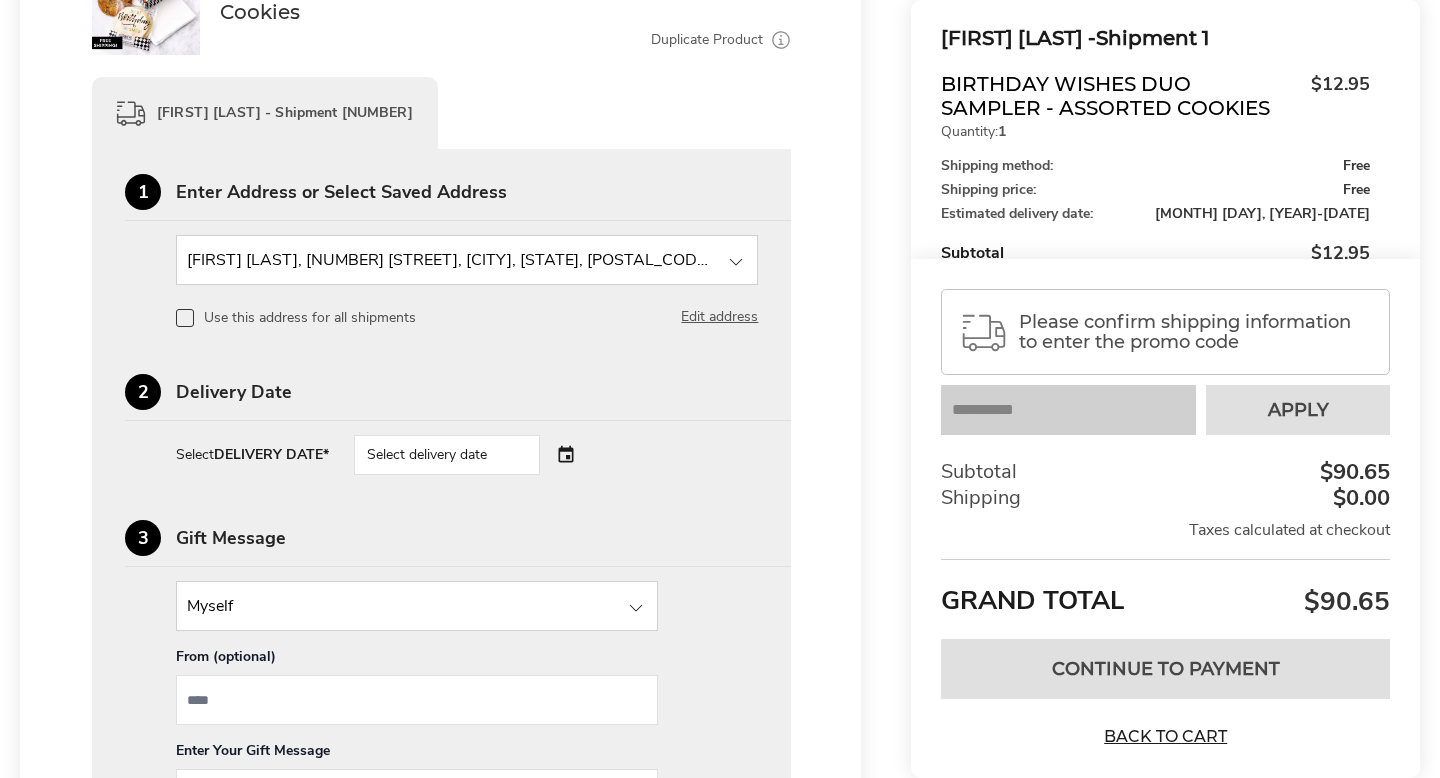 click on "Select delivery date" at bounding box center (447, 455) 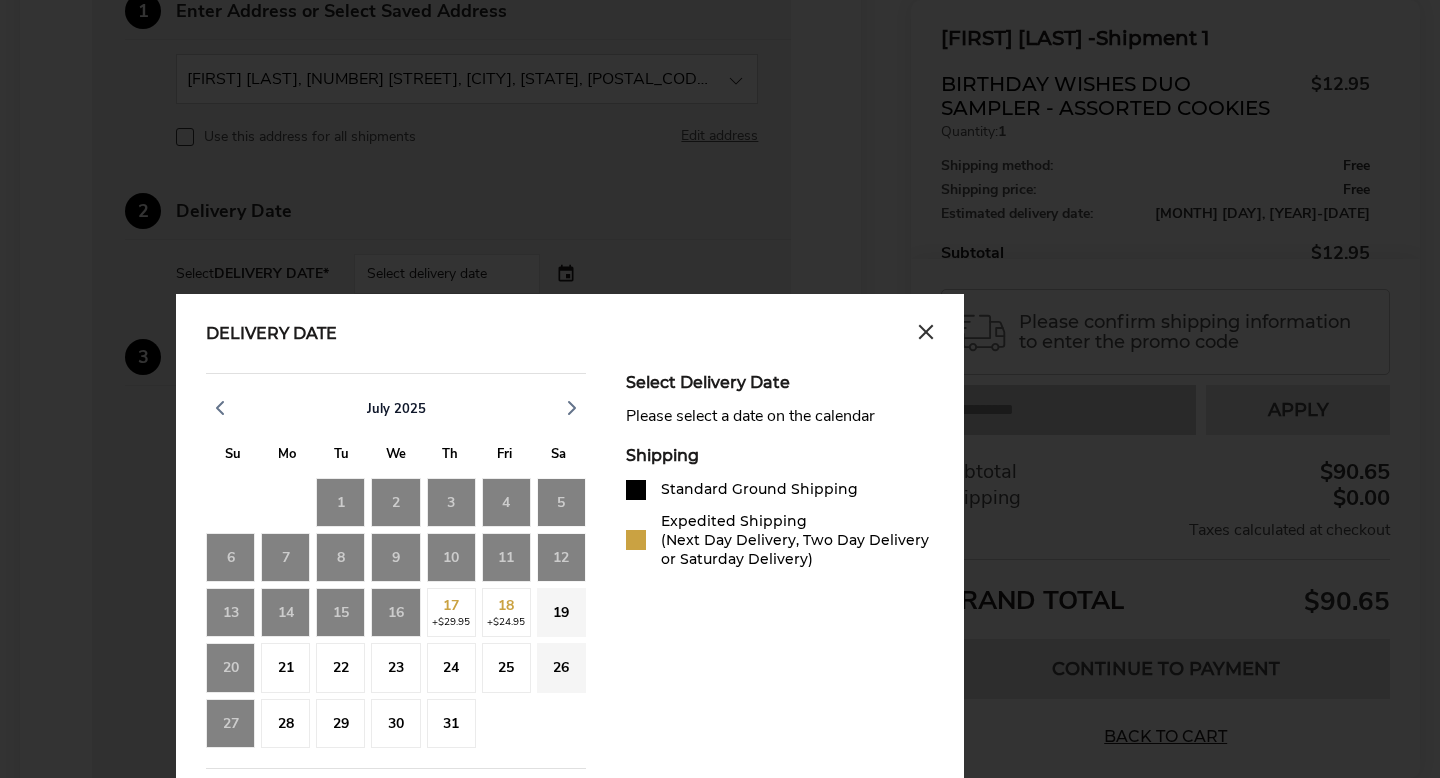 scroll, scrollTop: 2160, scrollLeft: 0, axis: vertical 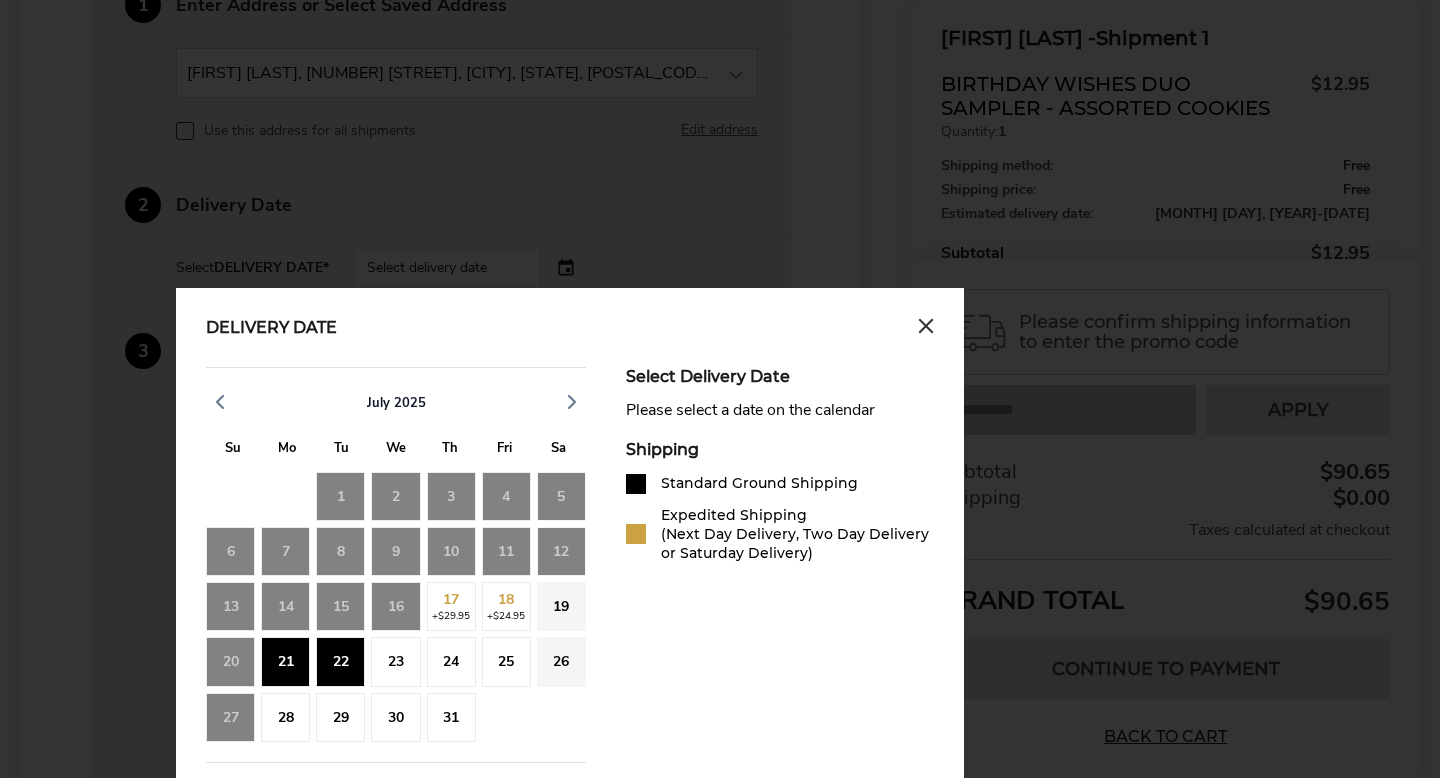 click on "21" 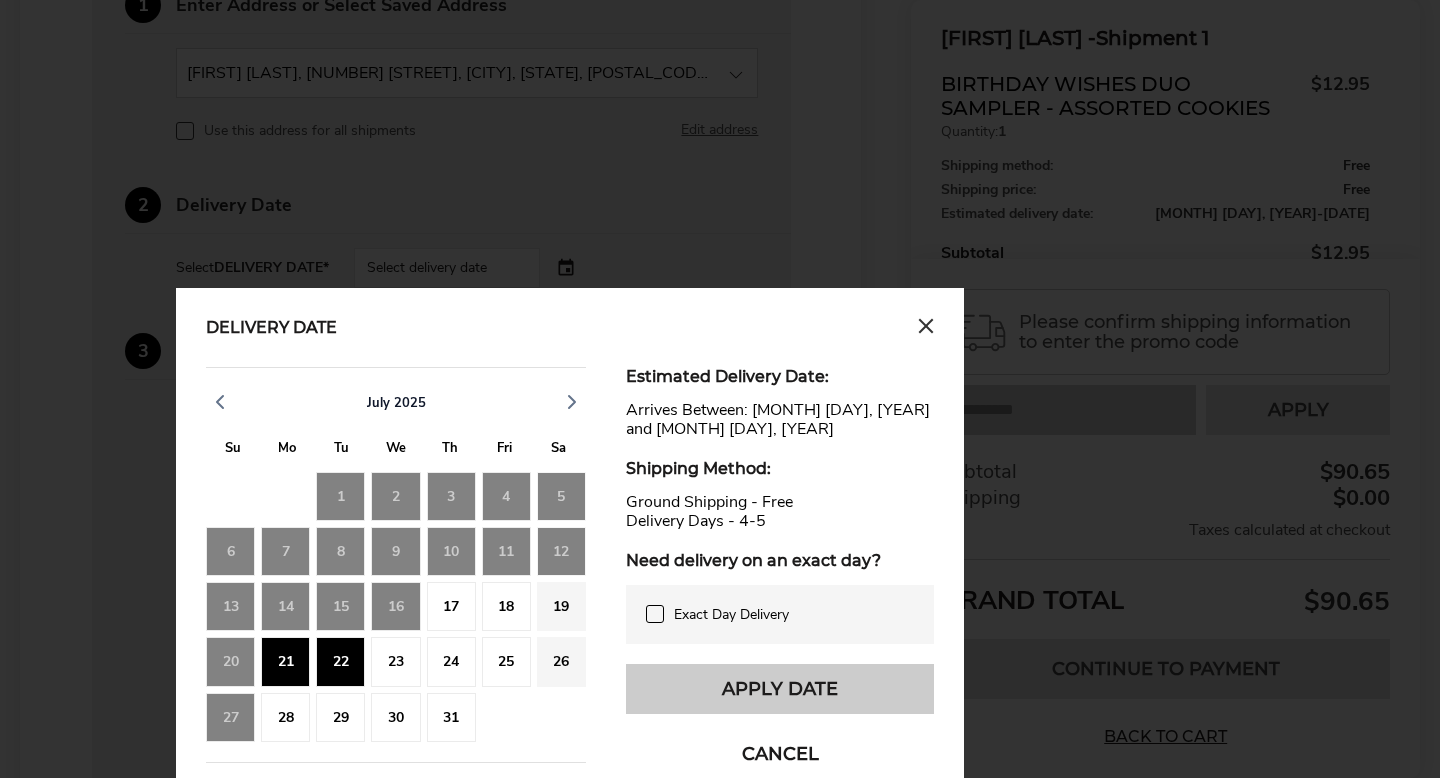 click on "Apply Date" at bounding box center [780, 689] 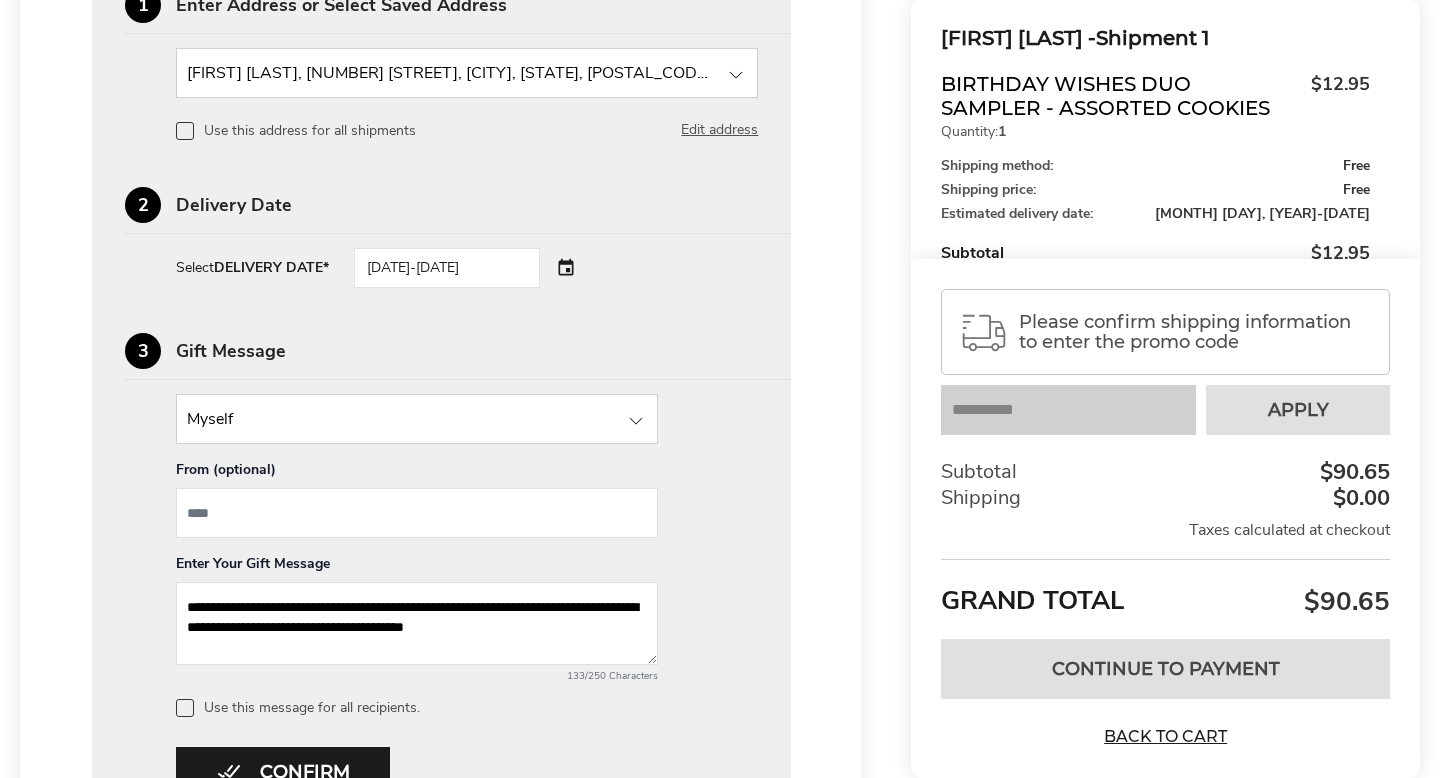click at bounding box center [417, 419] 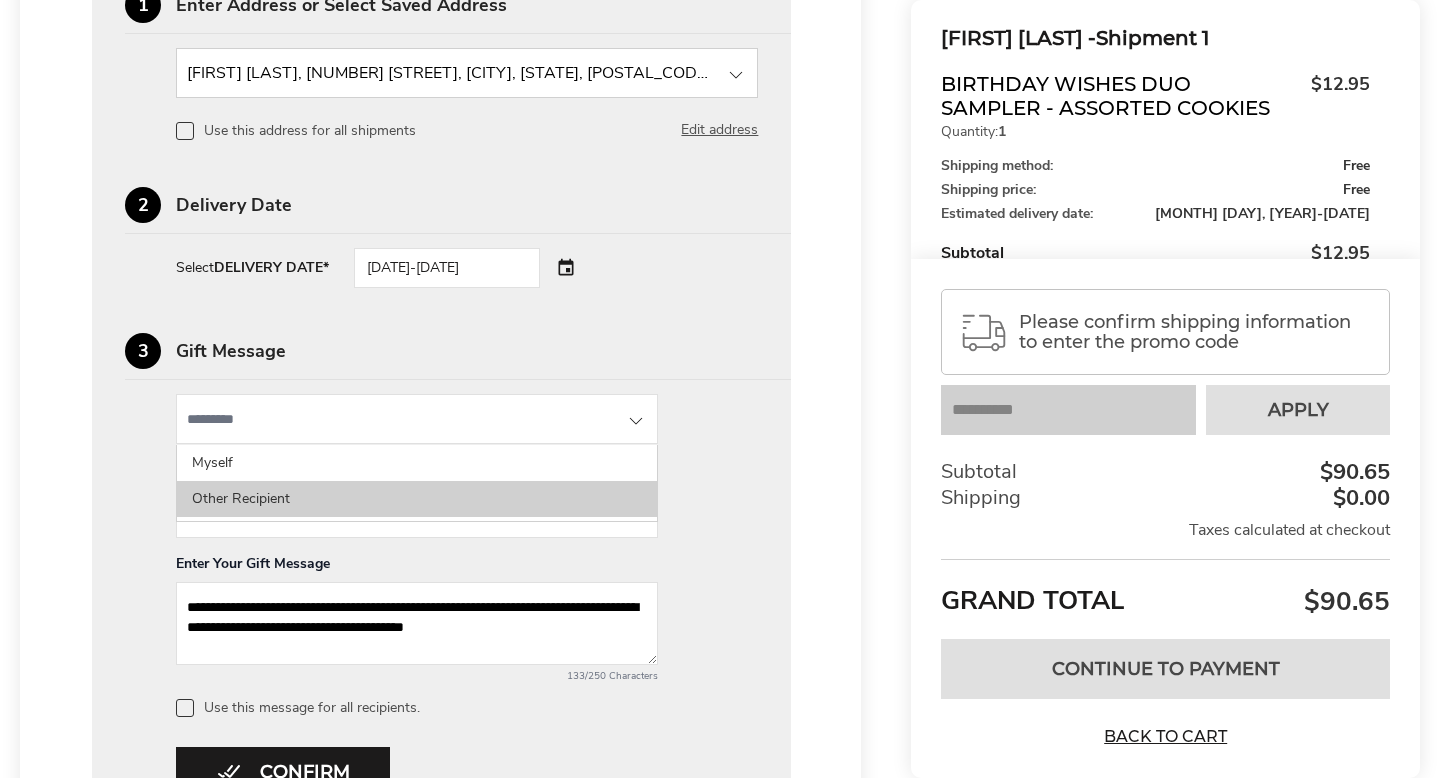 click on "Other Recipient" 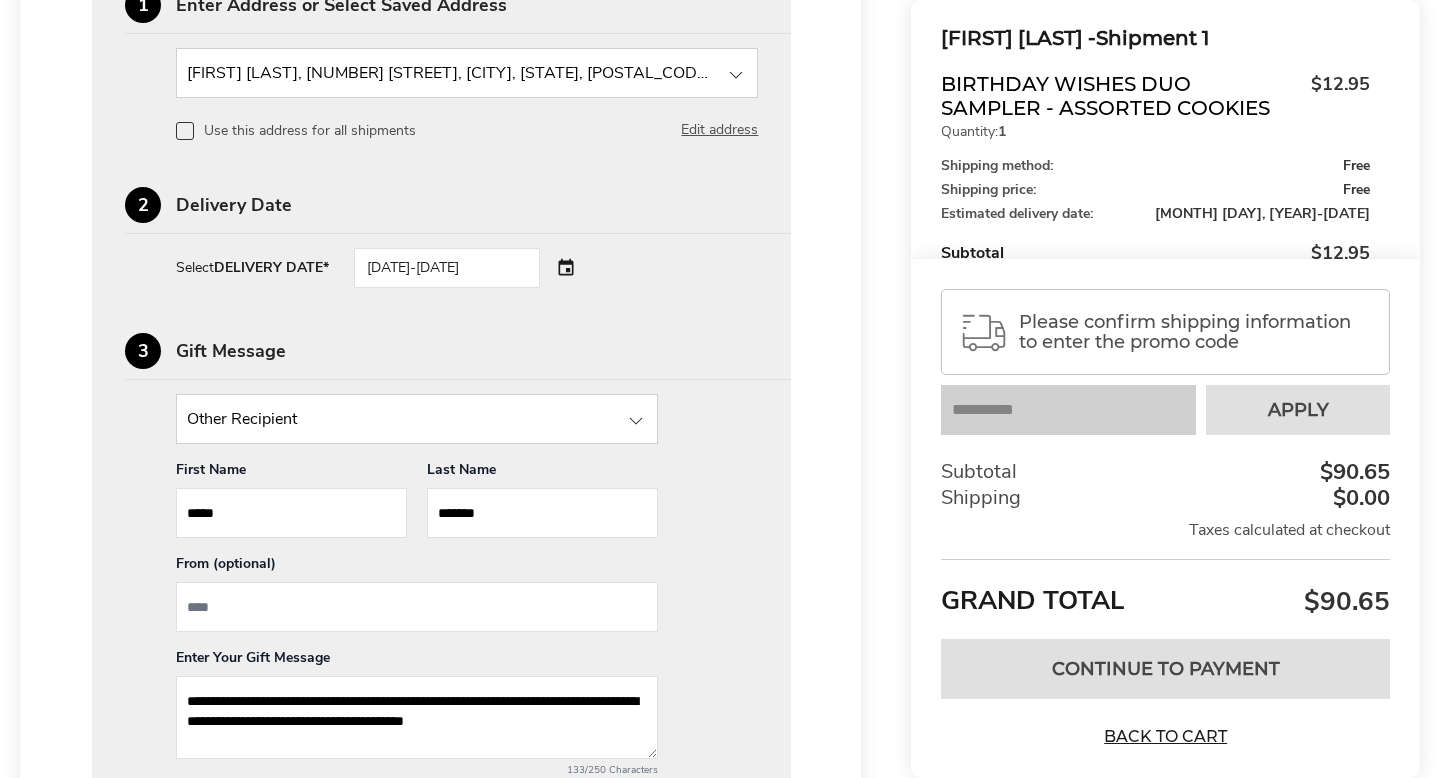 click at bounding box center (417, 607) 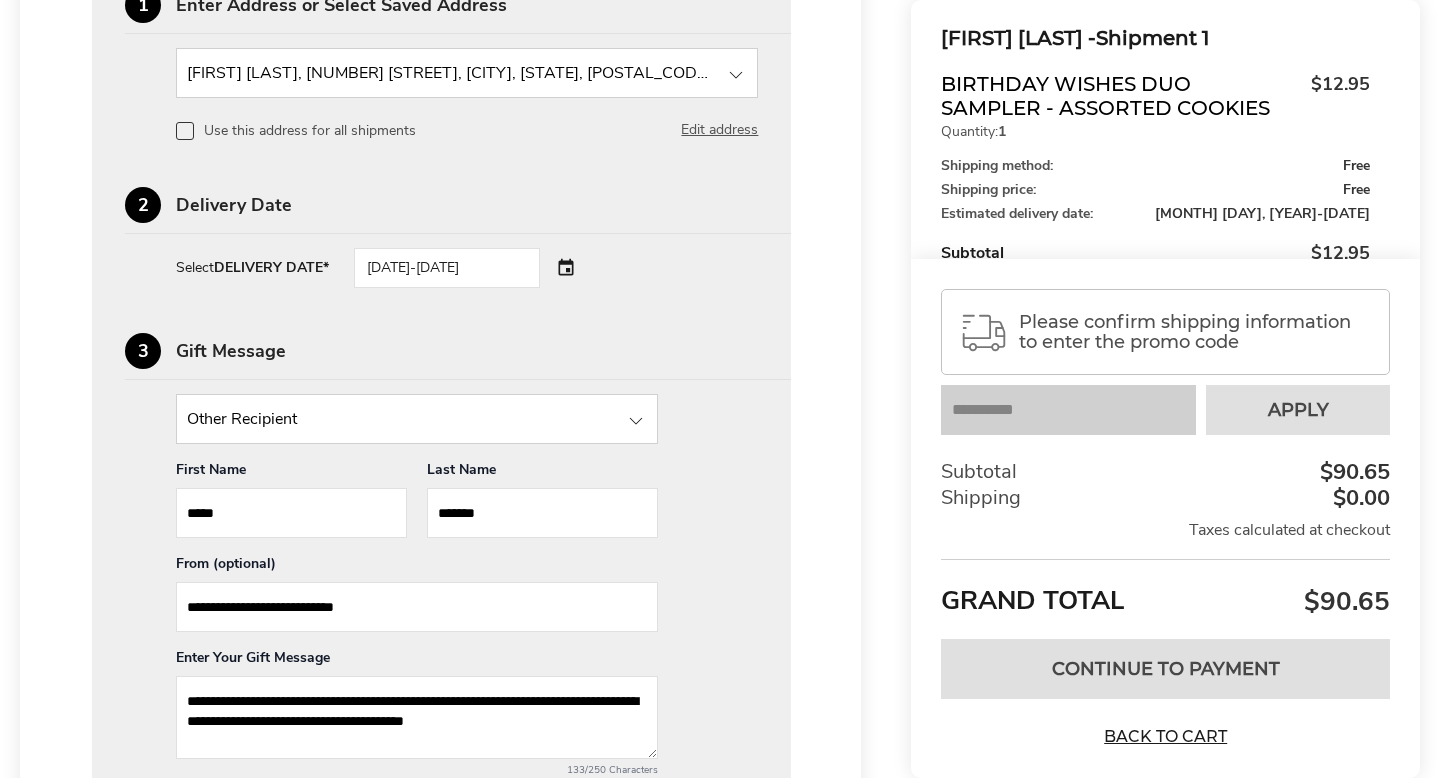 type on "**********" 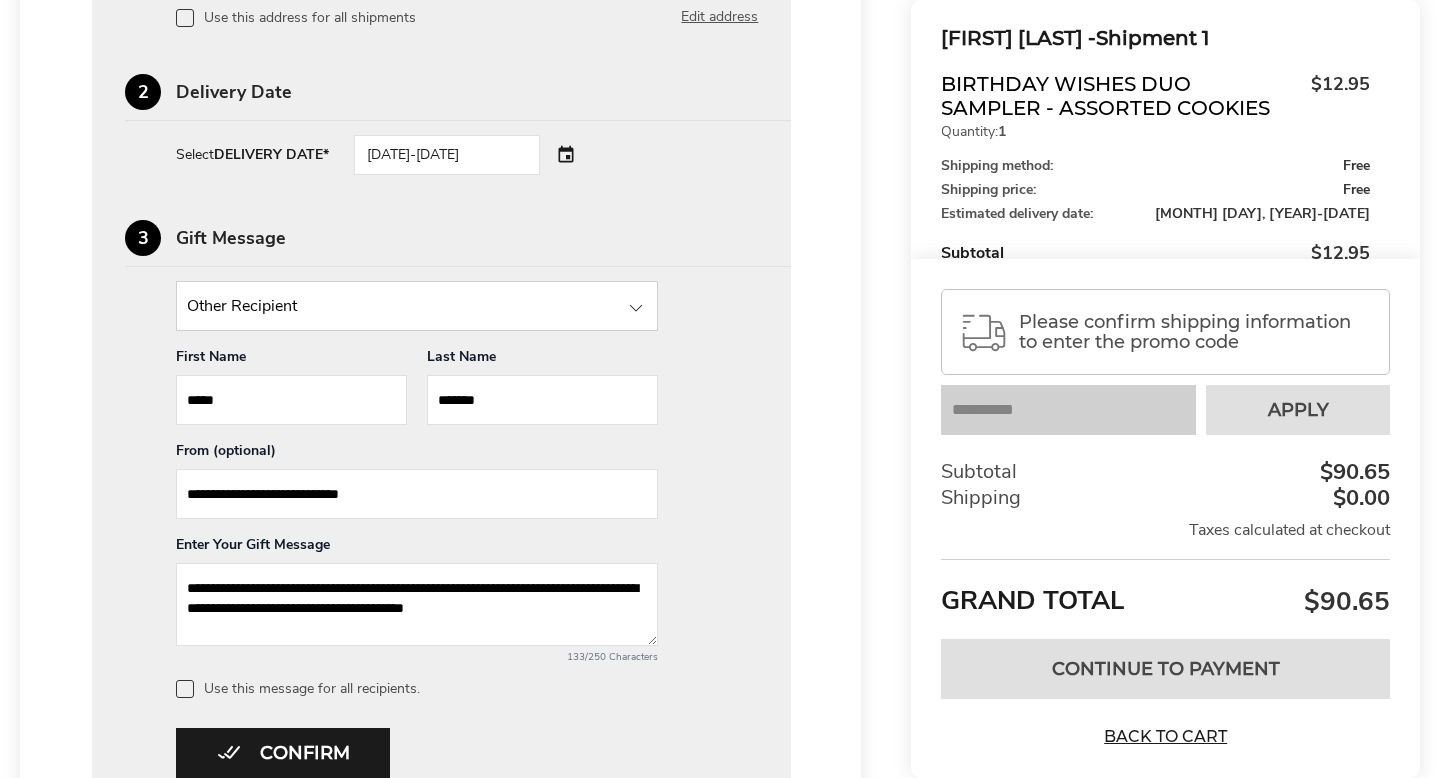 scroll, scrollTop: 2279, scrollLeft: 0, axis: vertical 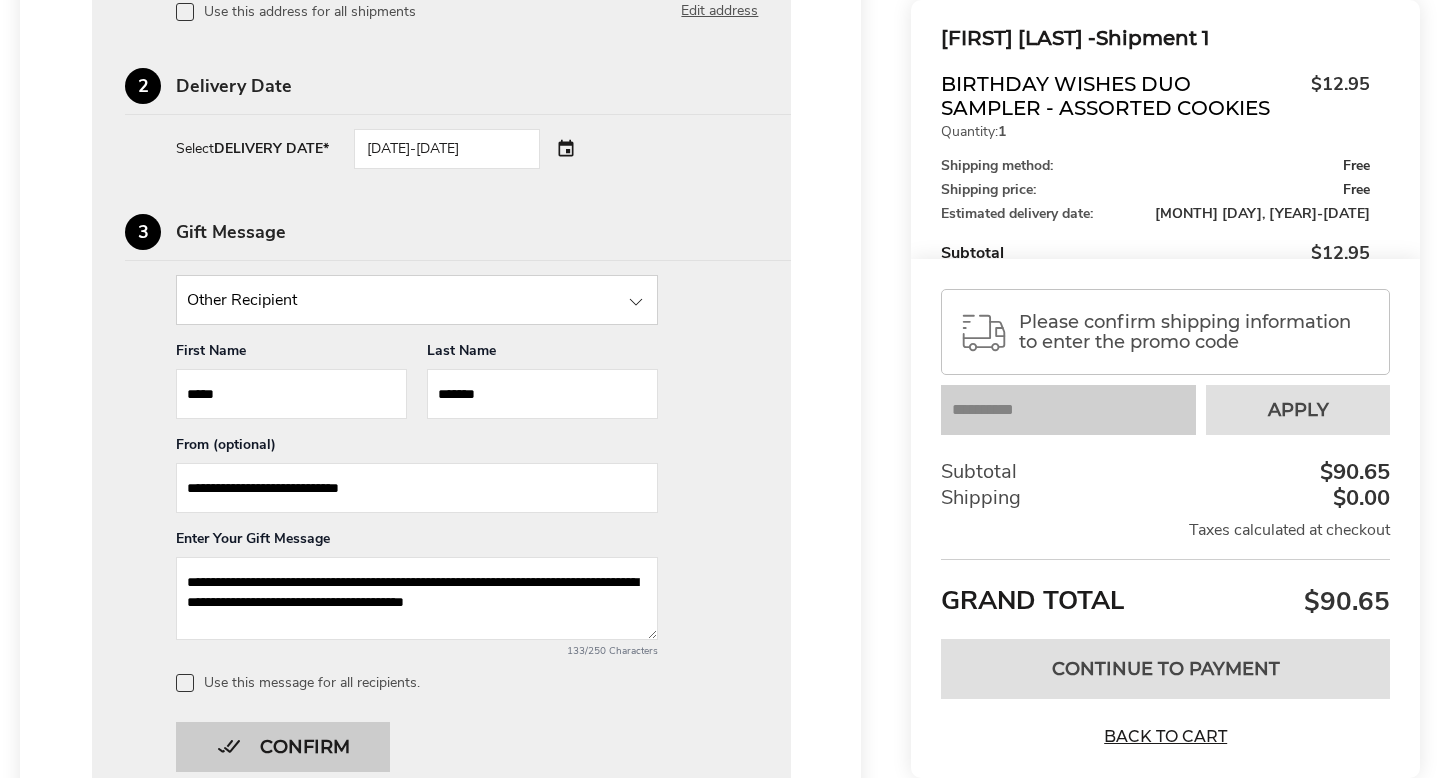 click on "Confirm" at bounding box center [283, 747] 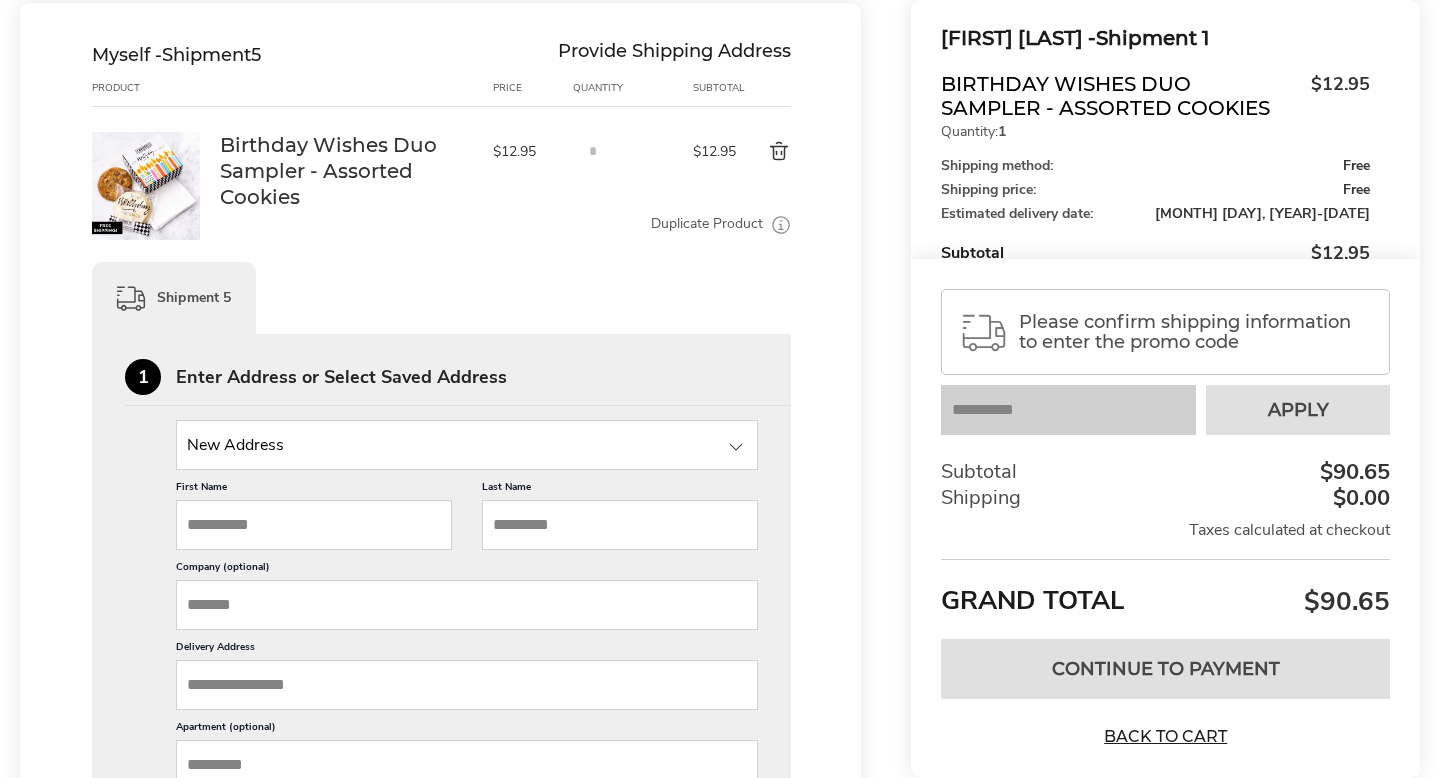 scroll, scrollTop: 2306, scrollLeft: 0, axis: vertical 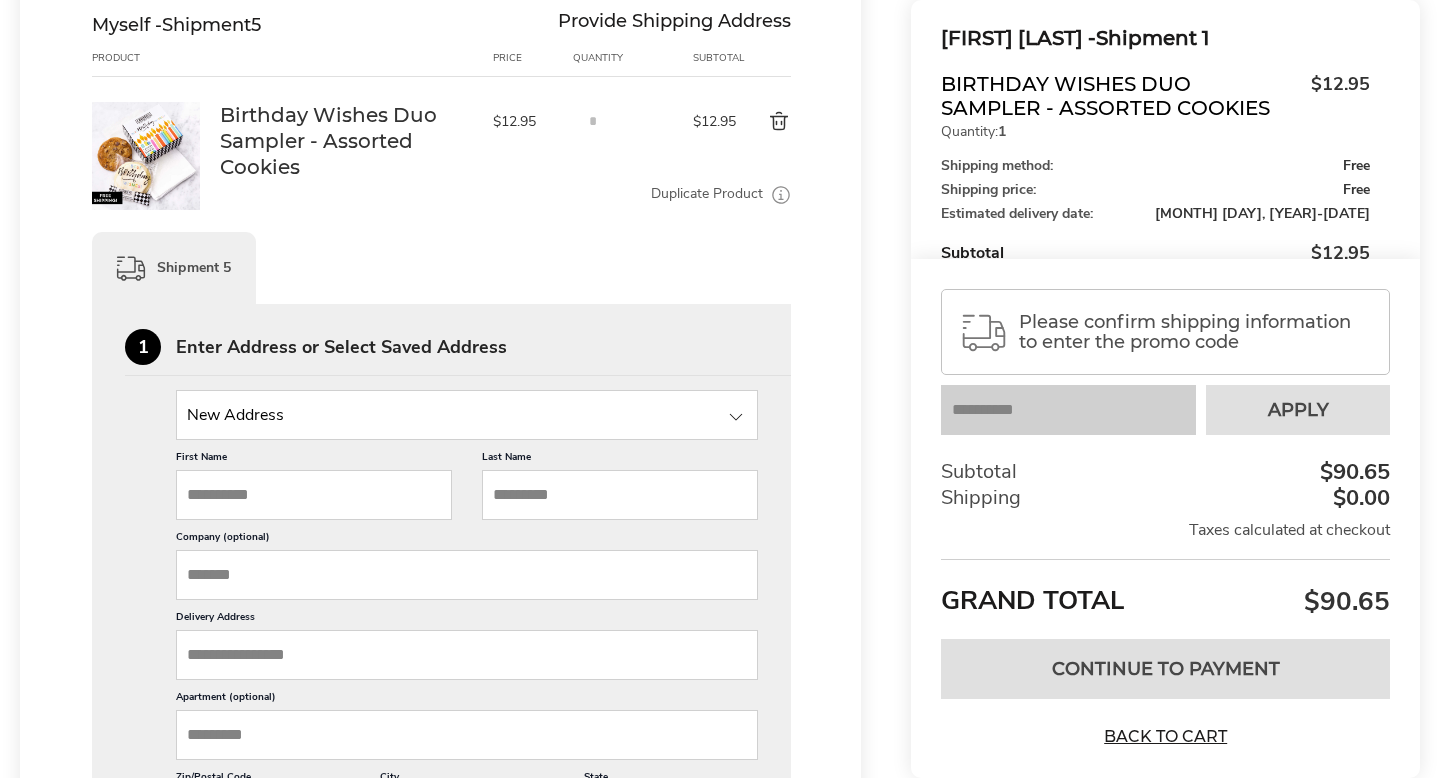 click at bounding box center [467, 415] 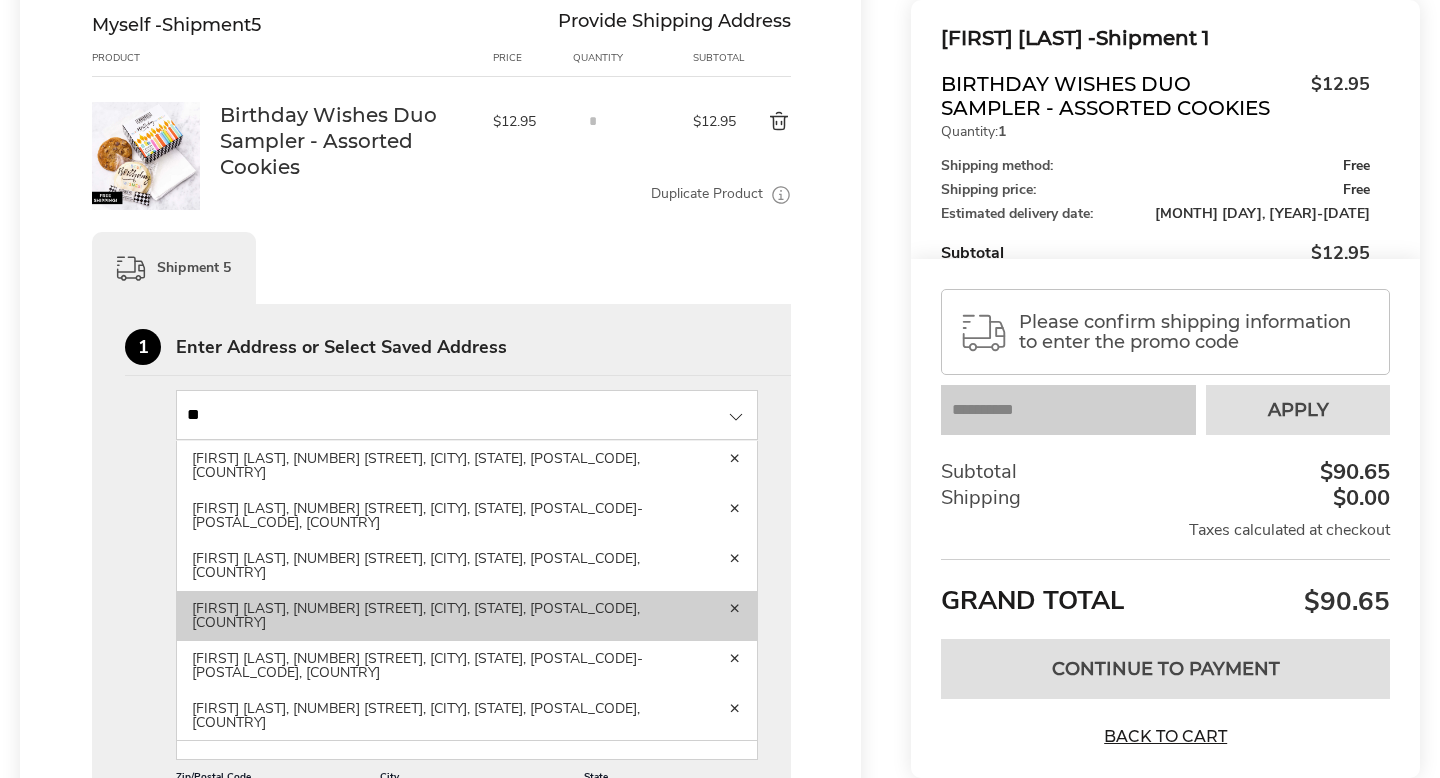 type on "**" 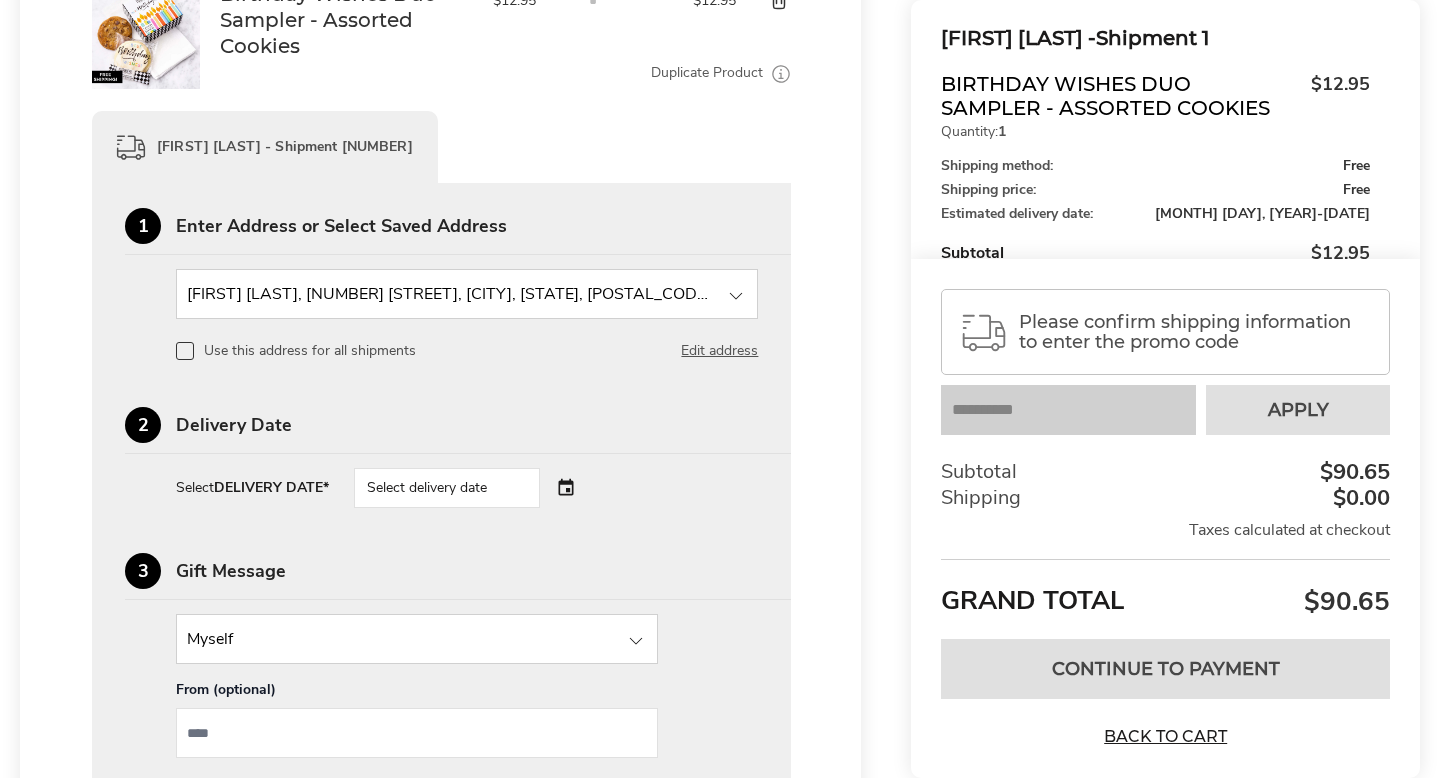 scroll, scrollTop: 2434, scrollLeft: 0, axis: vertical 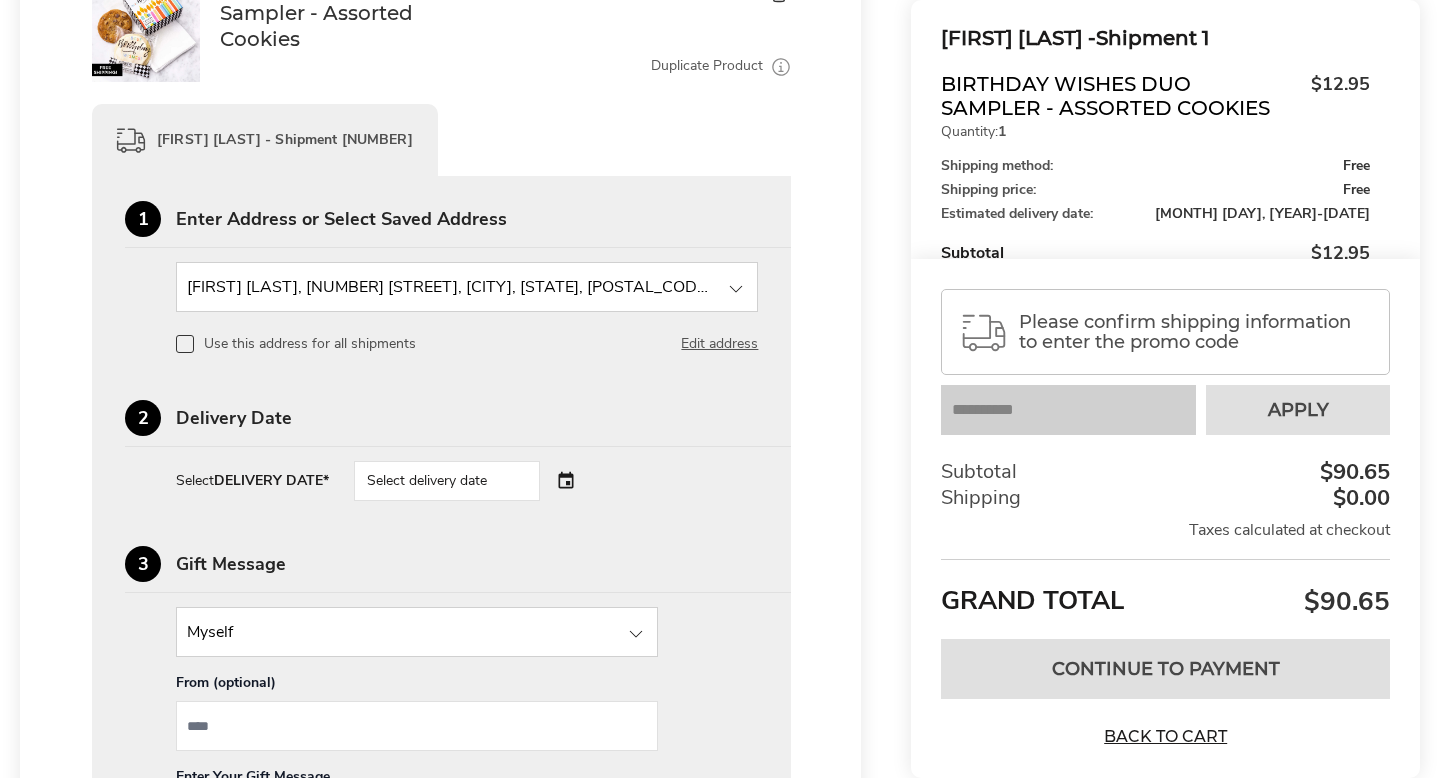 click on "Select delivery date" at bounding box center [447, 481] 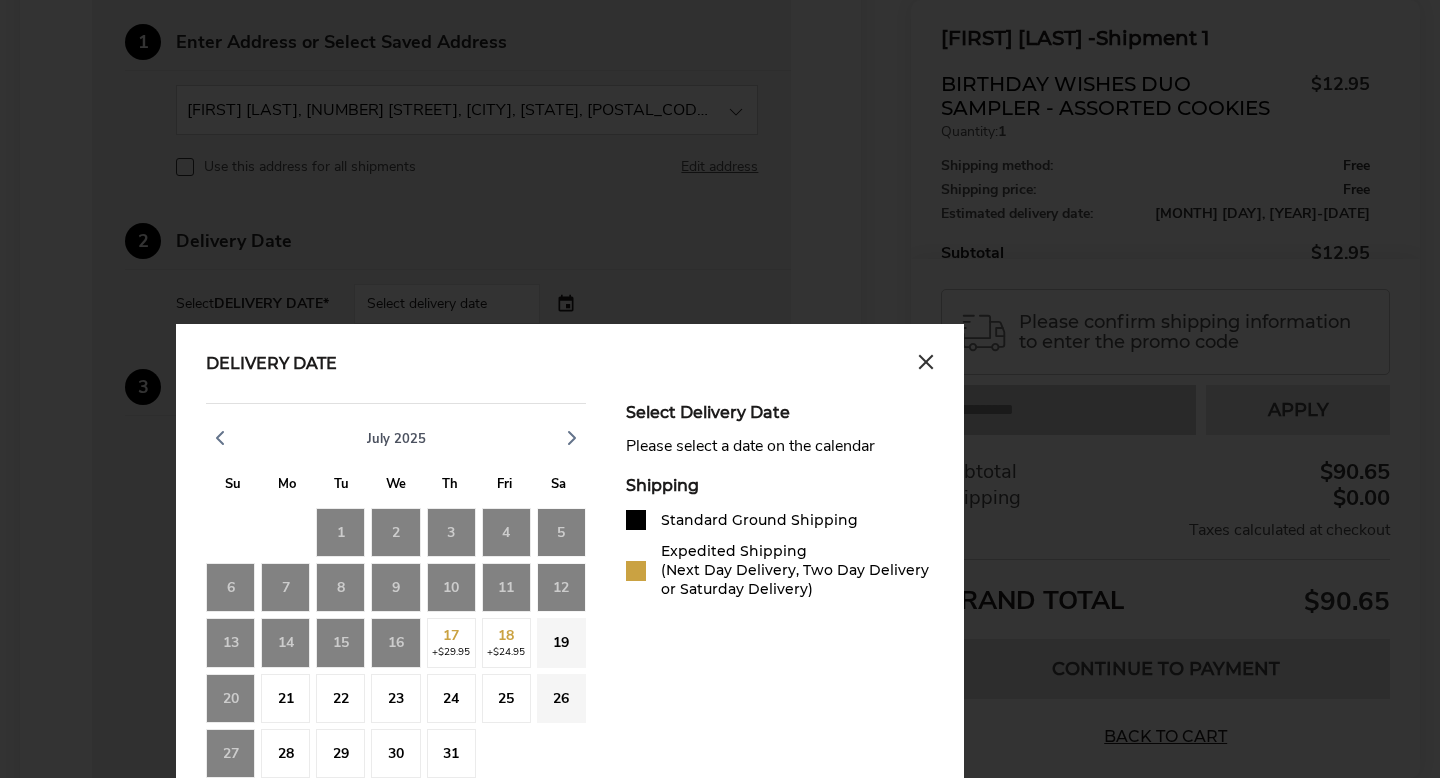scroll, scrollTop: 2629, scrollLeft: 0, axis: vertical 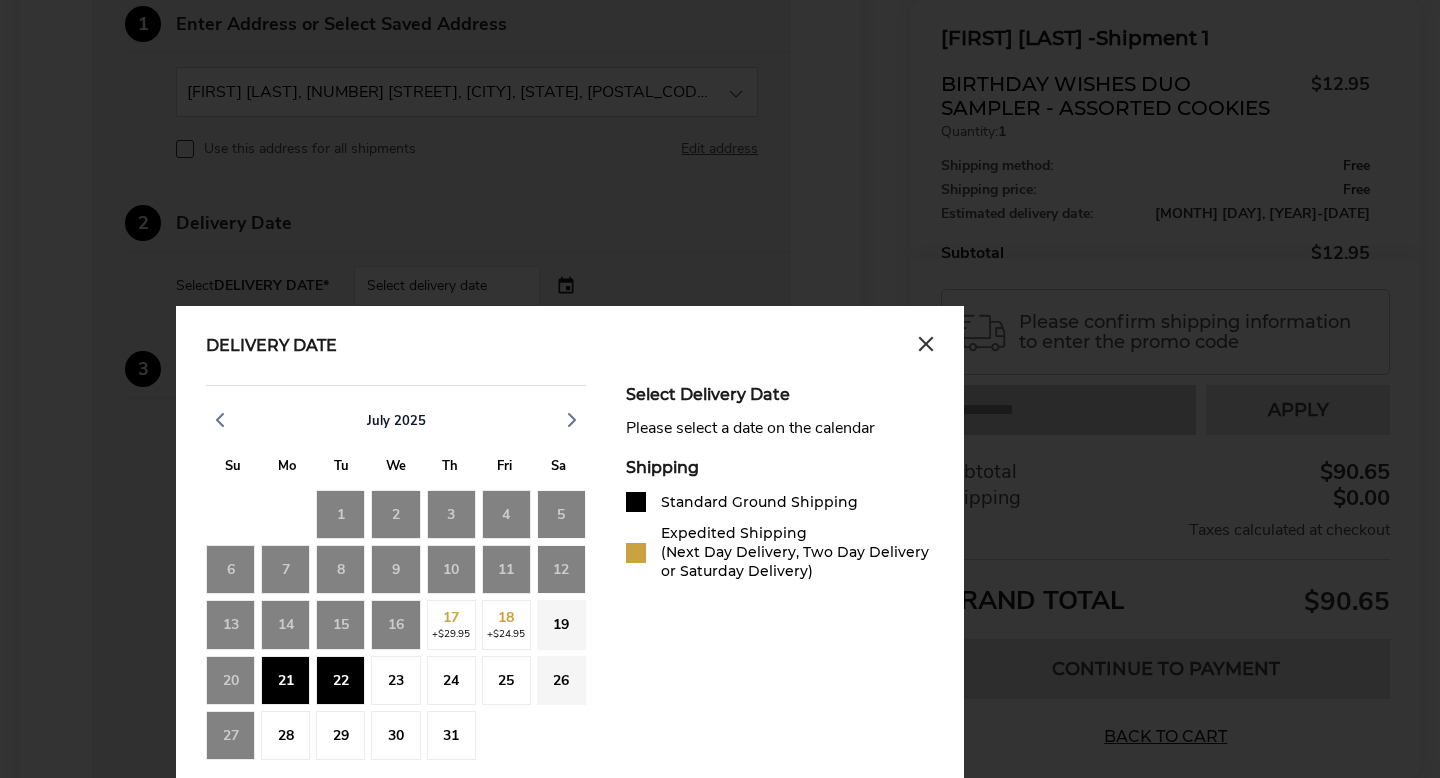 click on "22" 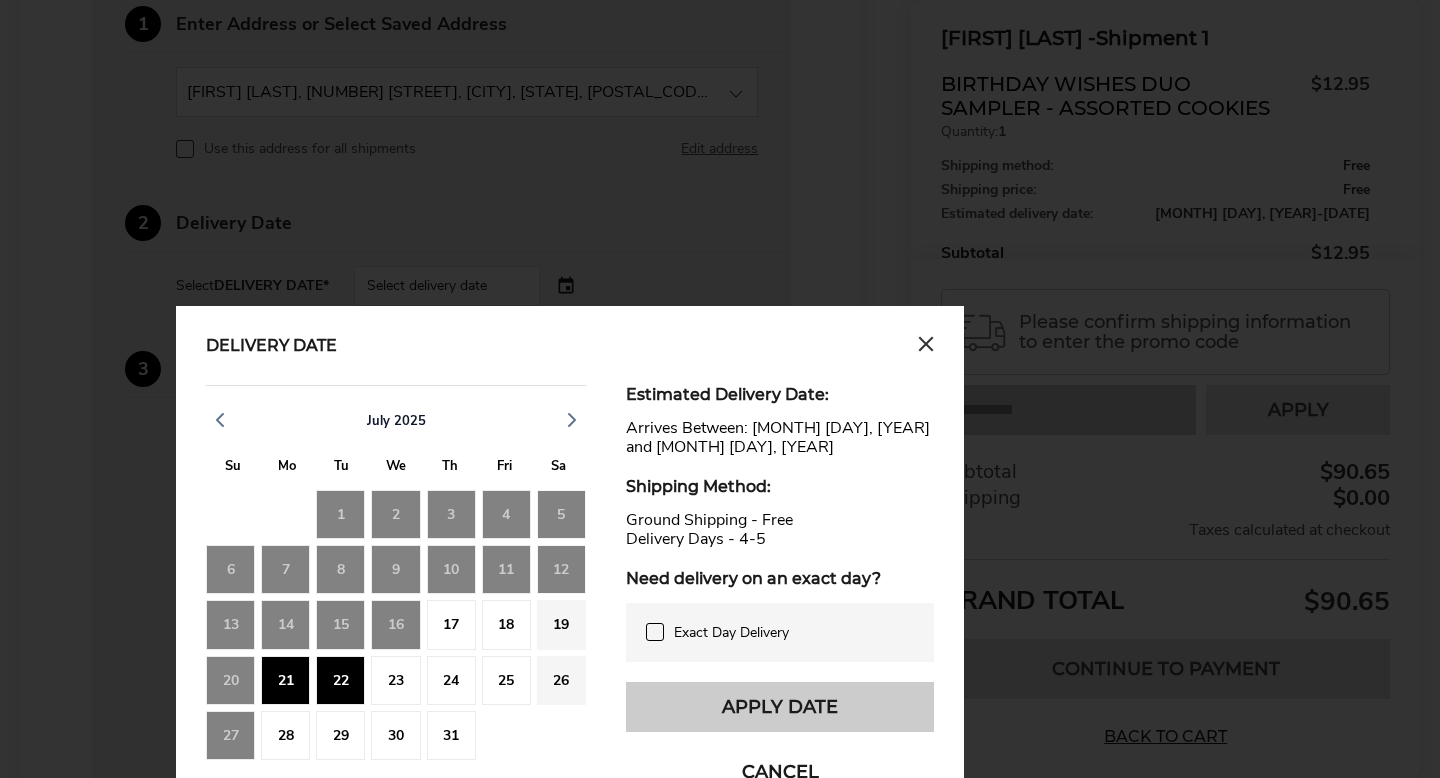 click on "Apply Date" at bounding box center (780, 707) 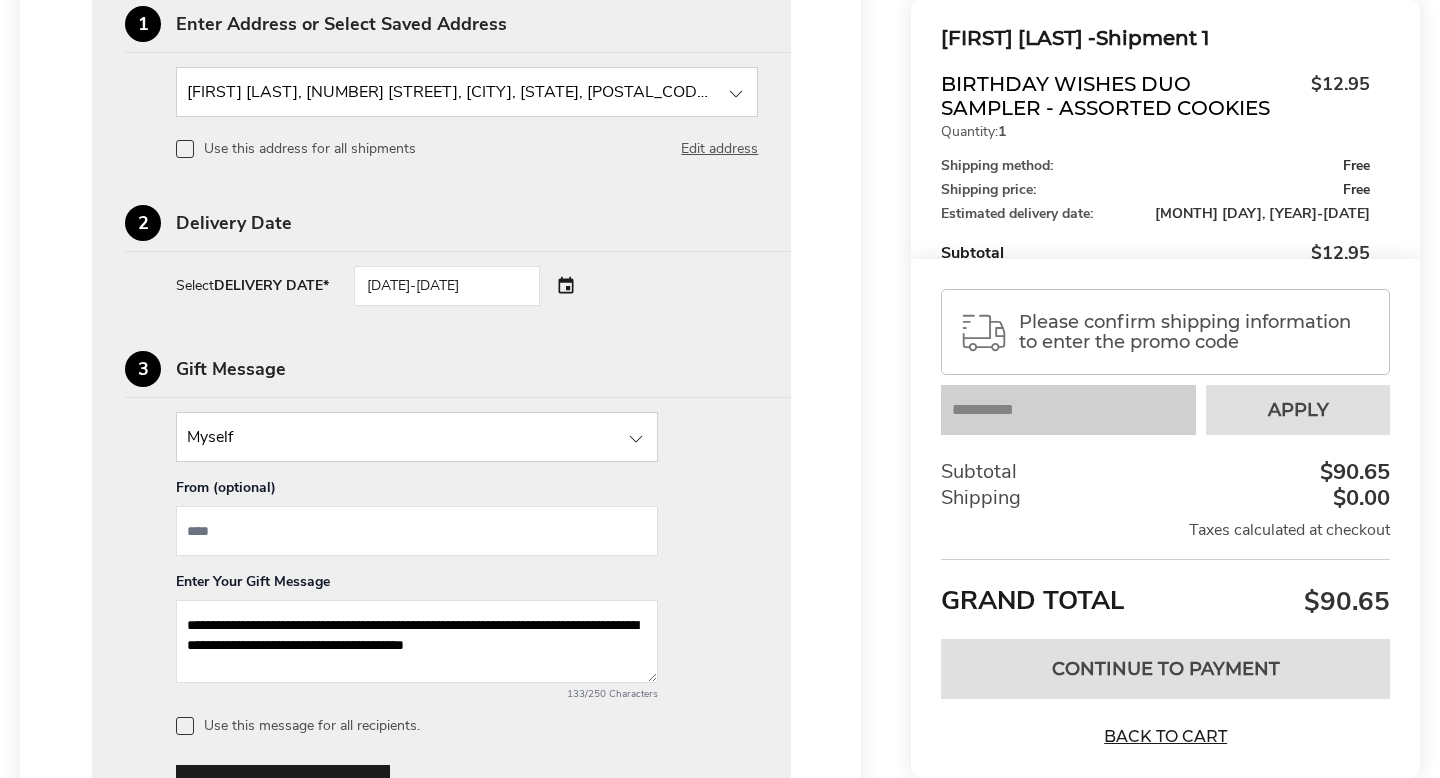 click at bounding box center (417, 437) 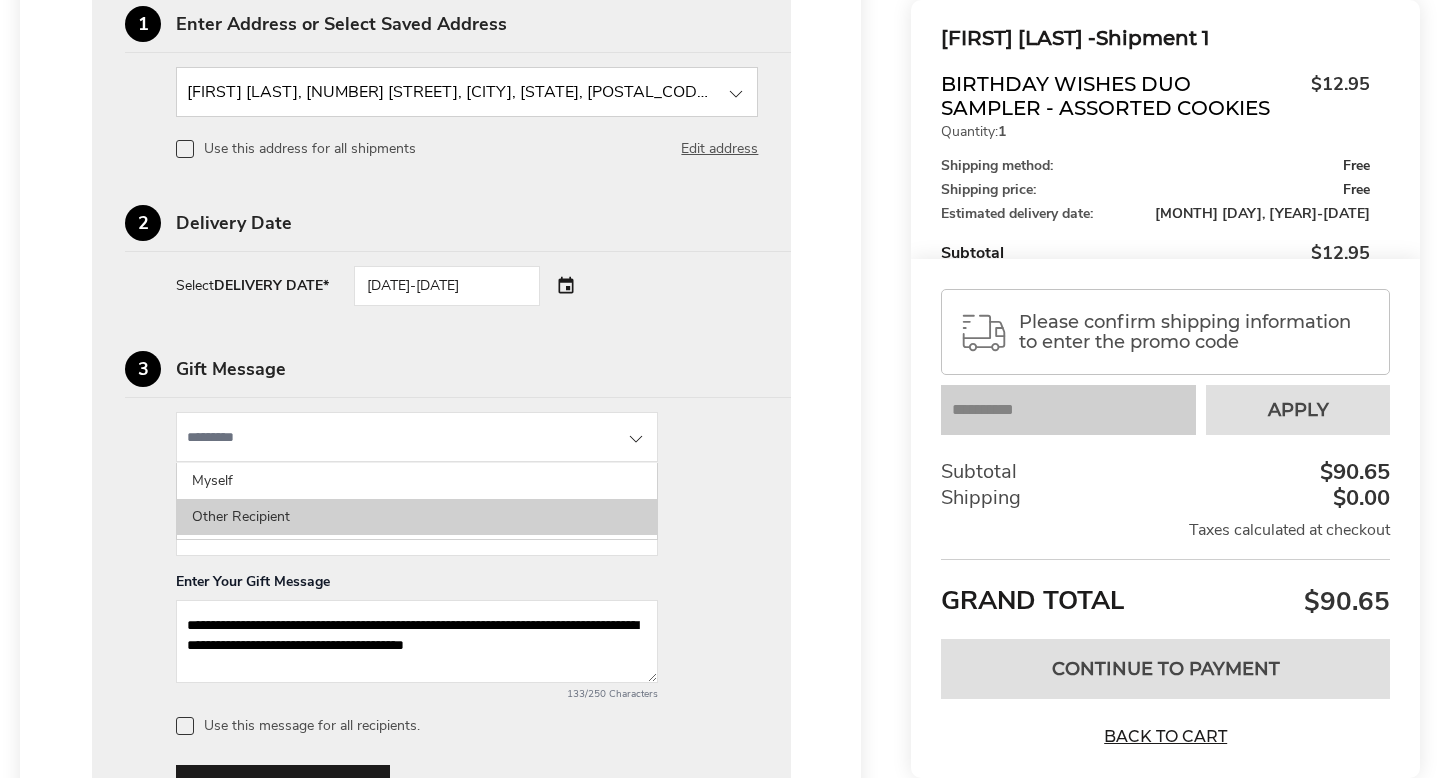 click on "Other Recipient" 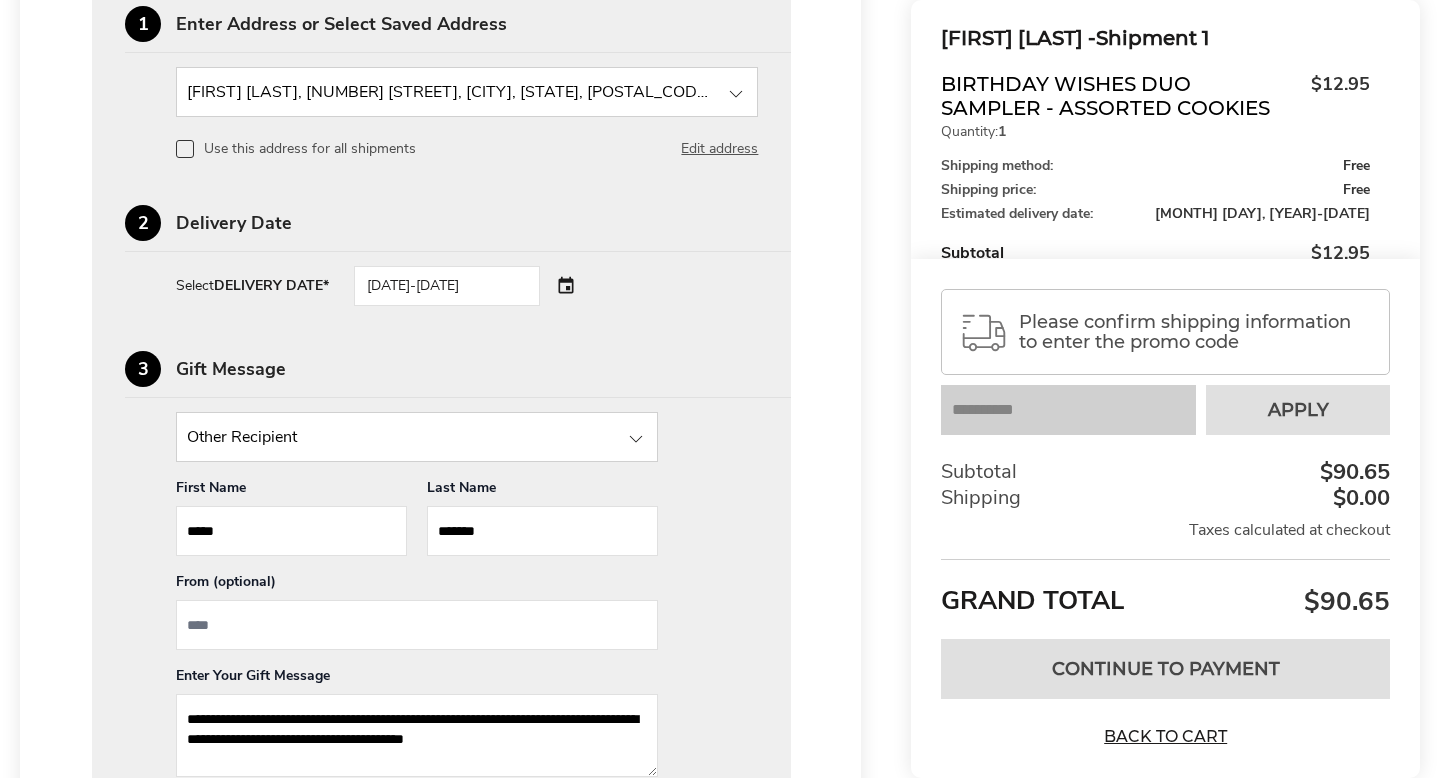 click at bounding box center (417, 625) 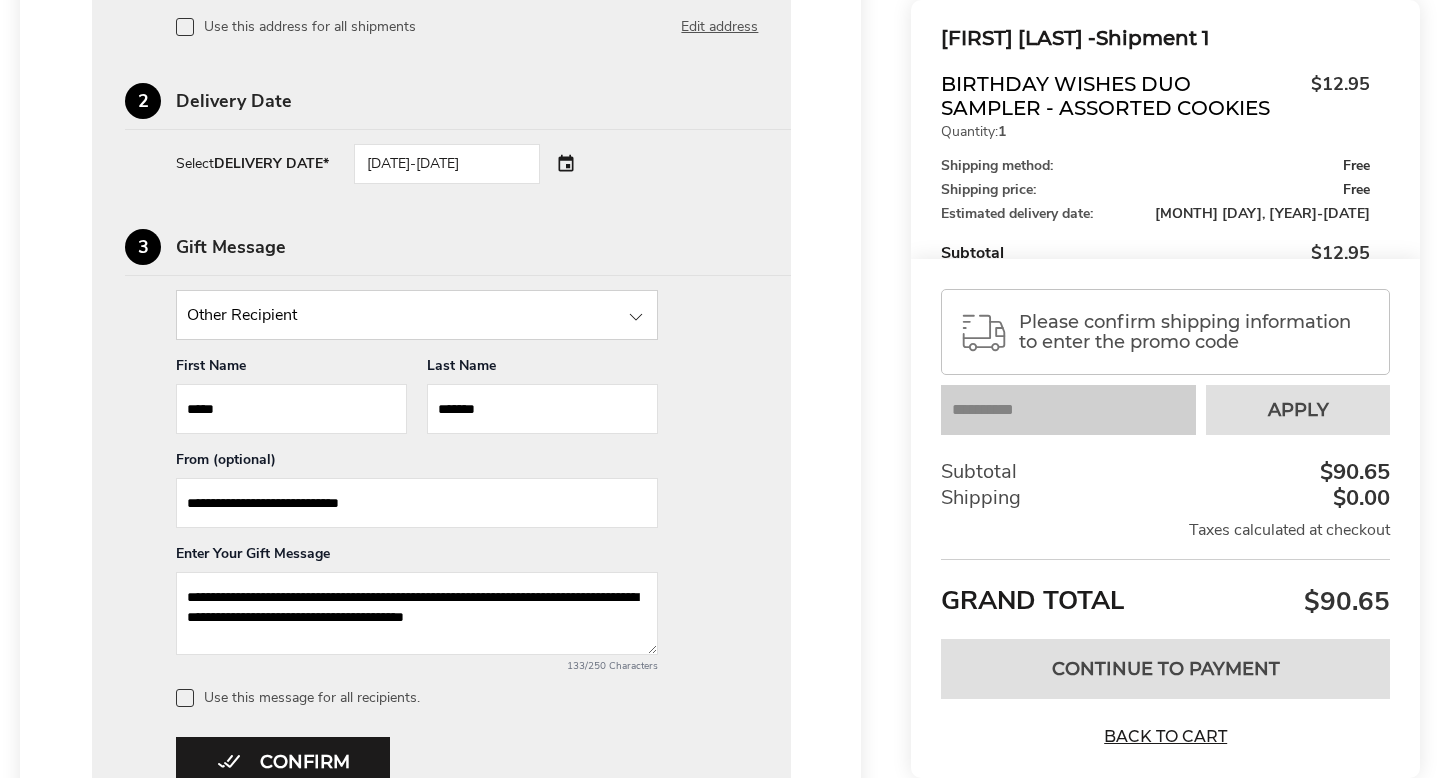 scroll, scrollTop: 2753, scrollLeft: 0, axis: vertical 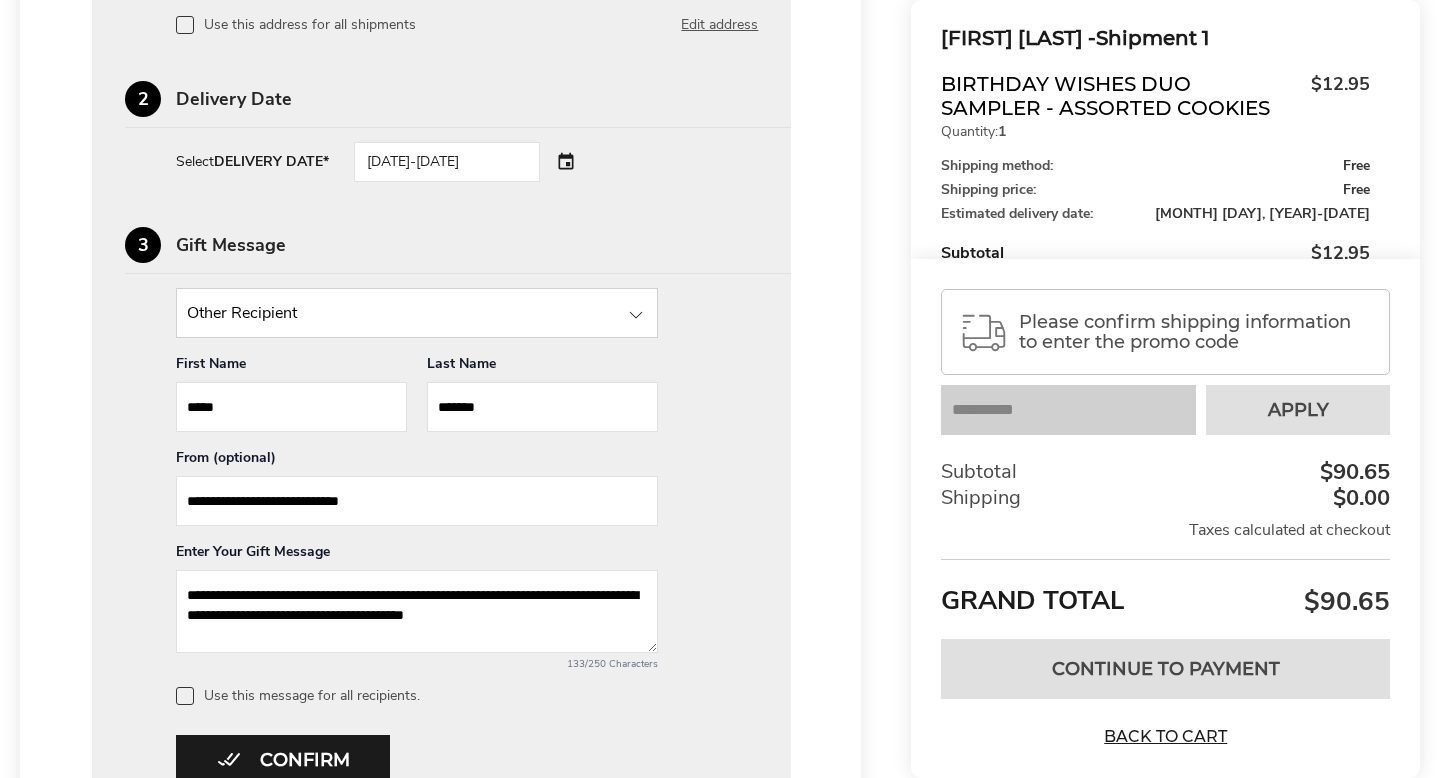 type on "**********" 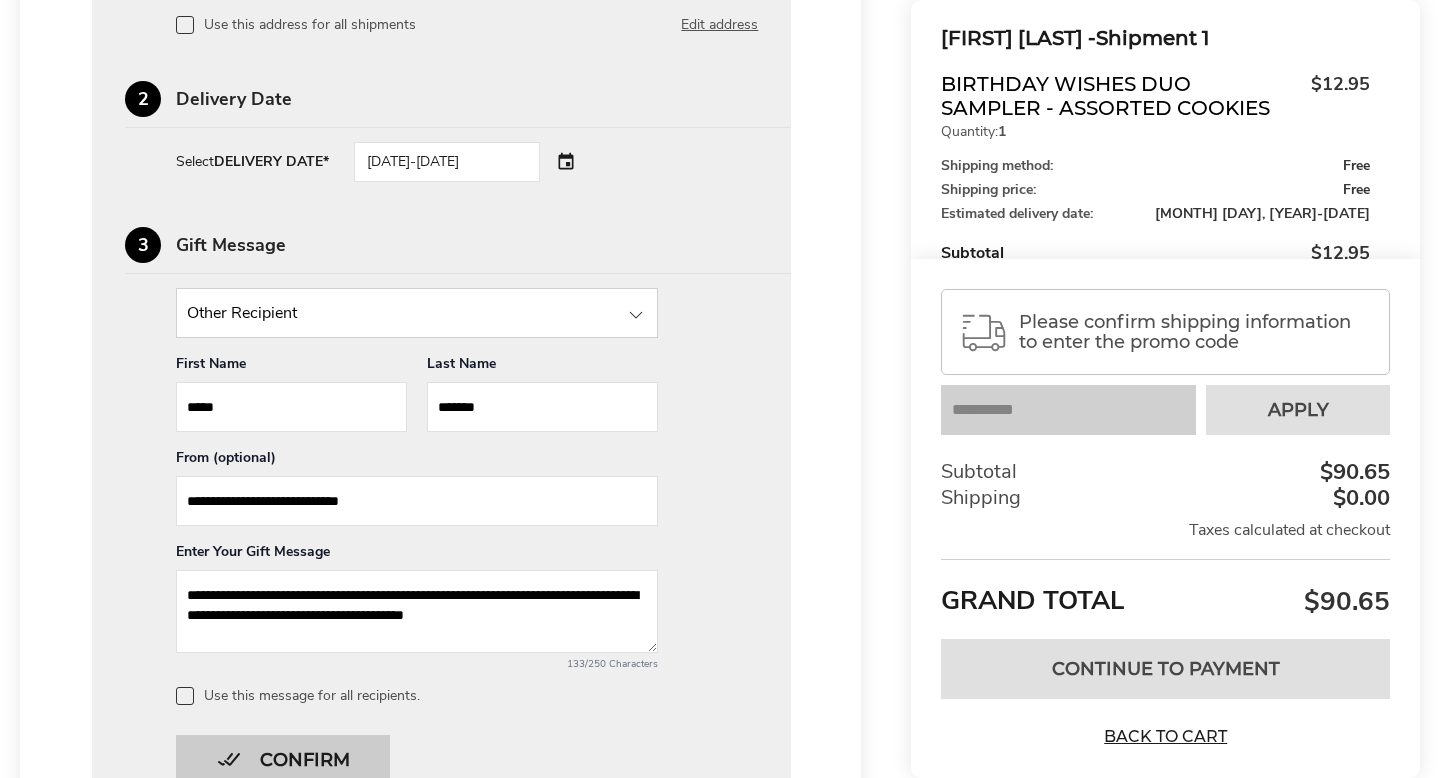 click on "Confirm" at bounding box center [283, 760] 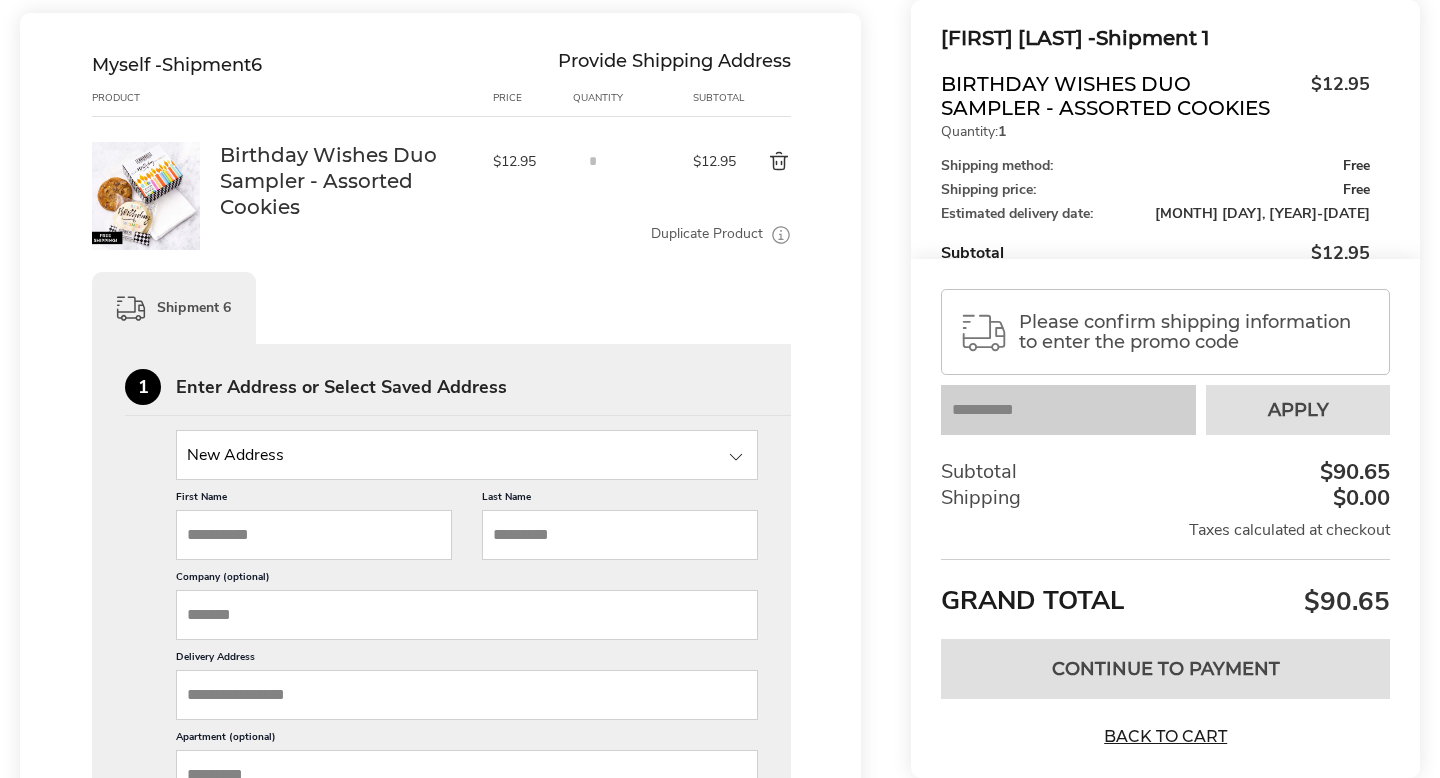 scroll, scrollTop: 2750, scrollLeft: 0, axis: vertical 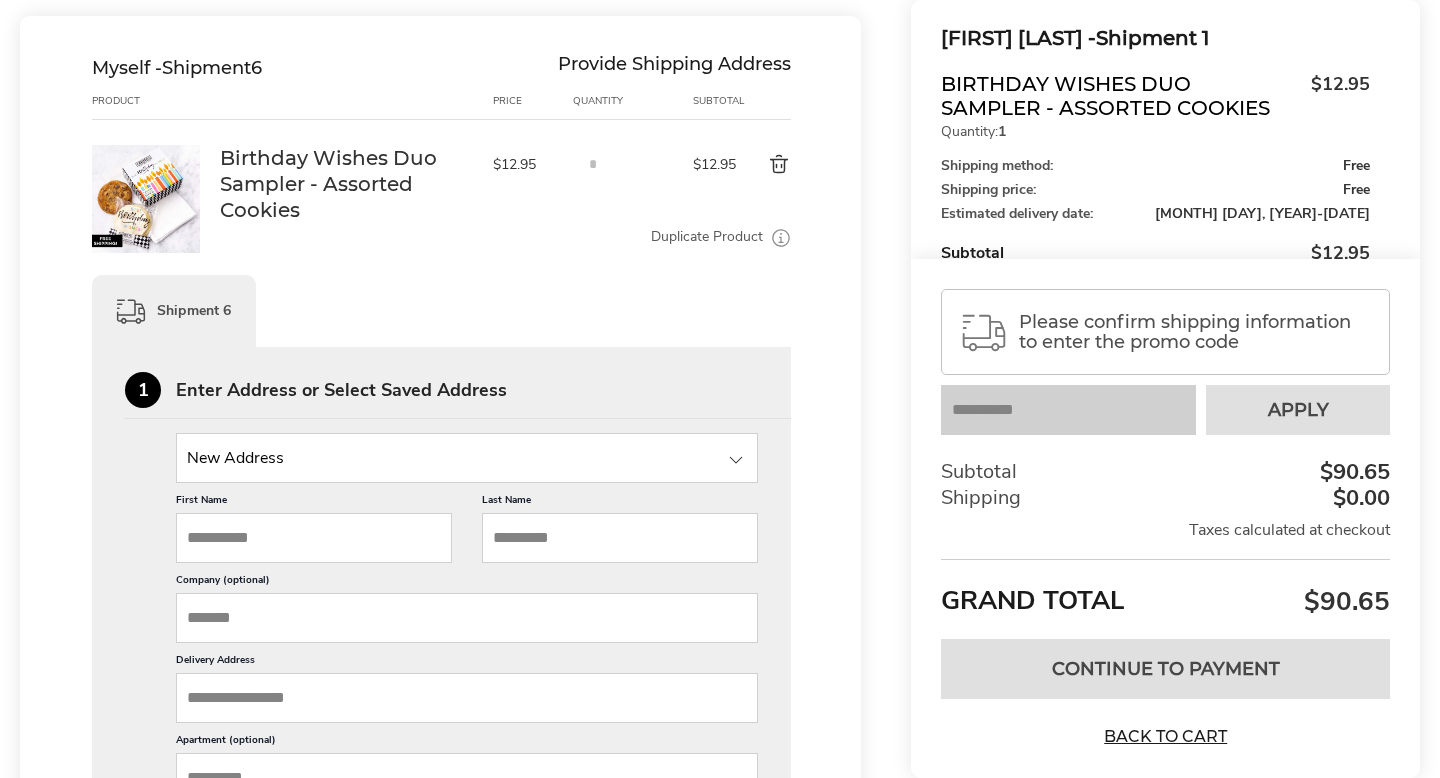 click at bounding box center [467, 458] 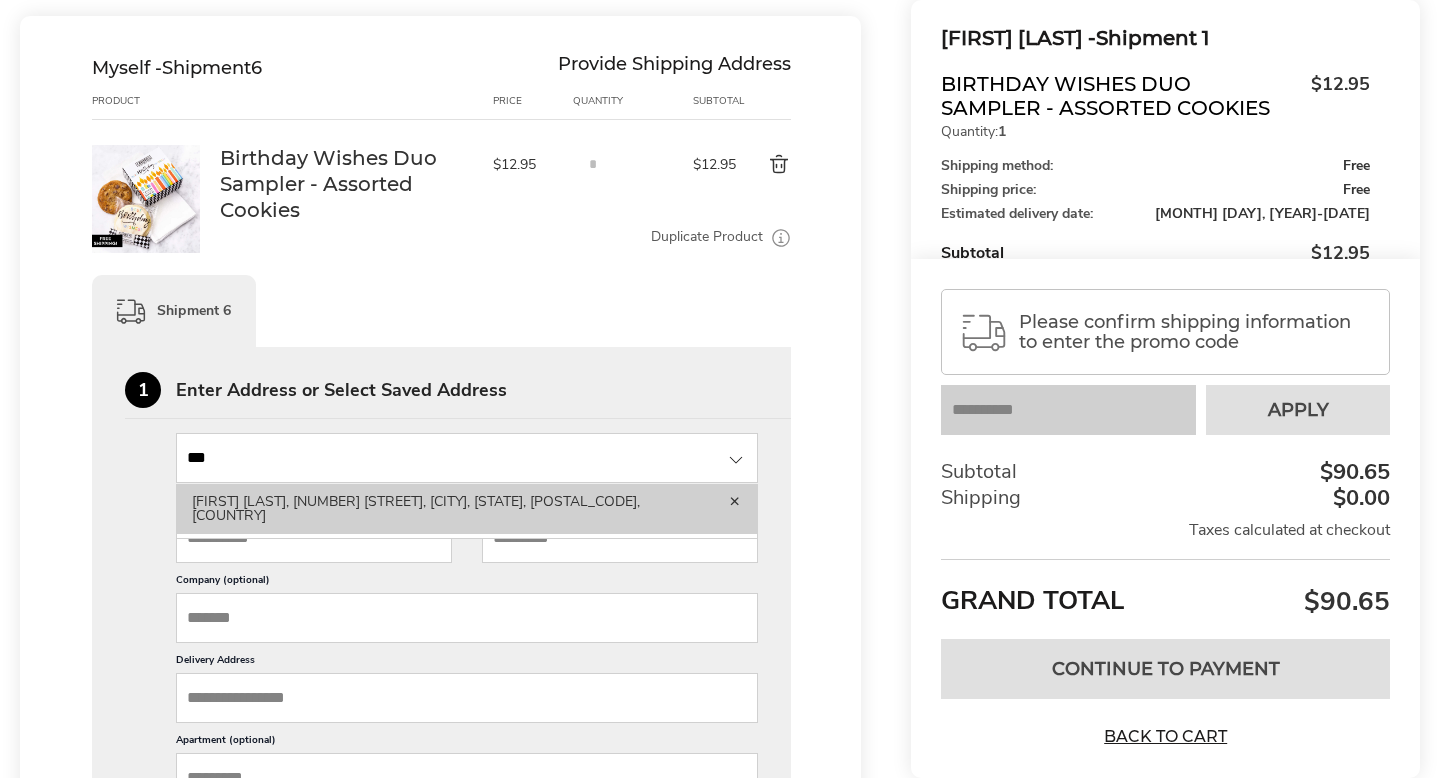 type on "***" 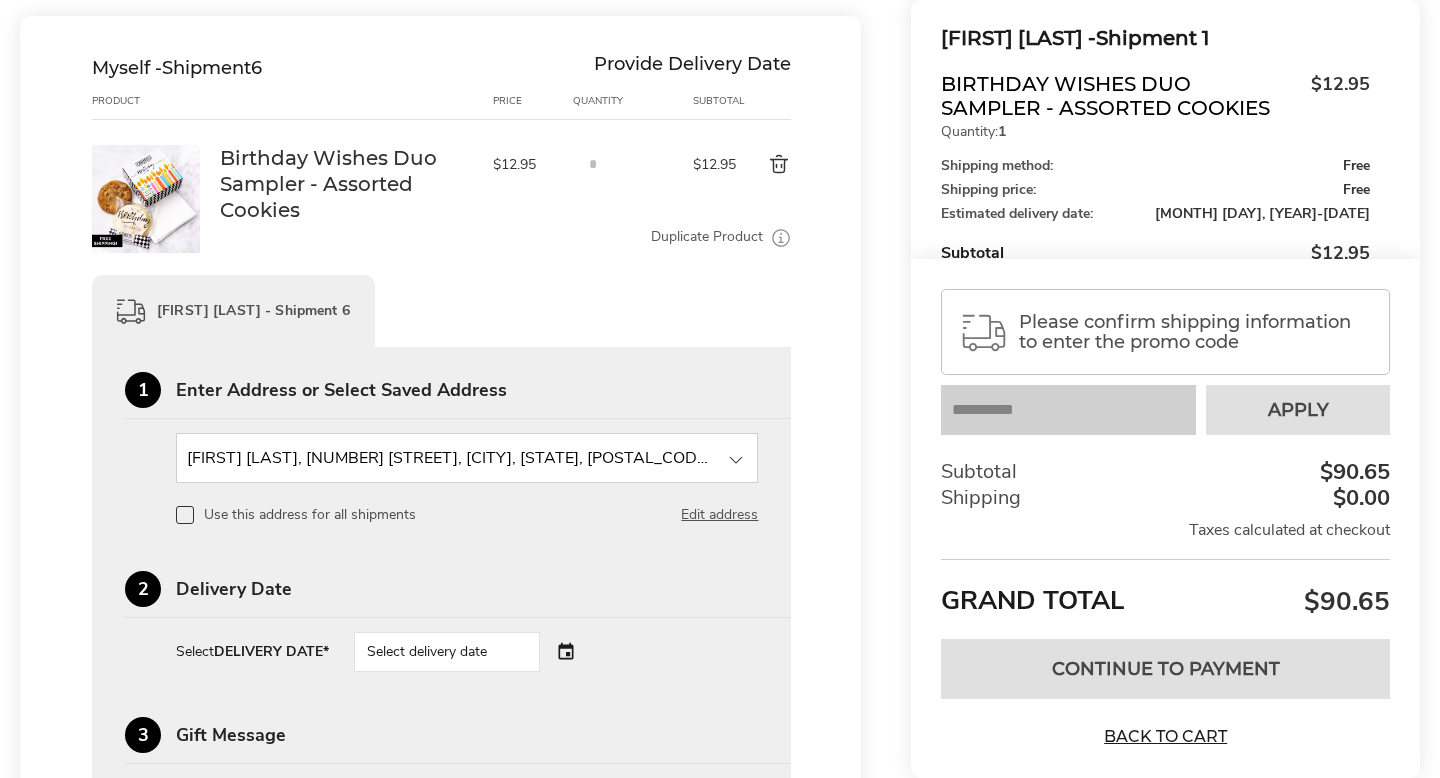 click on "Select delivery date" at bounding box center (447, 652) 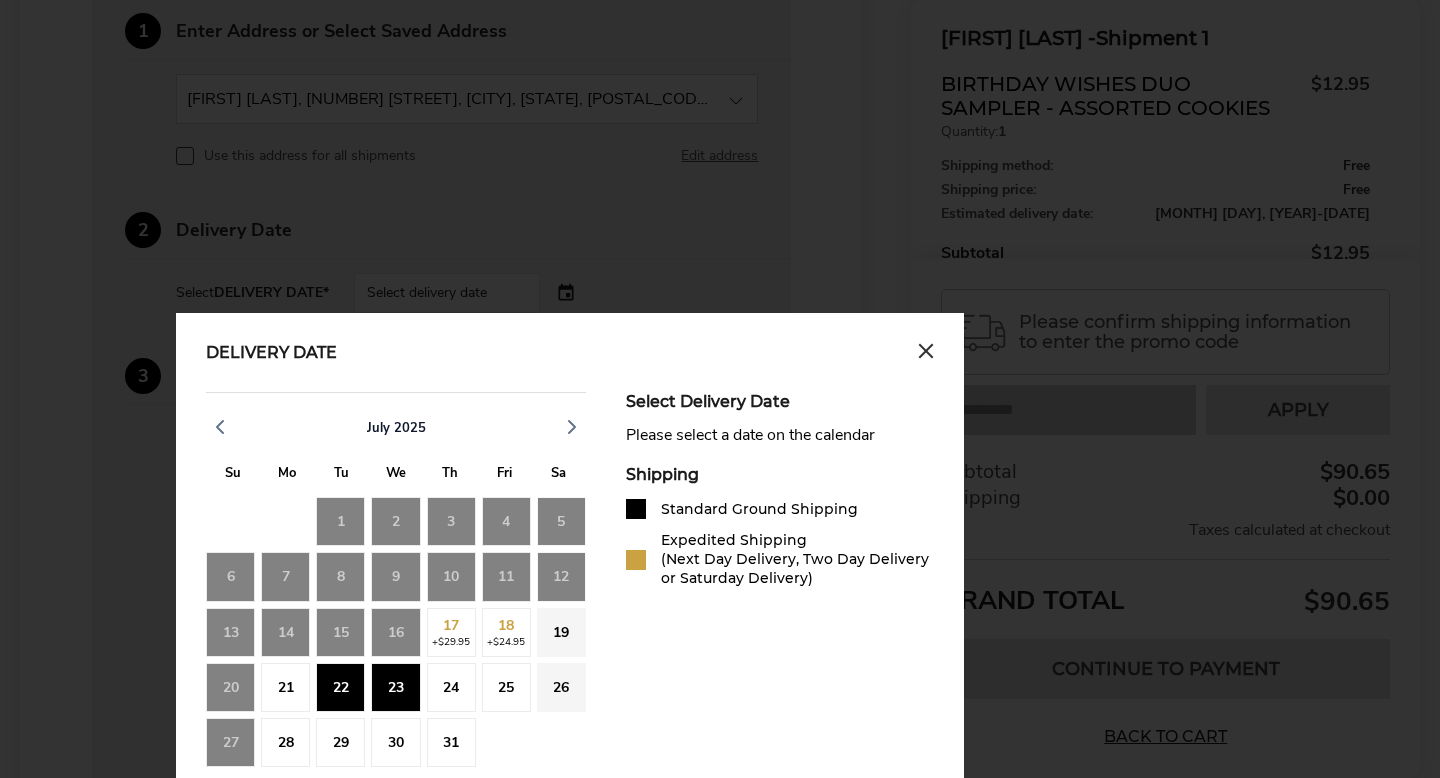 scroll, scrollTop: 3112, scrollLeft: 0, axis: vertical 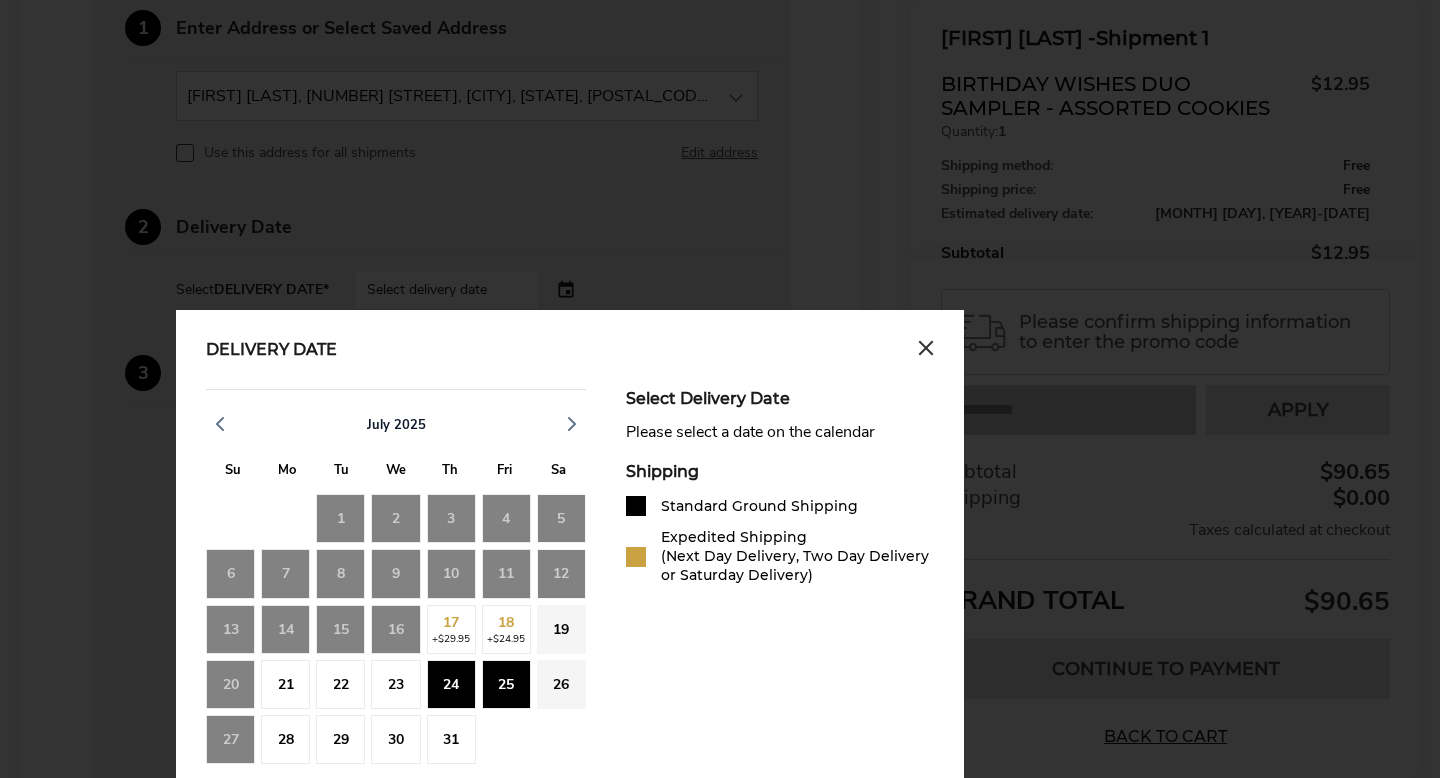click on "25" 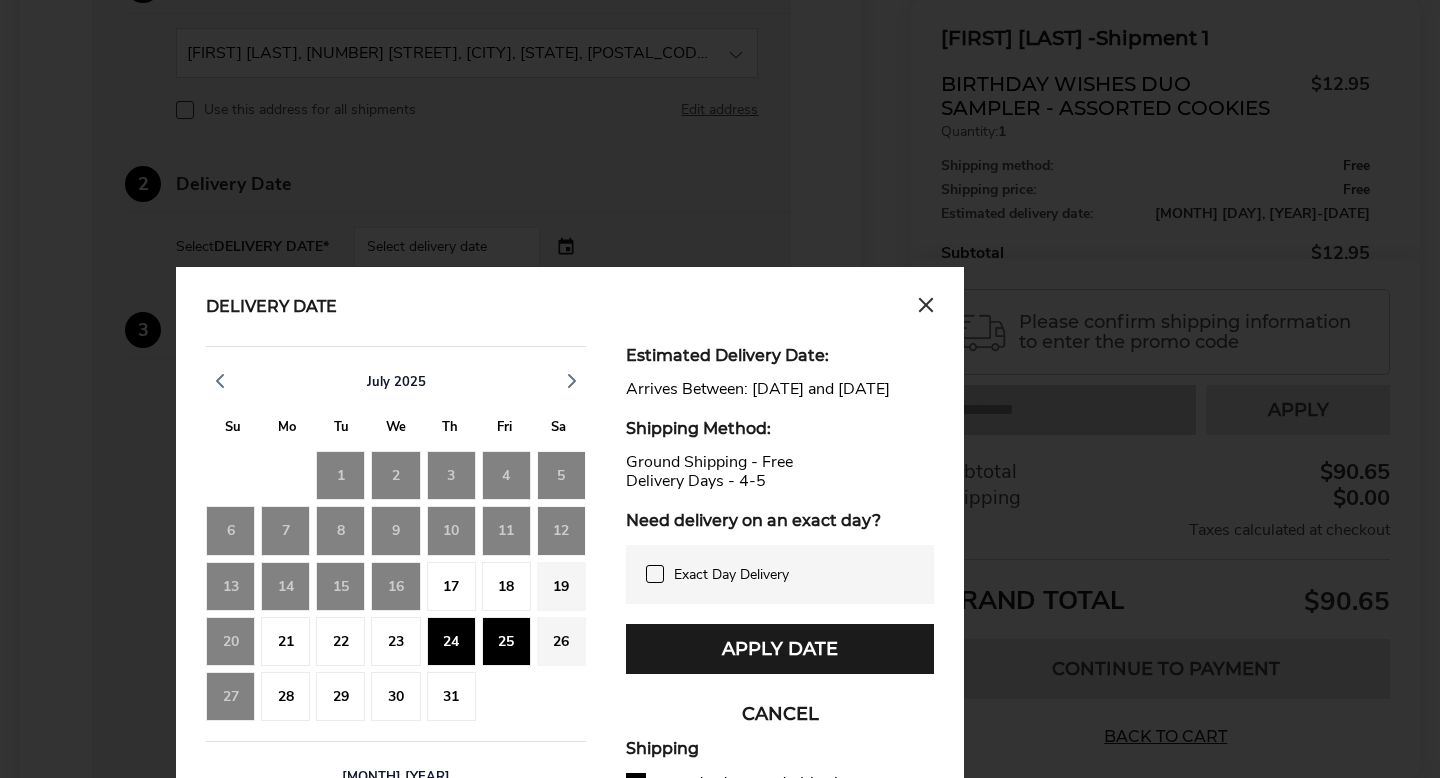 scroll, scrollTop: 3164, scrollLeft: 0, axis: vertical 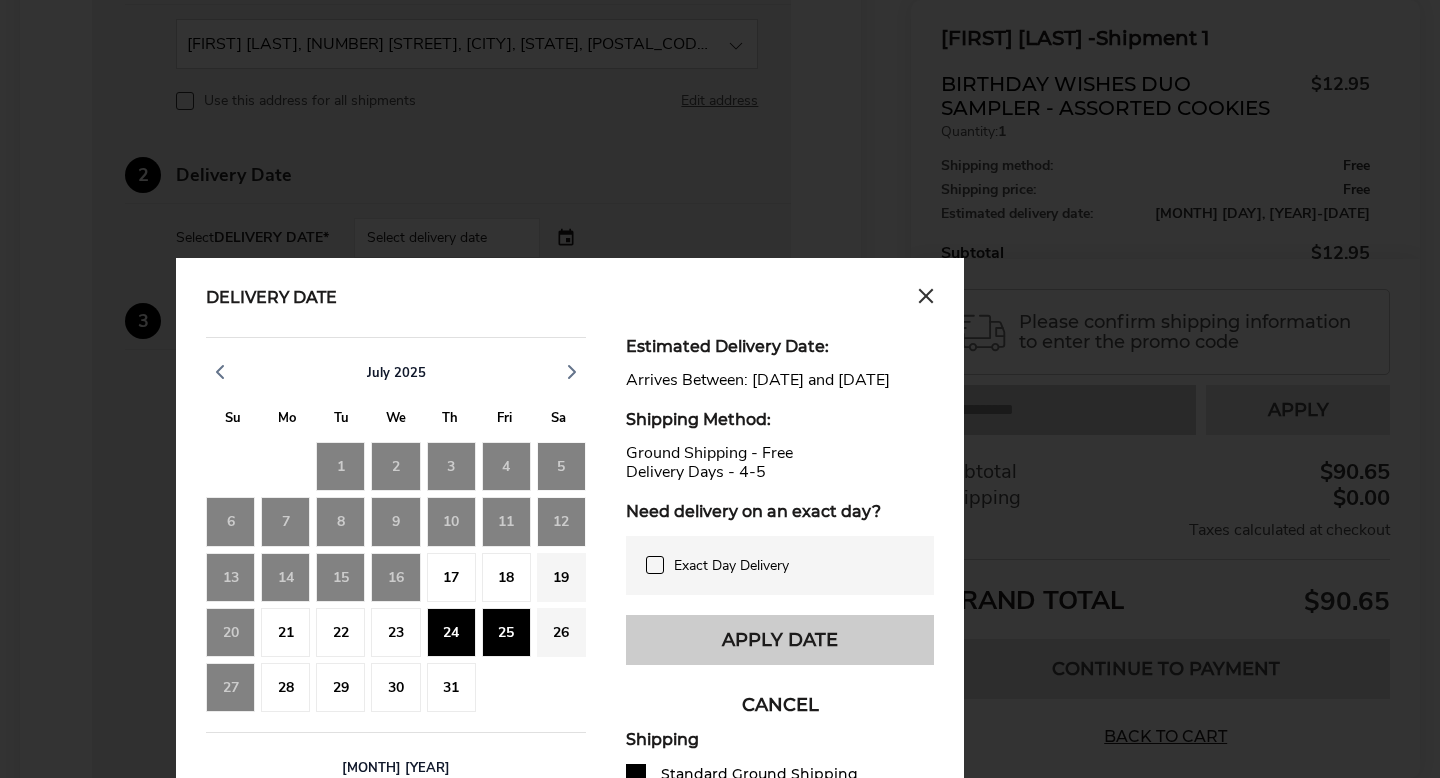 click on "Apply Date" at bounding box center [780, 640] 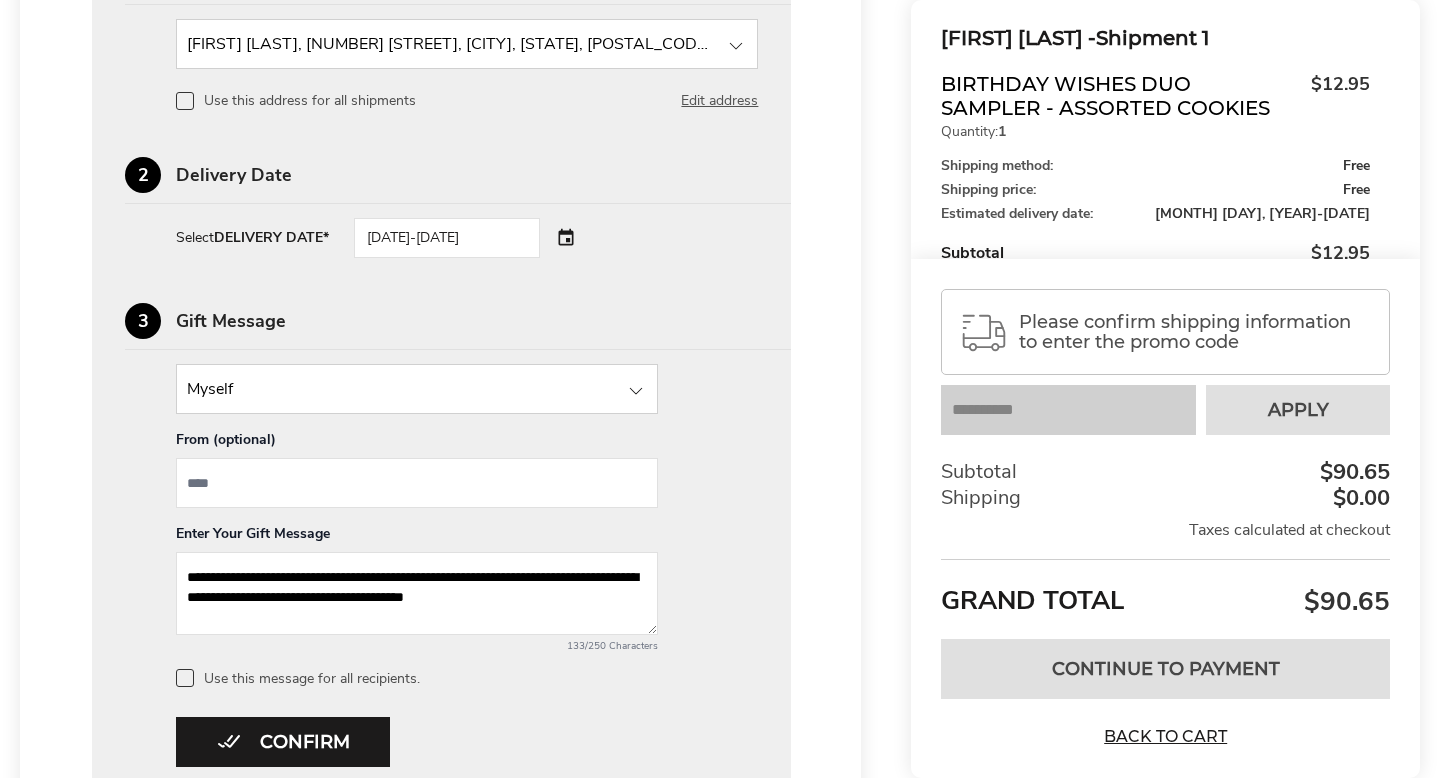 click on "Use this message for all recipients." at bounding box center (467, 678) 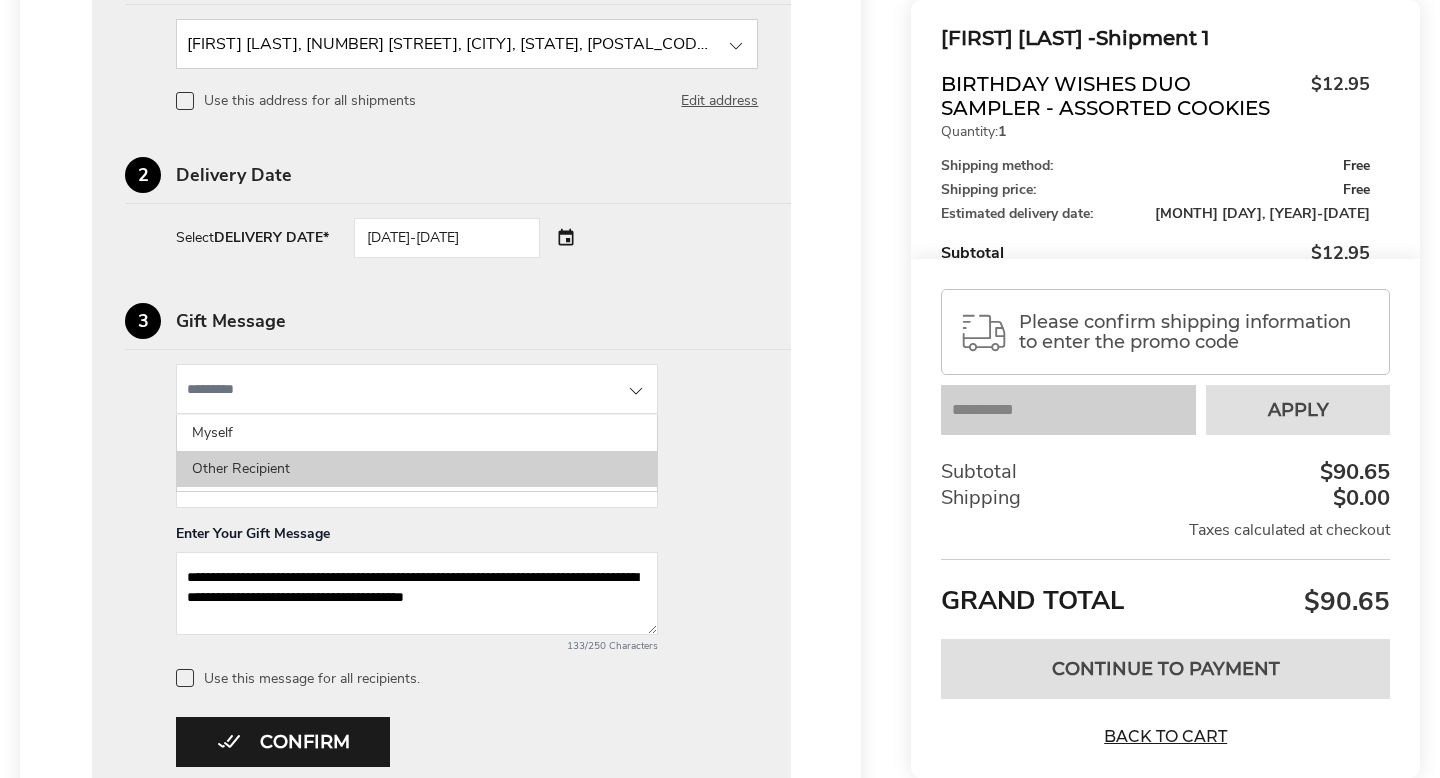 click on "Other Recipient" 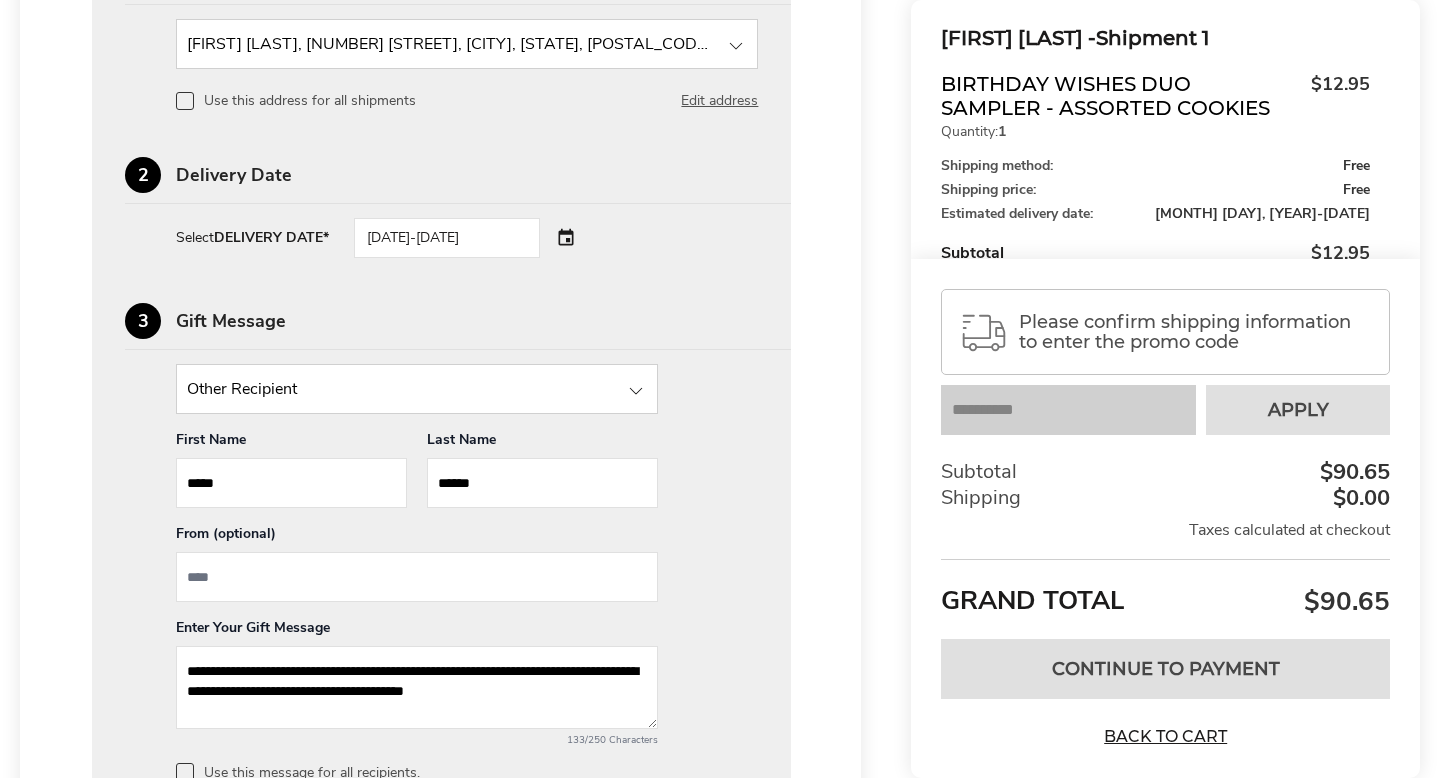 click at bounding box center [417, 577] 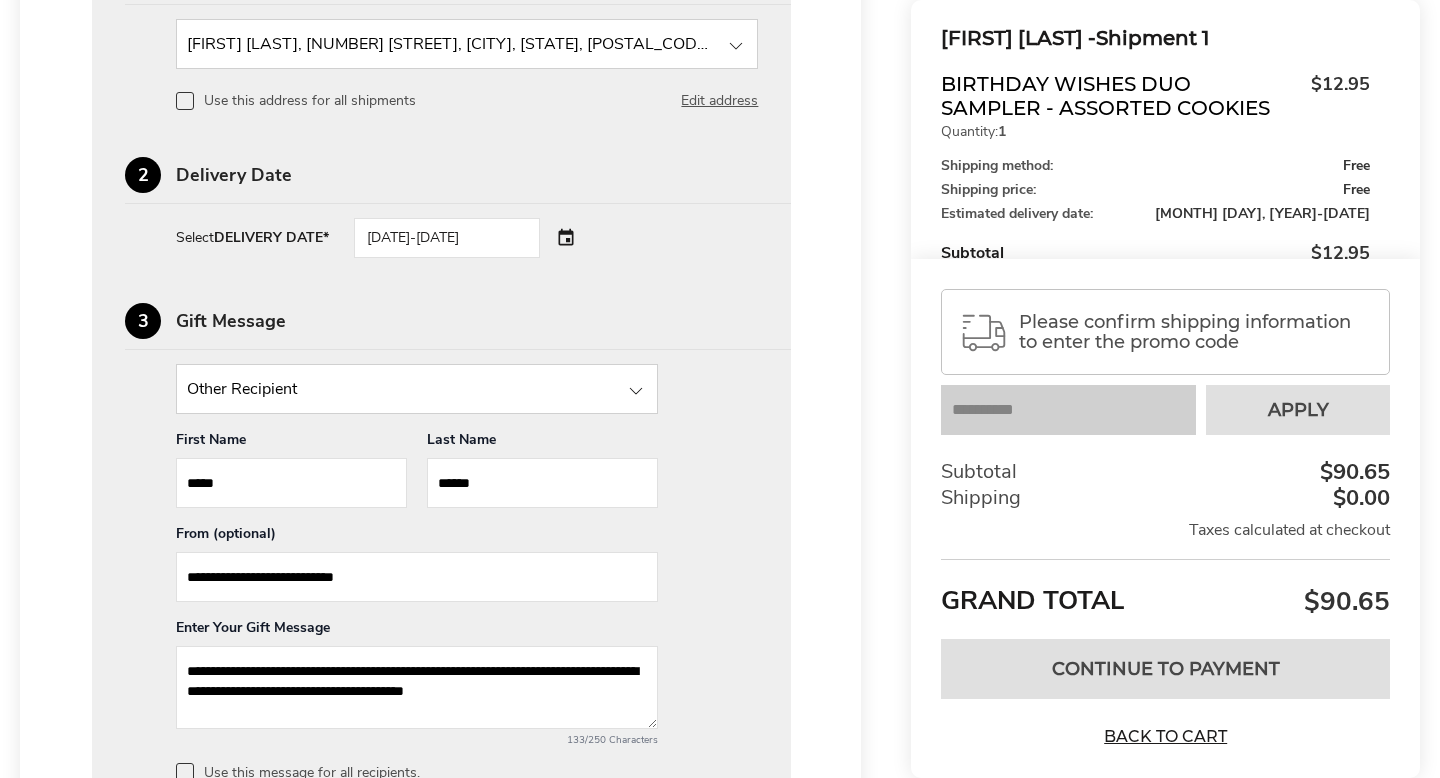 type on "**********" 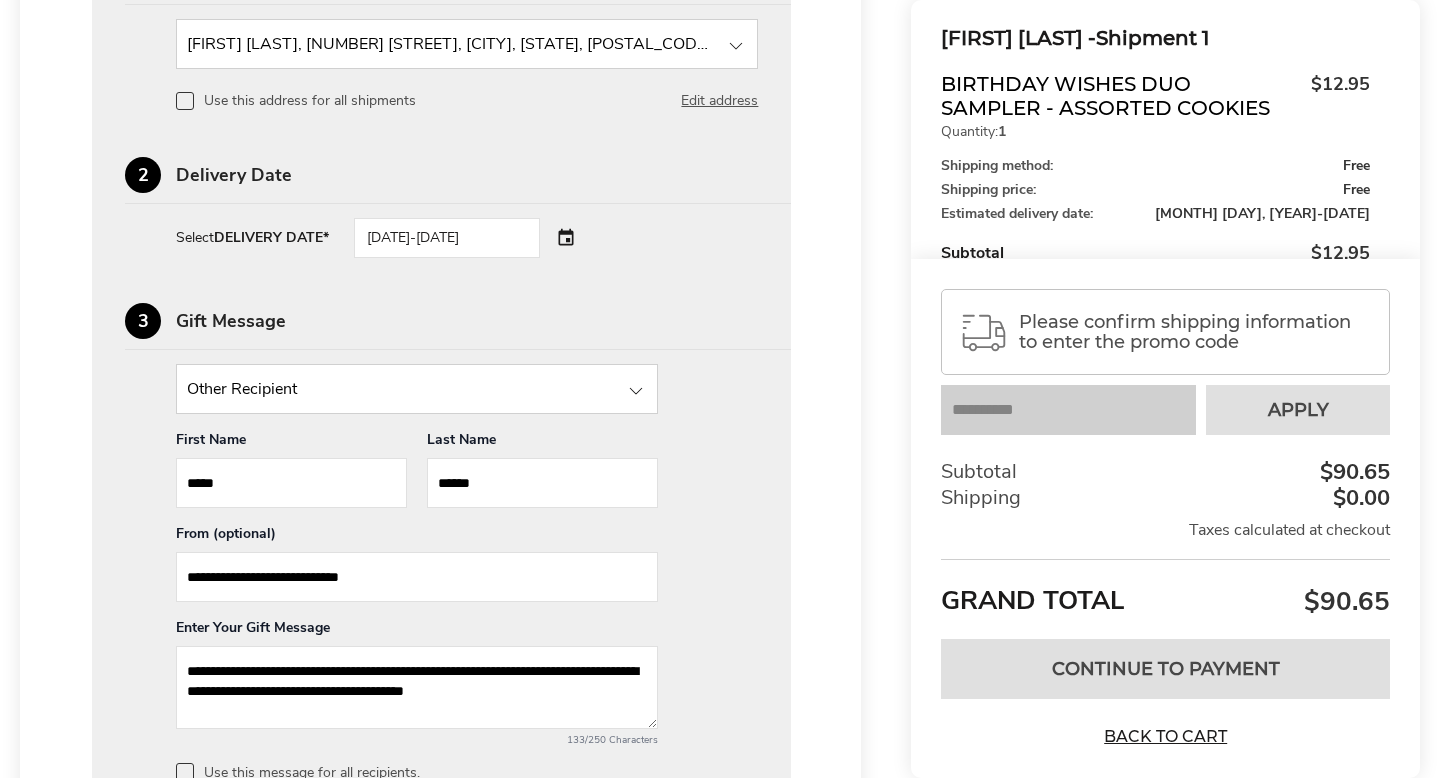 click on "Confirm" at bounding box center (283, 836) 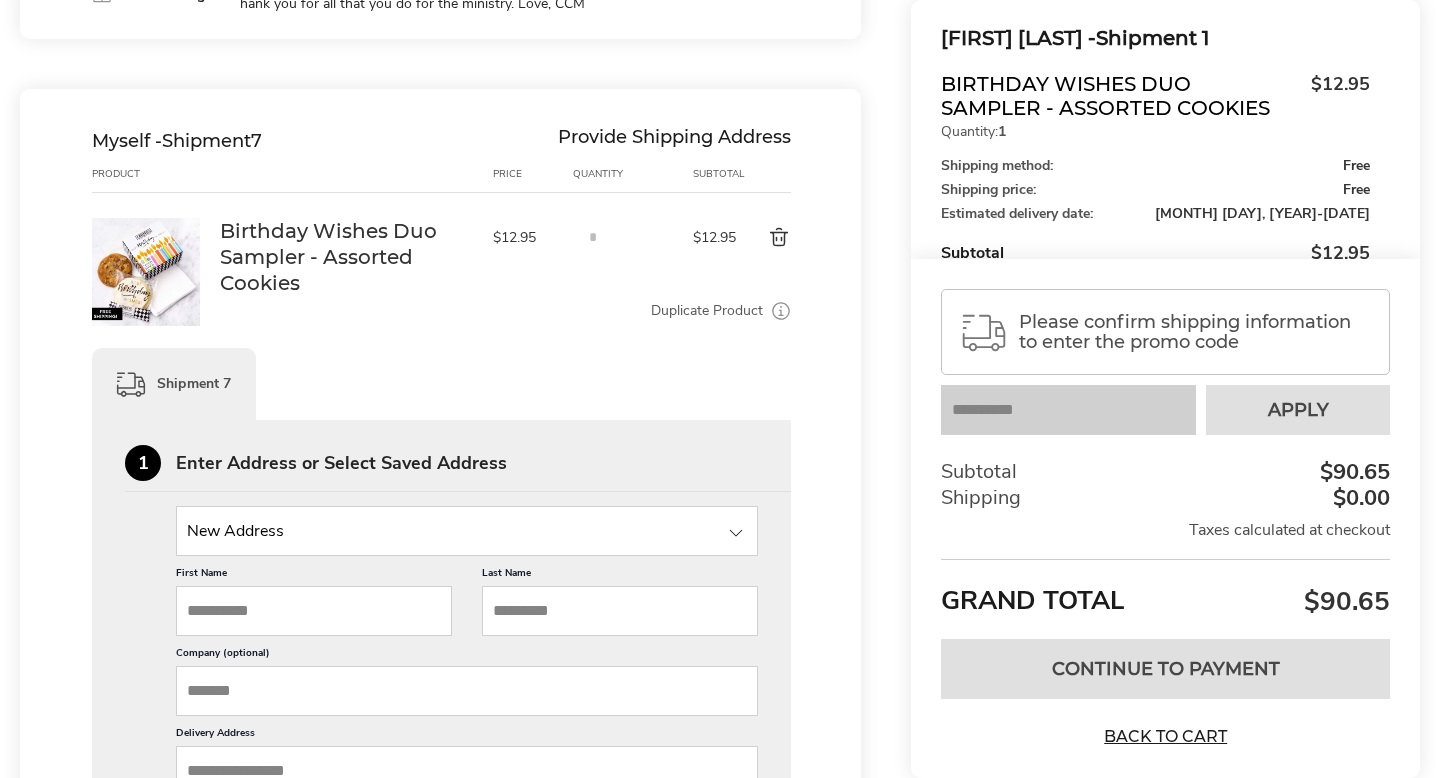 scroll, scrollTop: 3161, scrollLeft: 0, axis: vertical 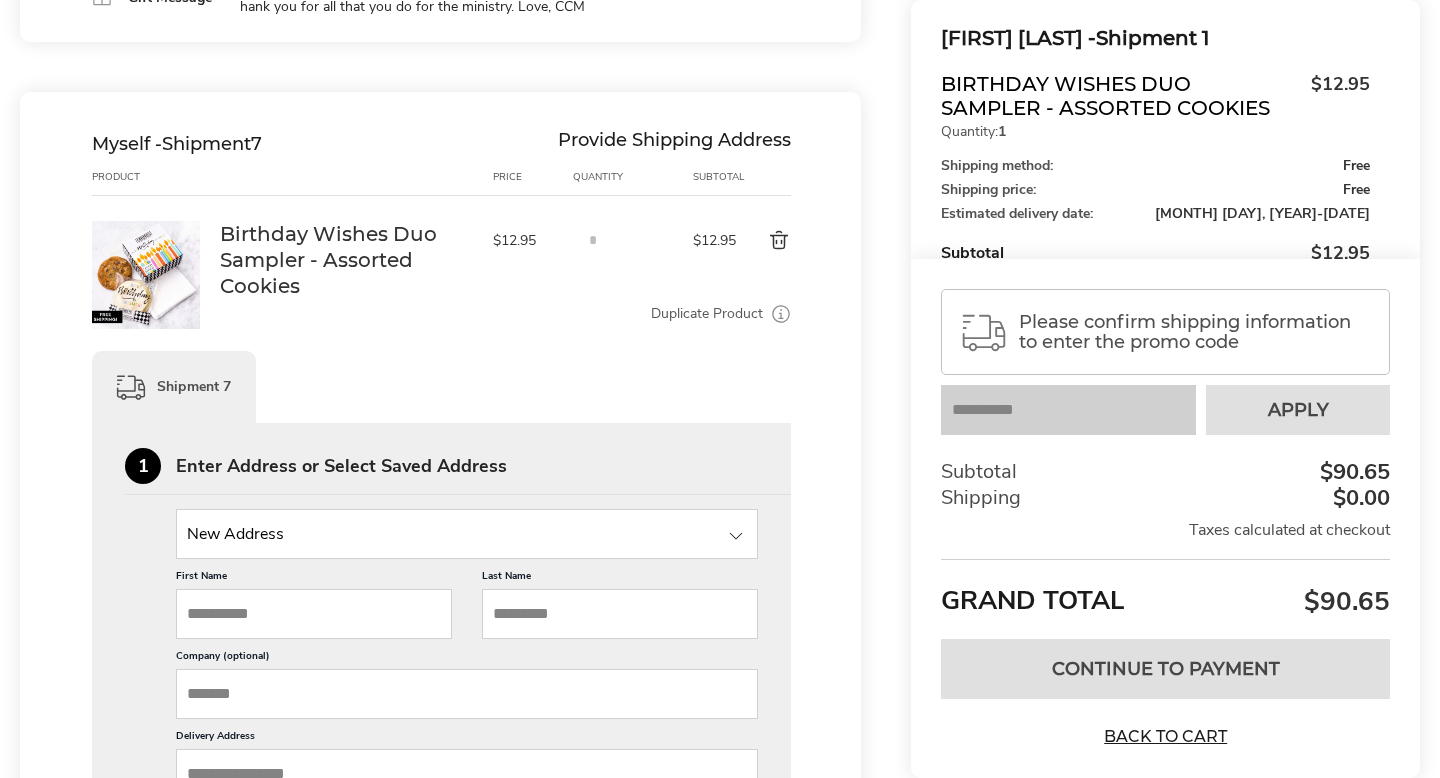 click at bounding box center (467, 534) 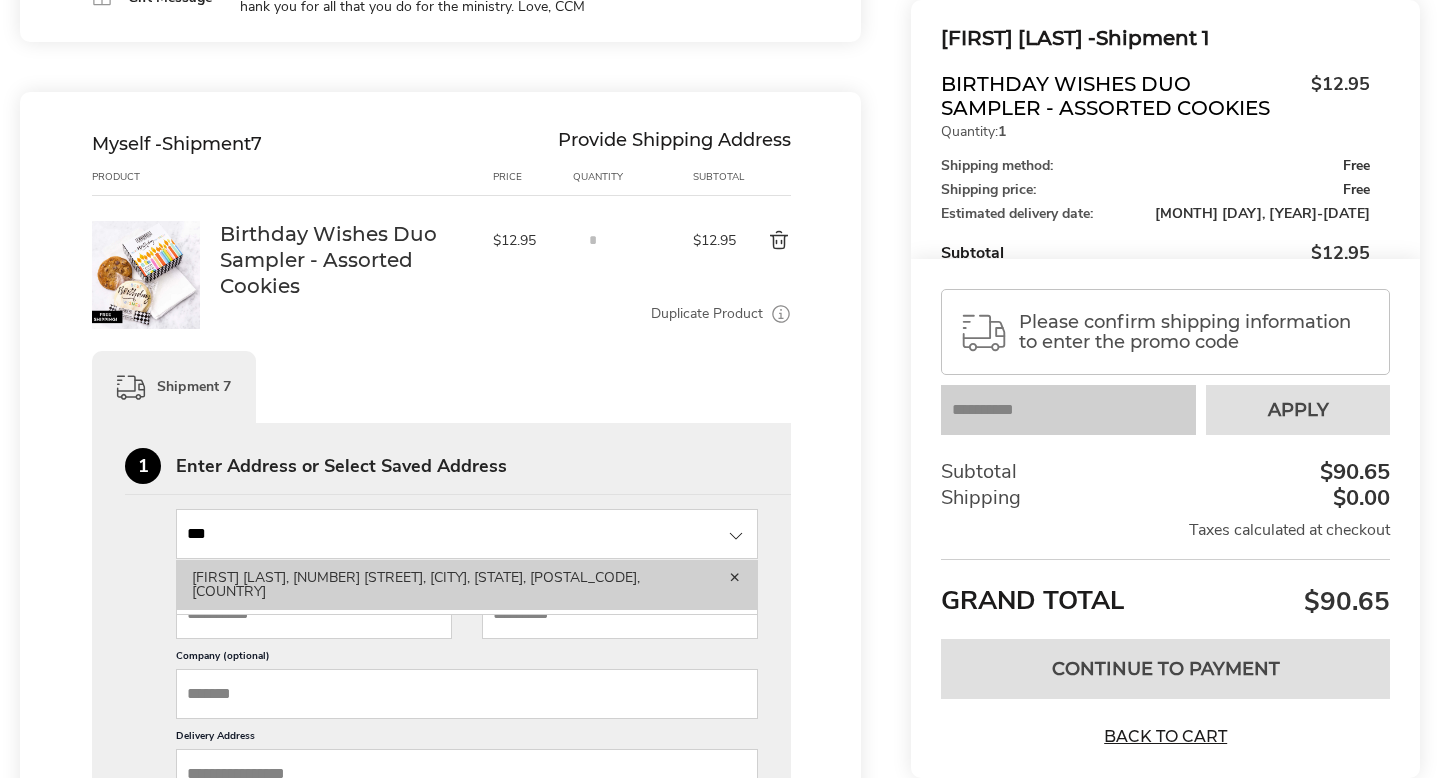 type on "***" 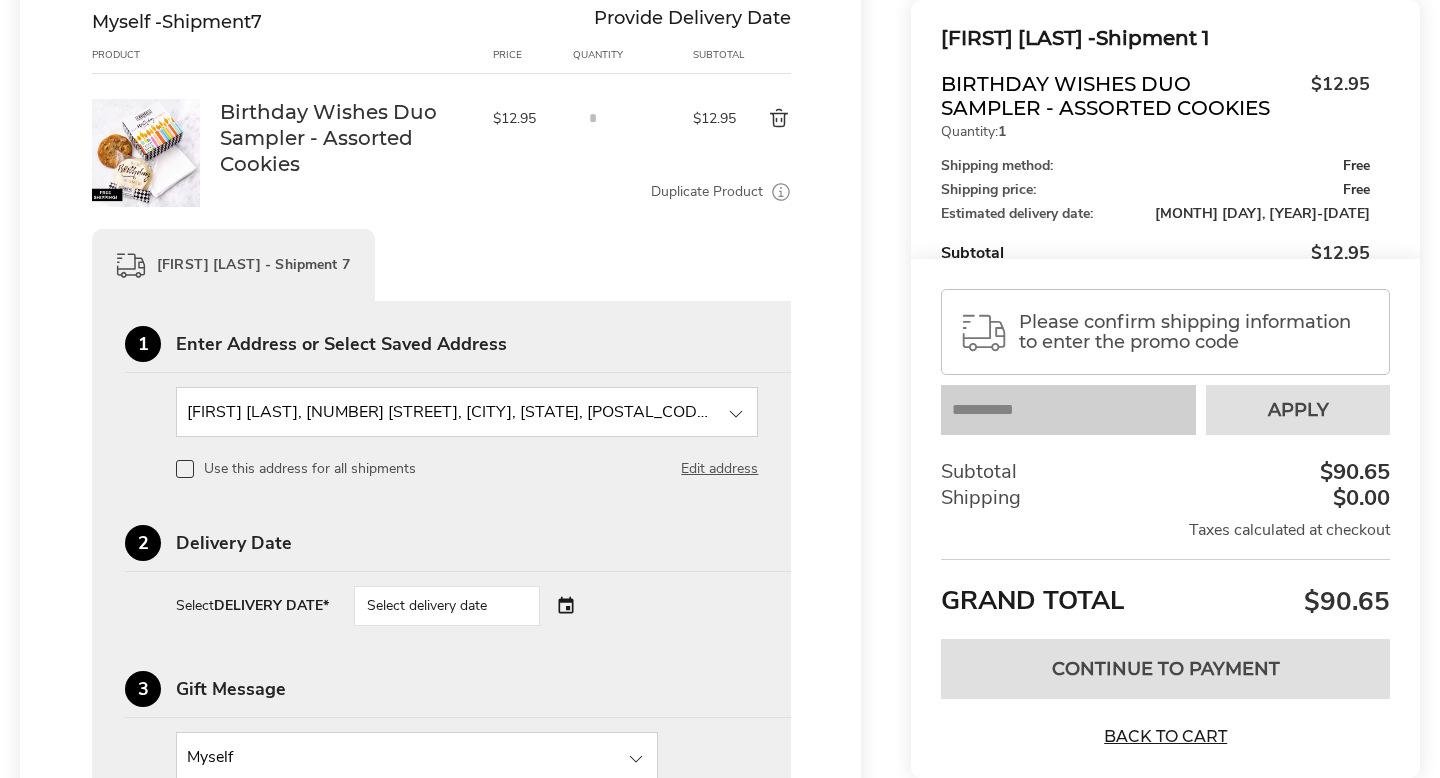 scroll, scrollTop: 3285, scrollLeft: 0, axis: vertical 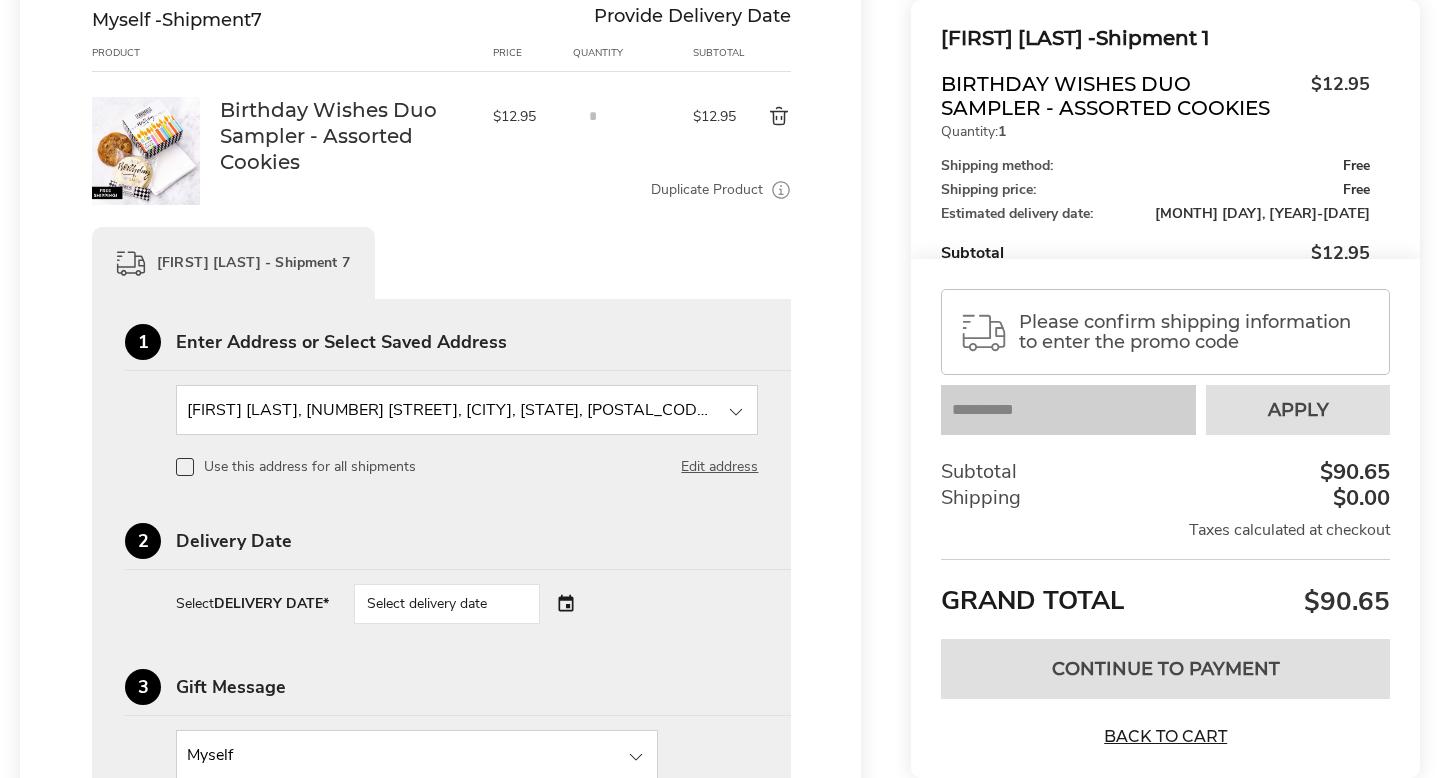 click on "Select delivery date" at bounding box center [447, 604] 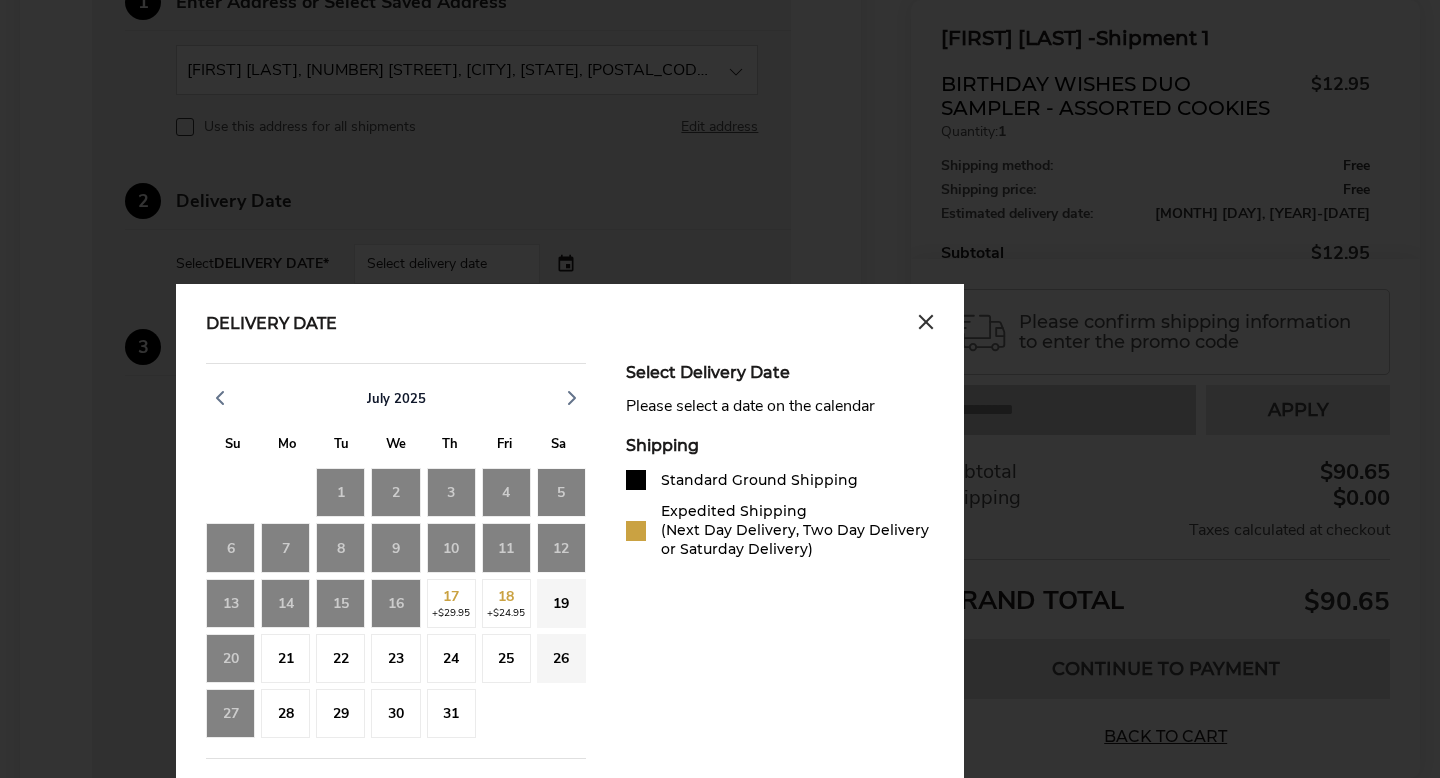 scroll, scrollTop: 3656, scrollLeft: 0, axis: vertical 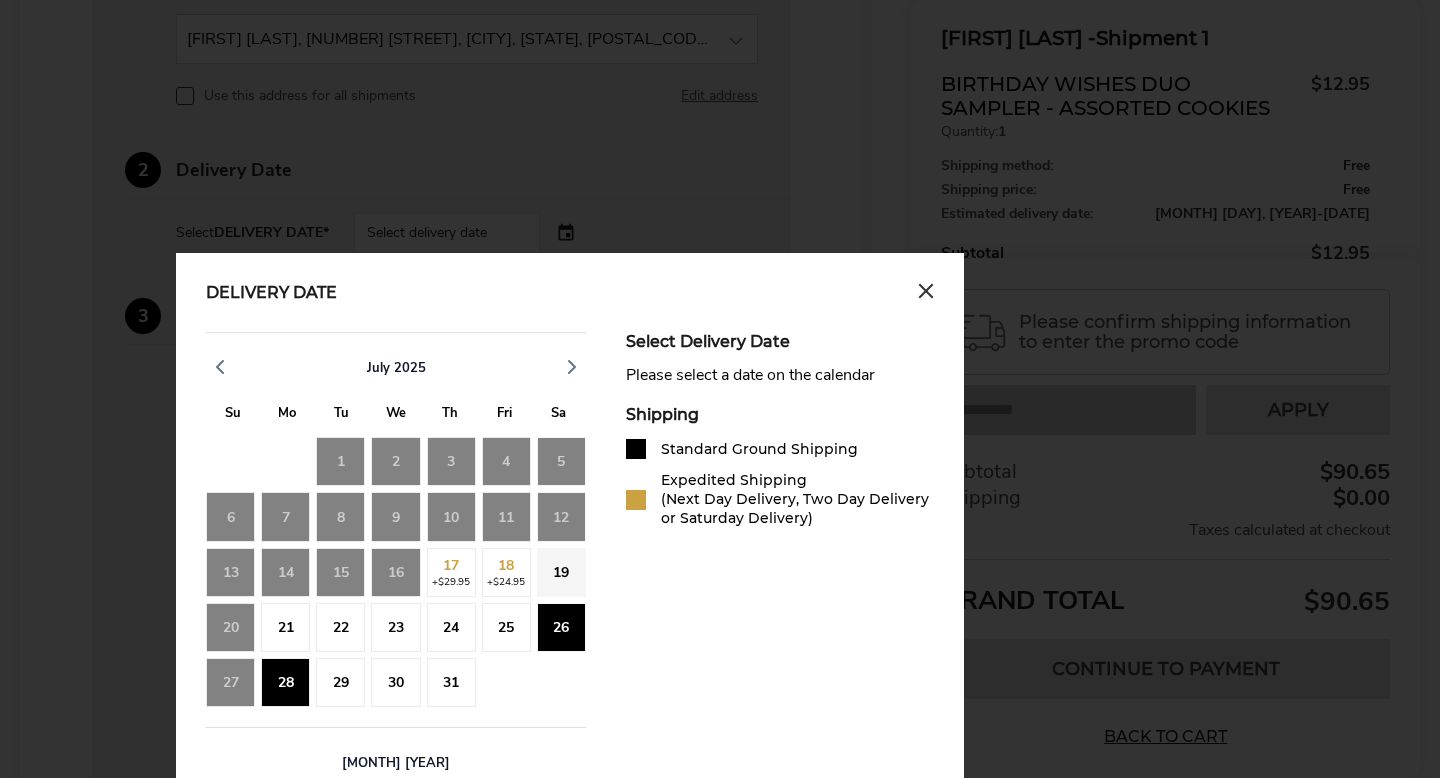 click on "28" 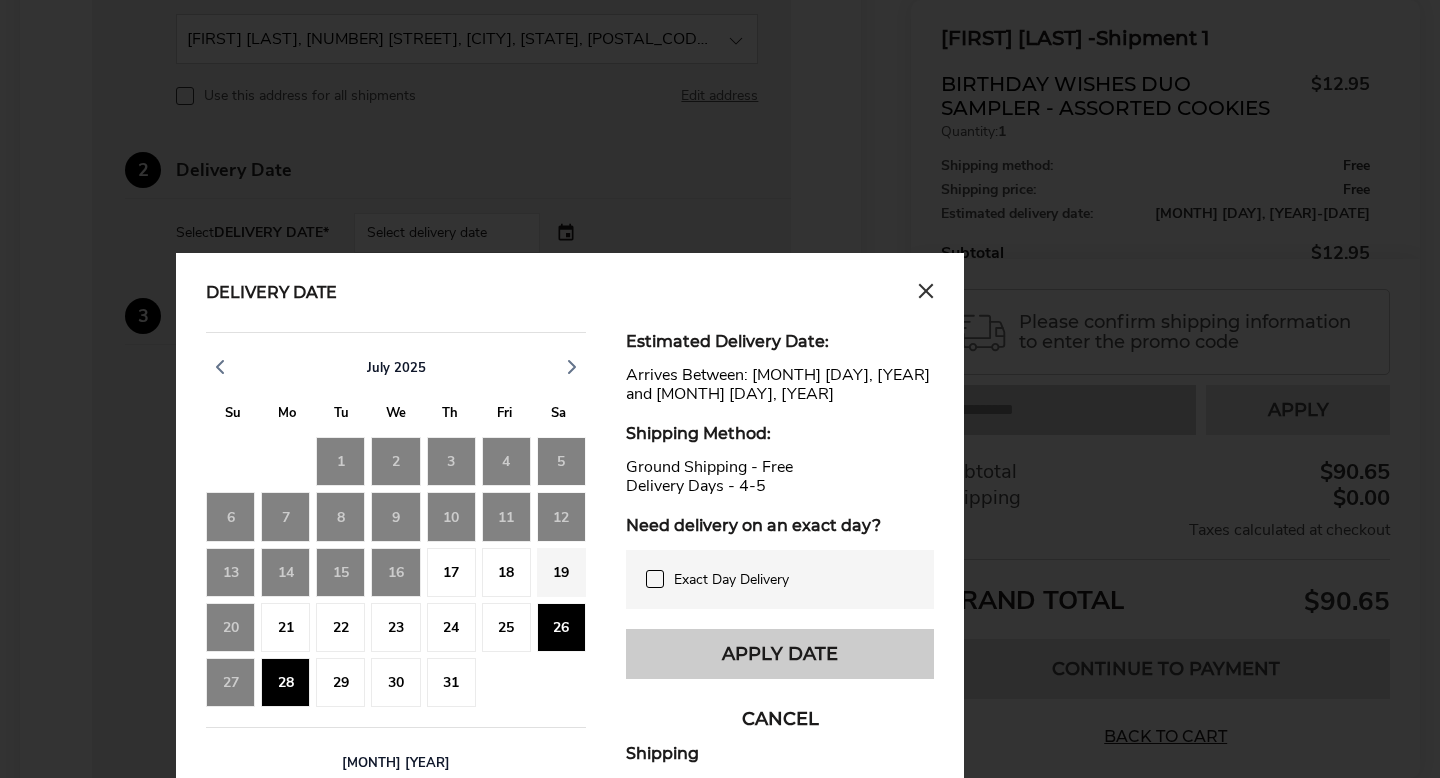 click on "Apply Date" at bounding box center (780, 654) 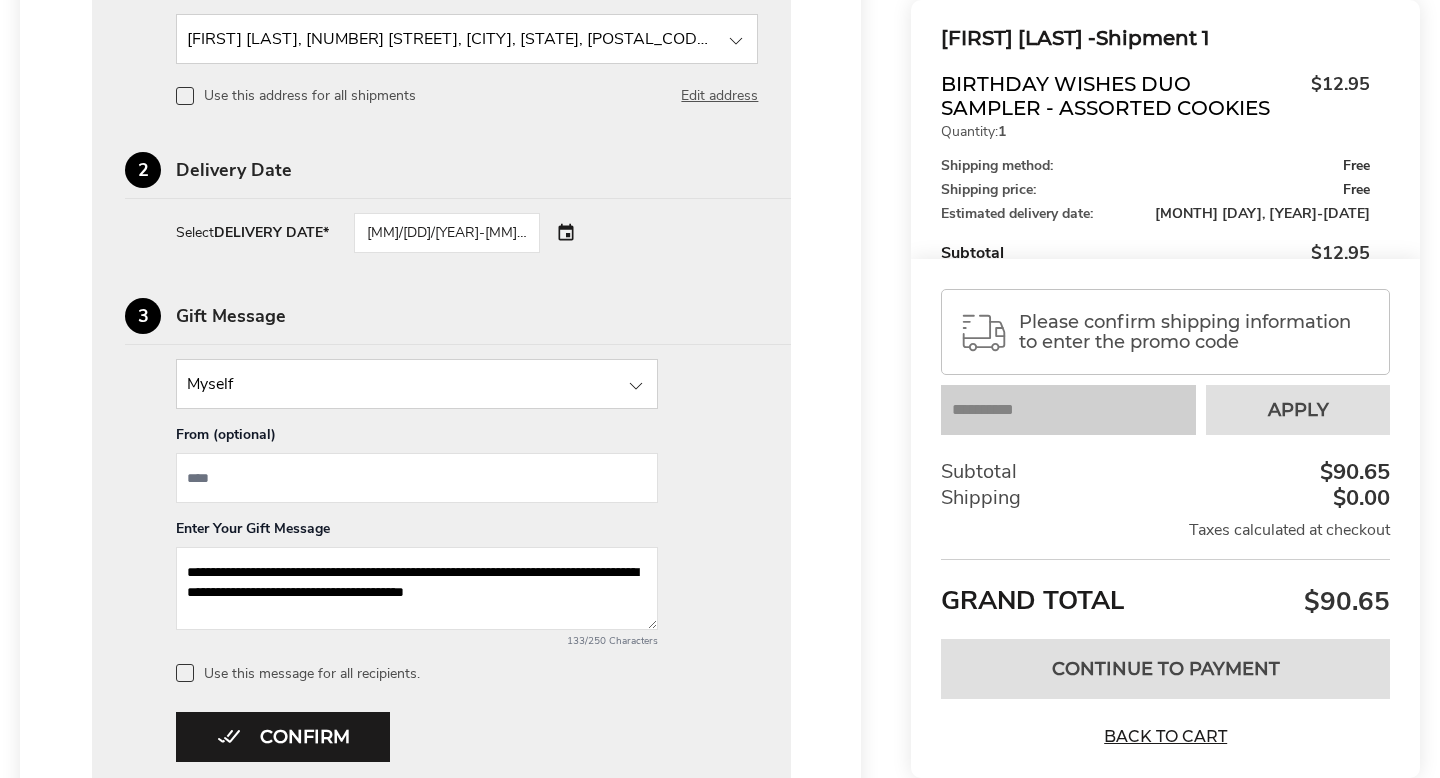 click at bounding box center [417, 384] 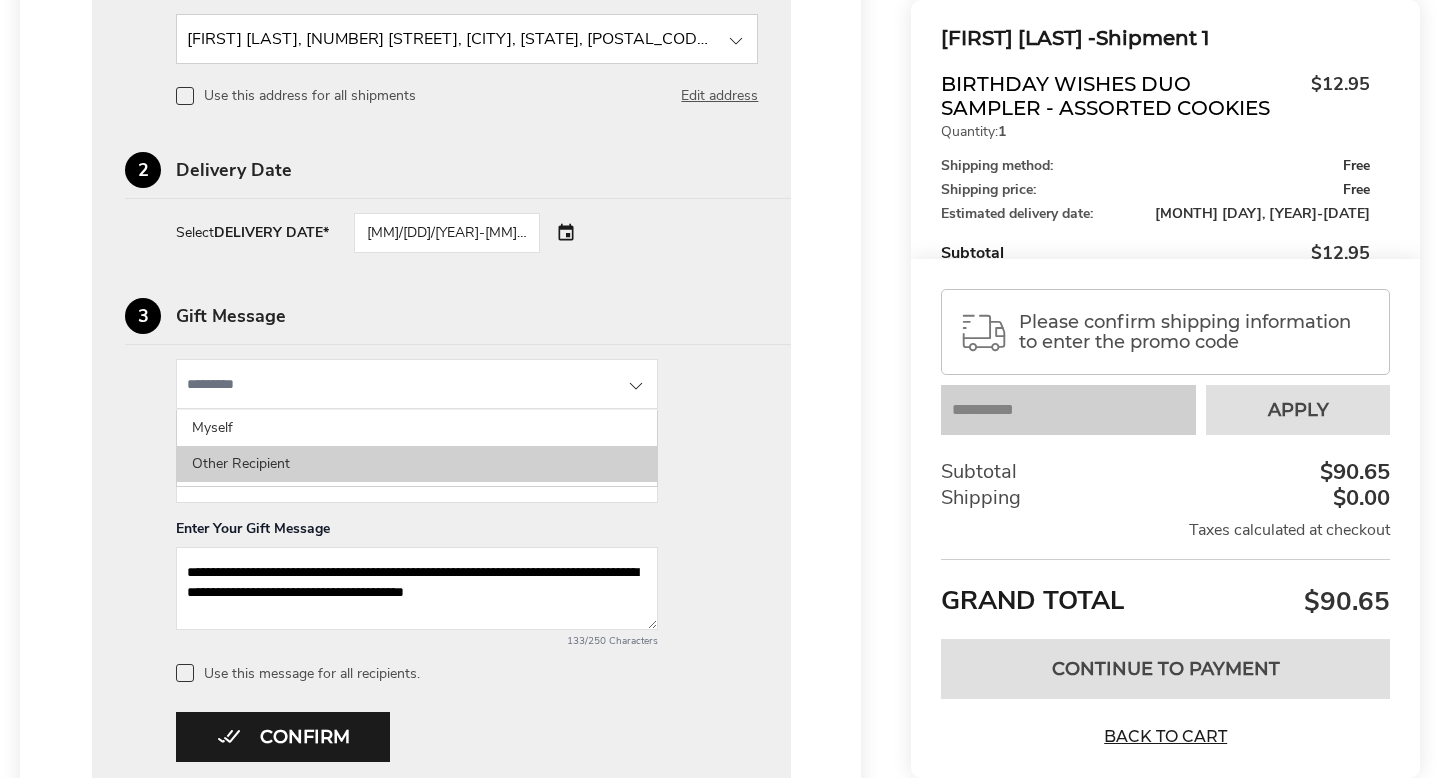 click on "Other Recipient" 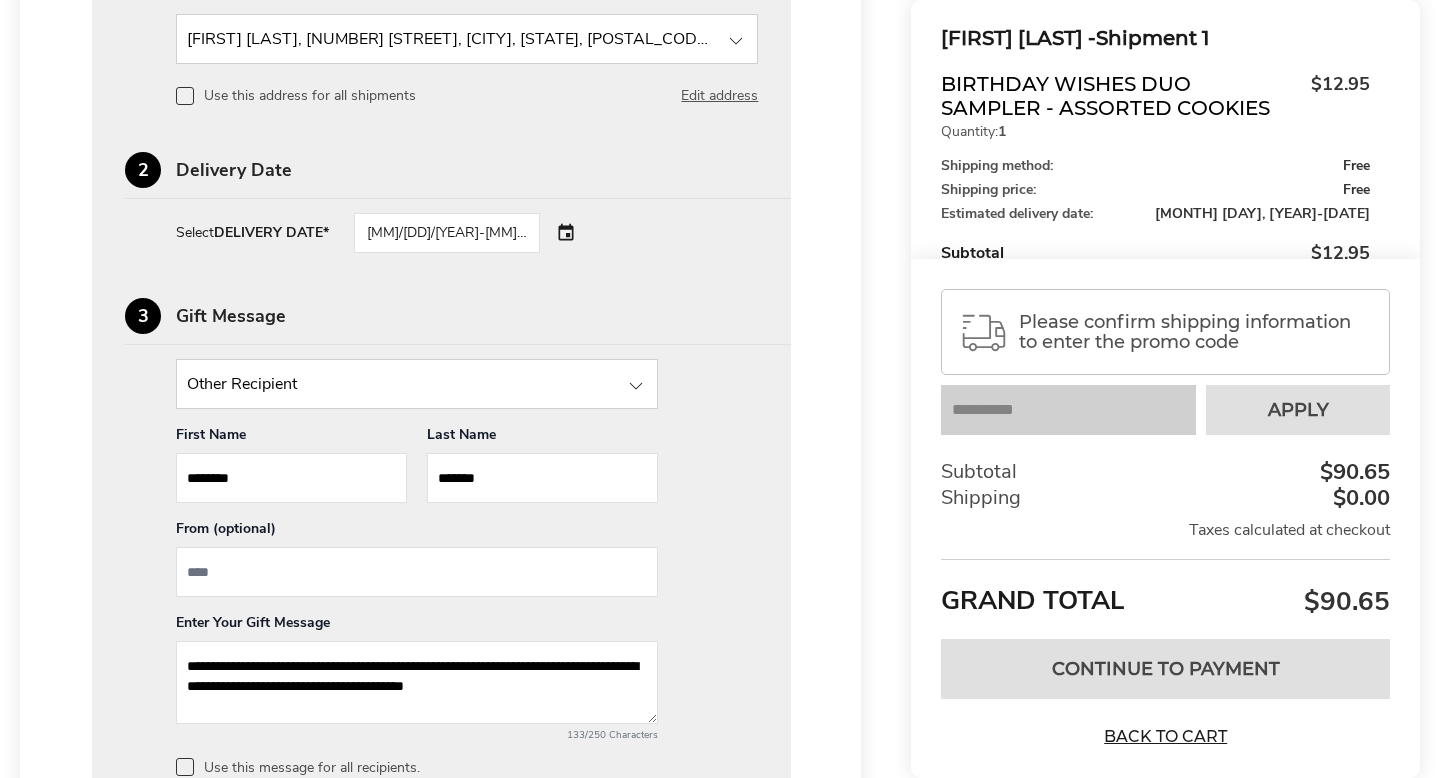 click on "********" at bounding box center (291, 478) 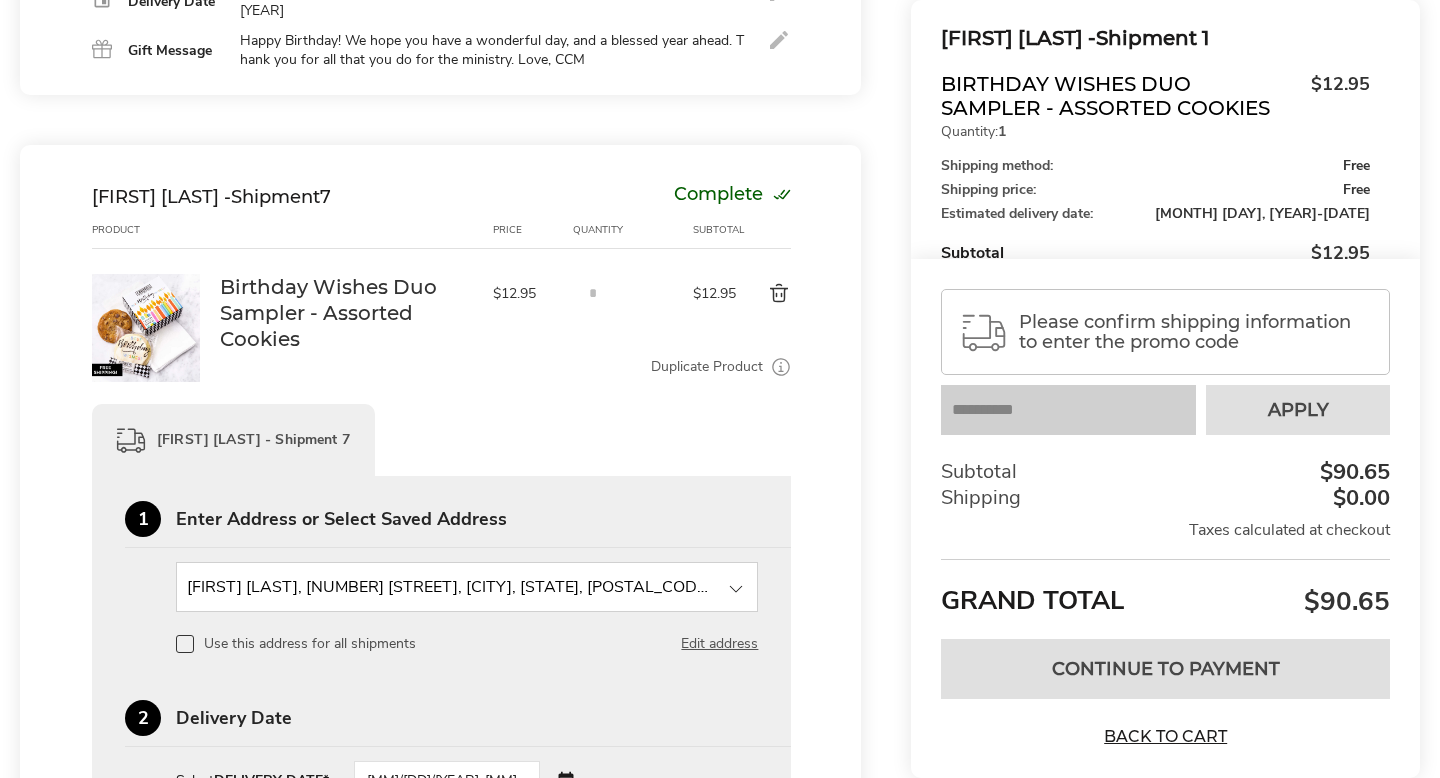 scroll, scrollTop: 3110, scrollLeft: 0, axis: vertical 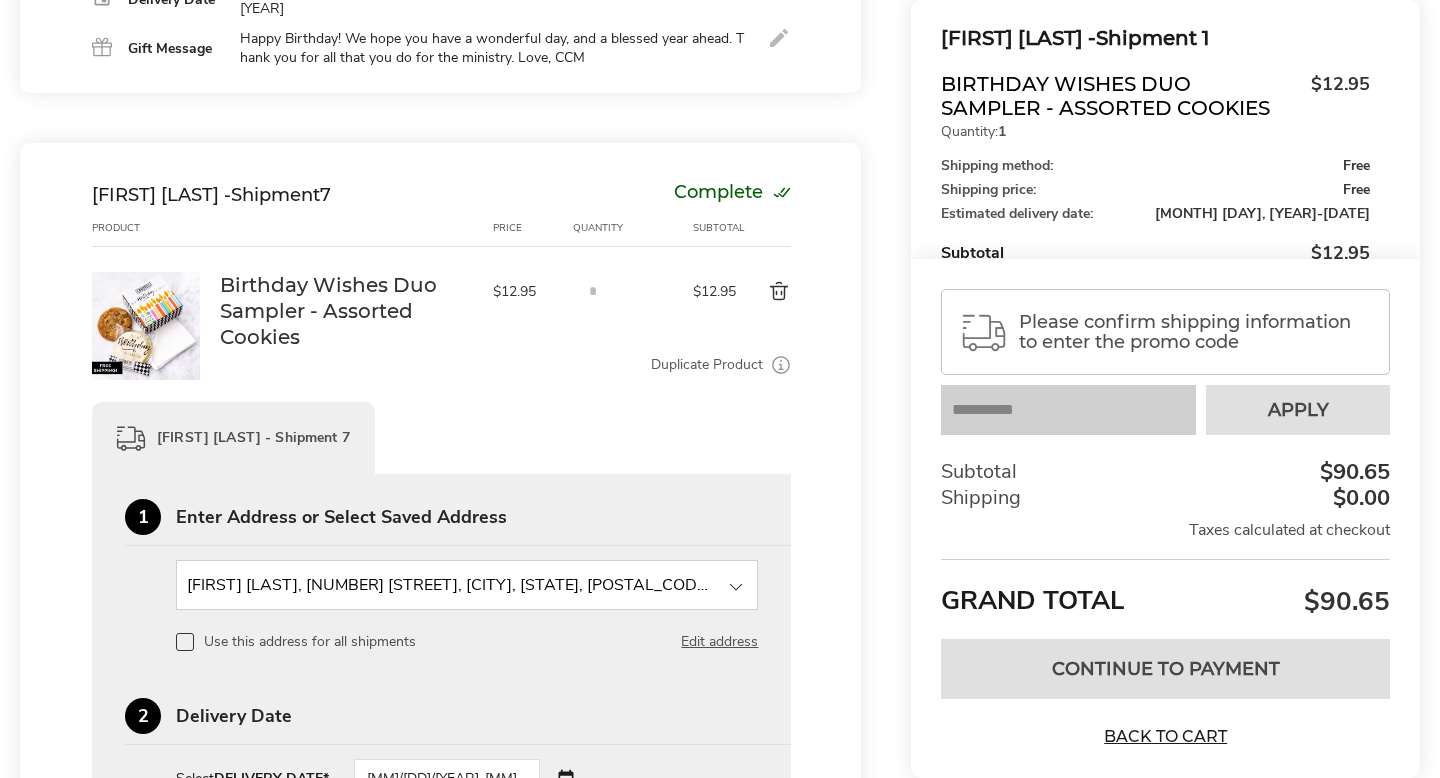 type on "****" 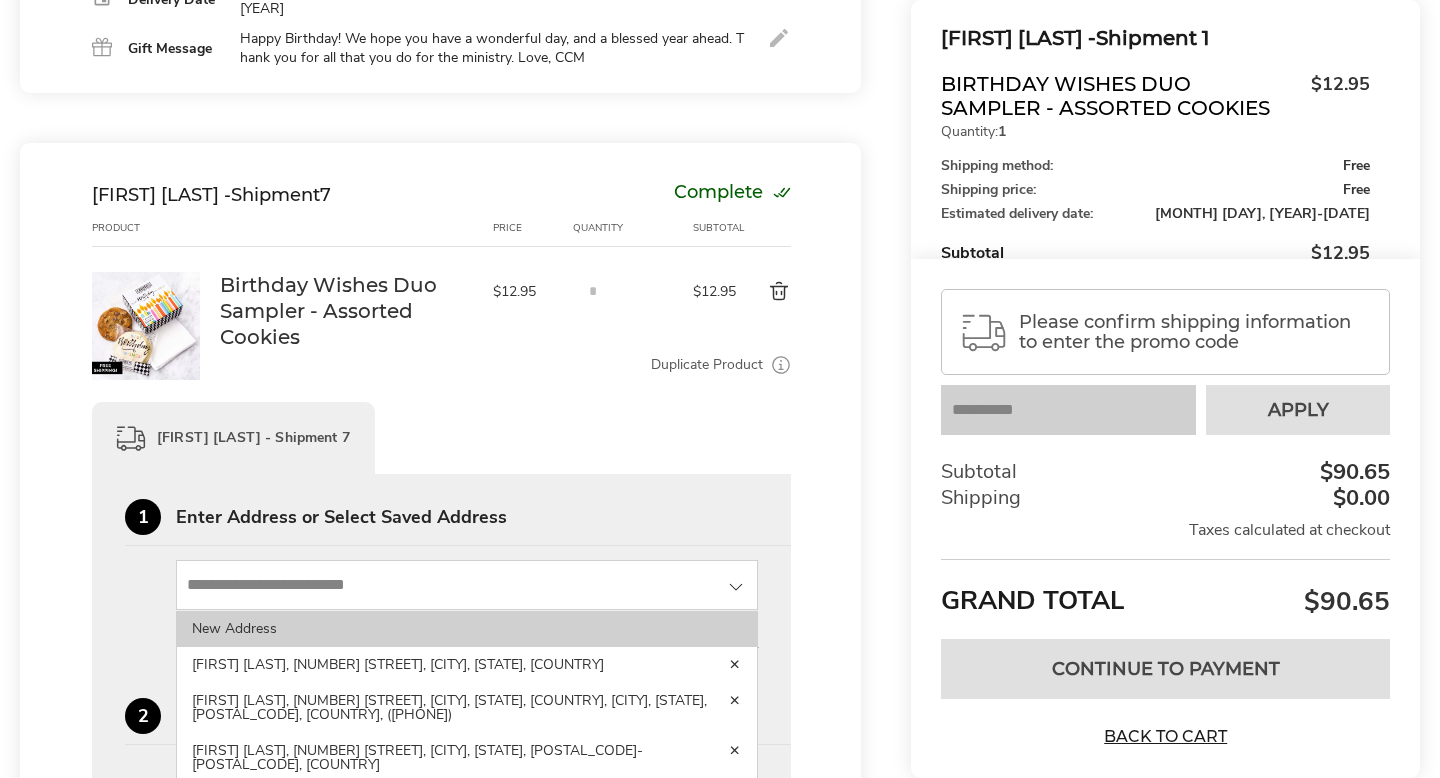 click on "New Address" 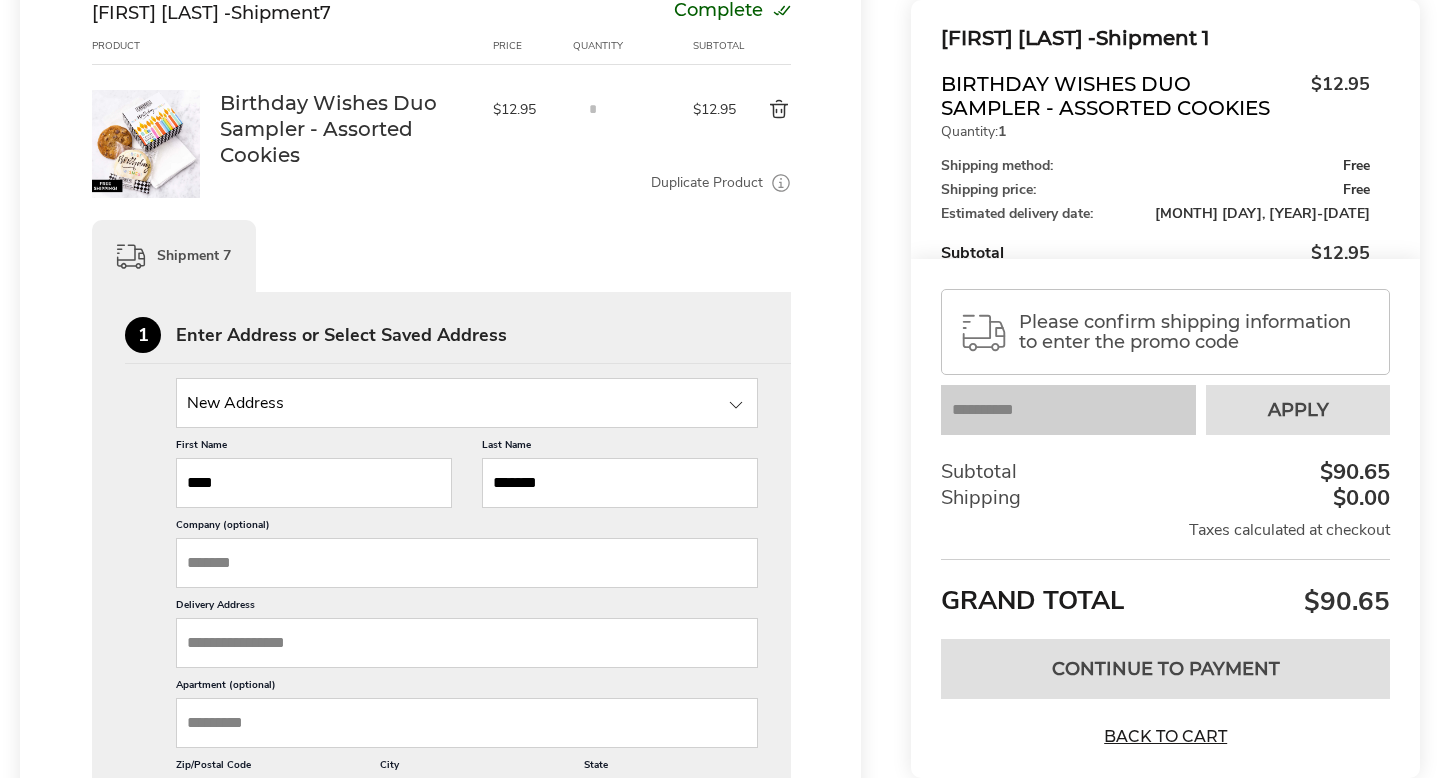scroll, scrollTop: 3296, scrollLeft: 0, axis: vertical 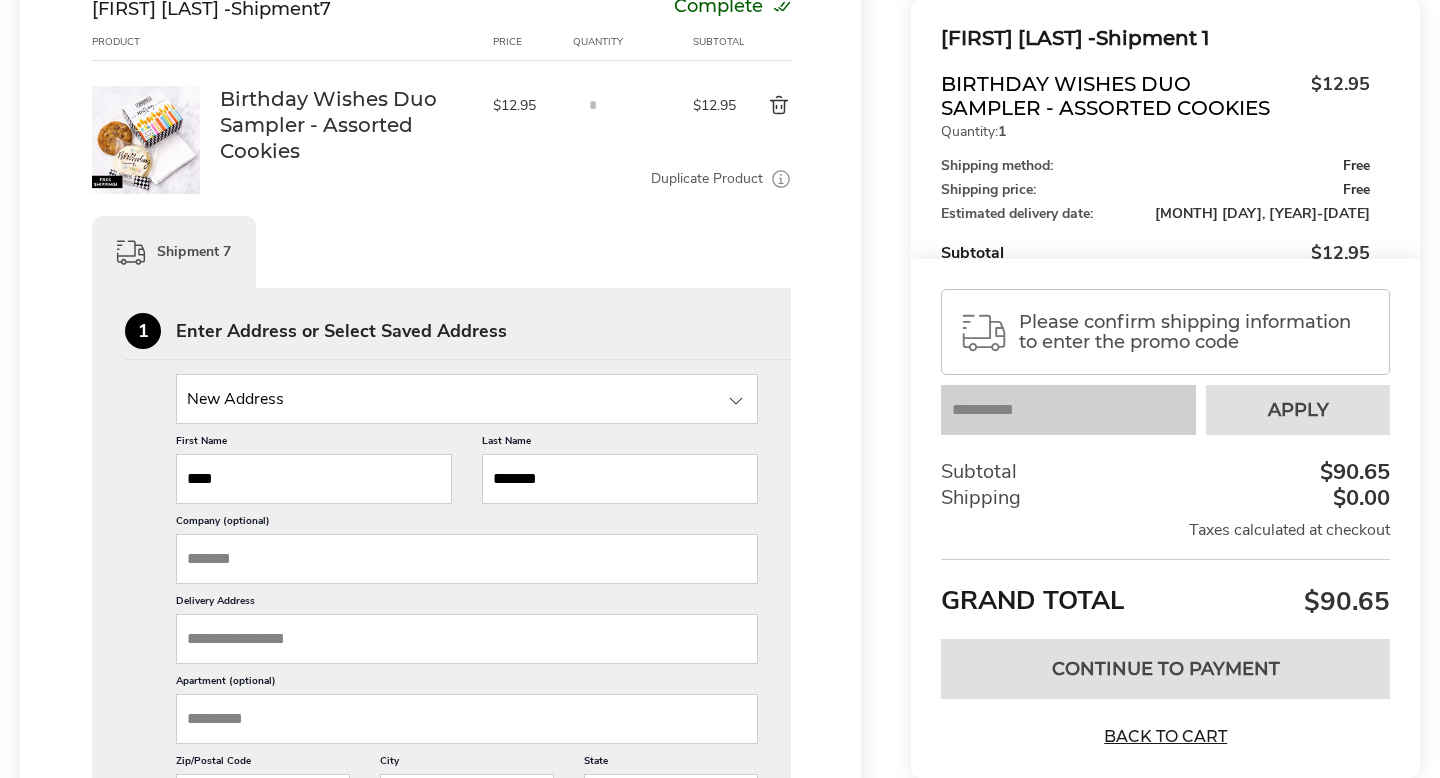 click on "Delivery Address" at bounding box center (467, 639) 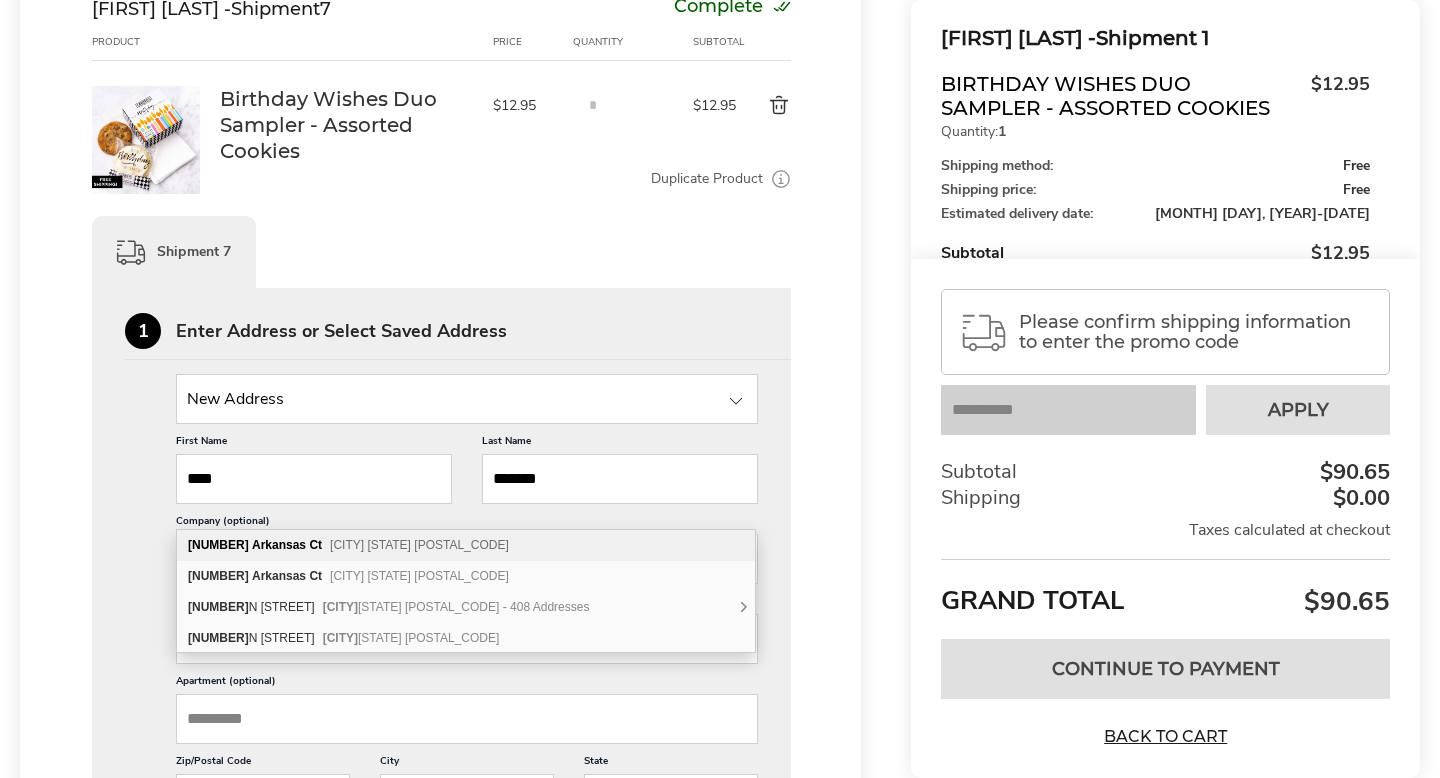 click on "[NUMBER]   [STREET] [CITY] [STATE] [POSTAL_CODE]" at bounding box center (466, 545) 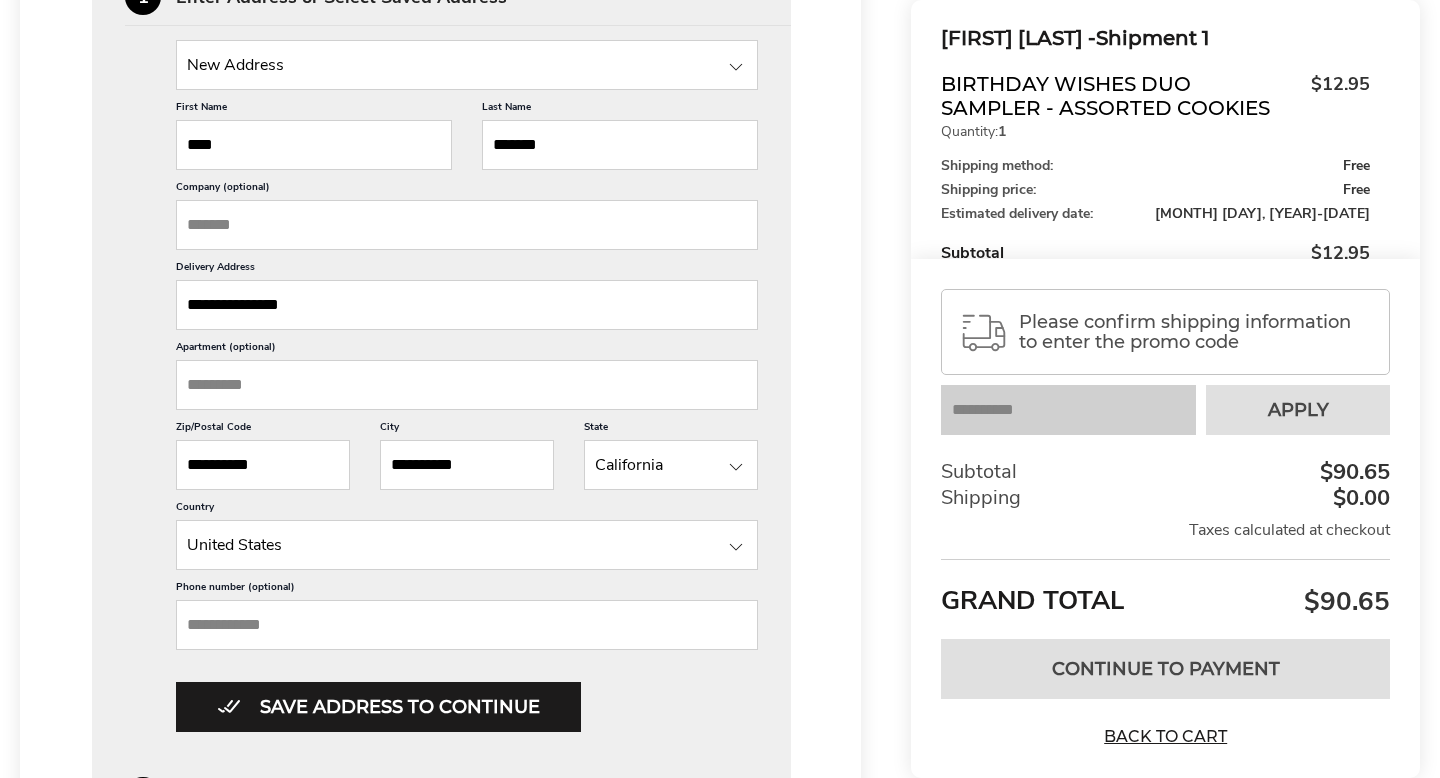 scroll, scrollTop: 3631, scrollLeft: 0, axis: vertical 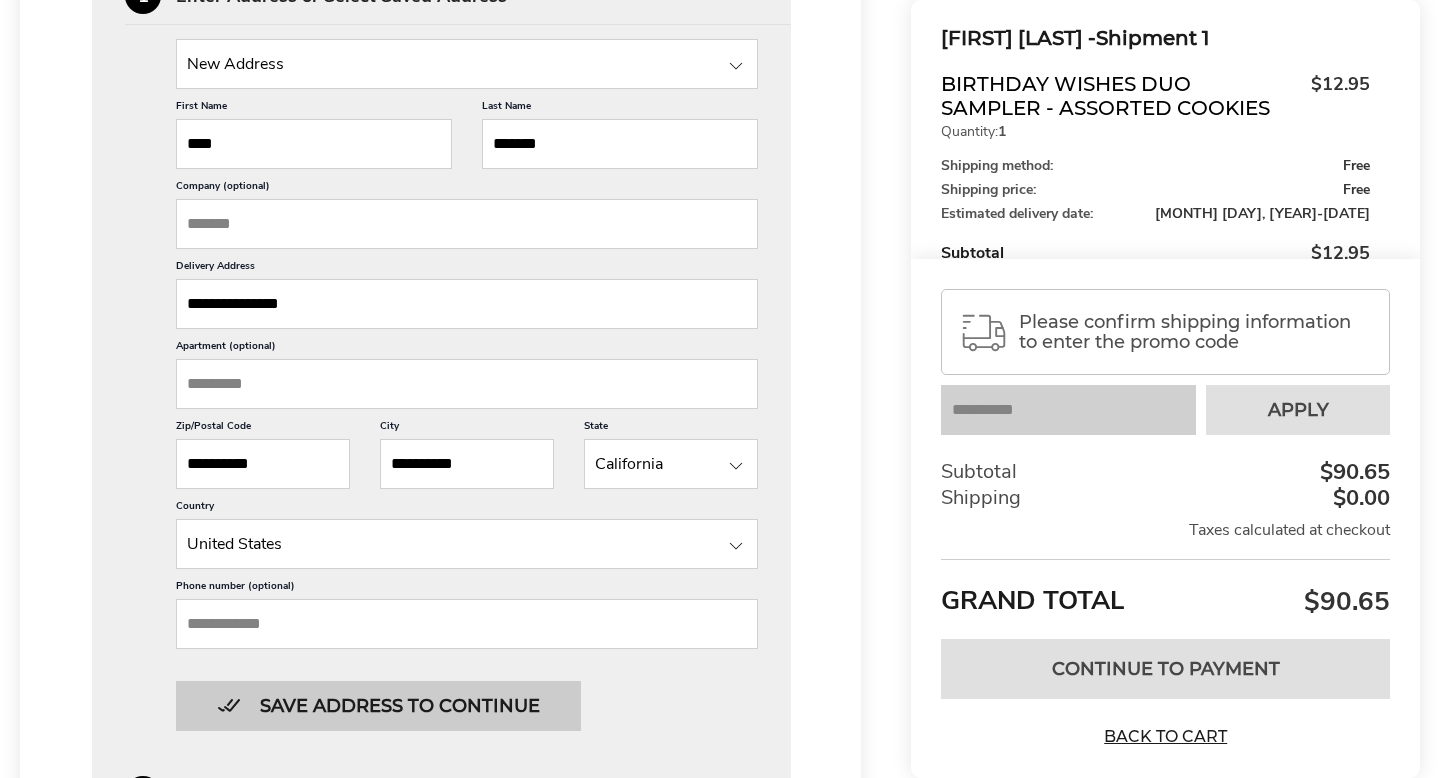 click on "Save address to continue" at bounding box center [378, 706] 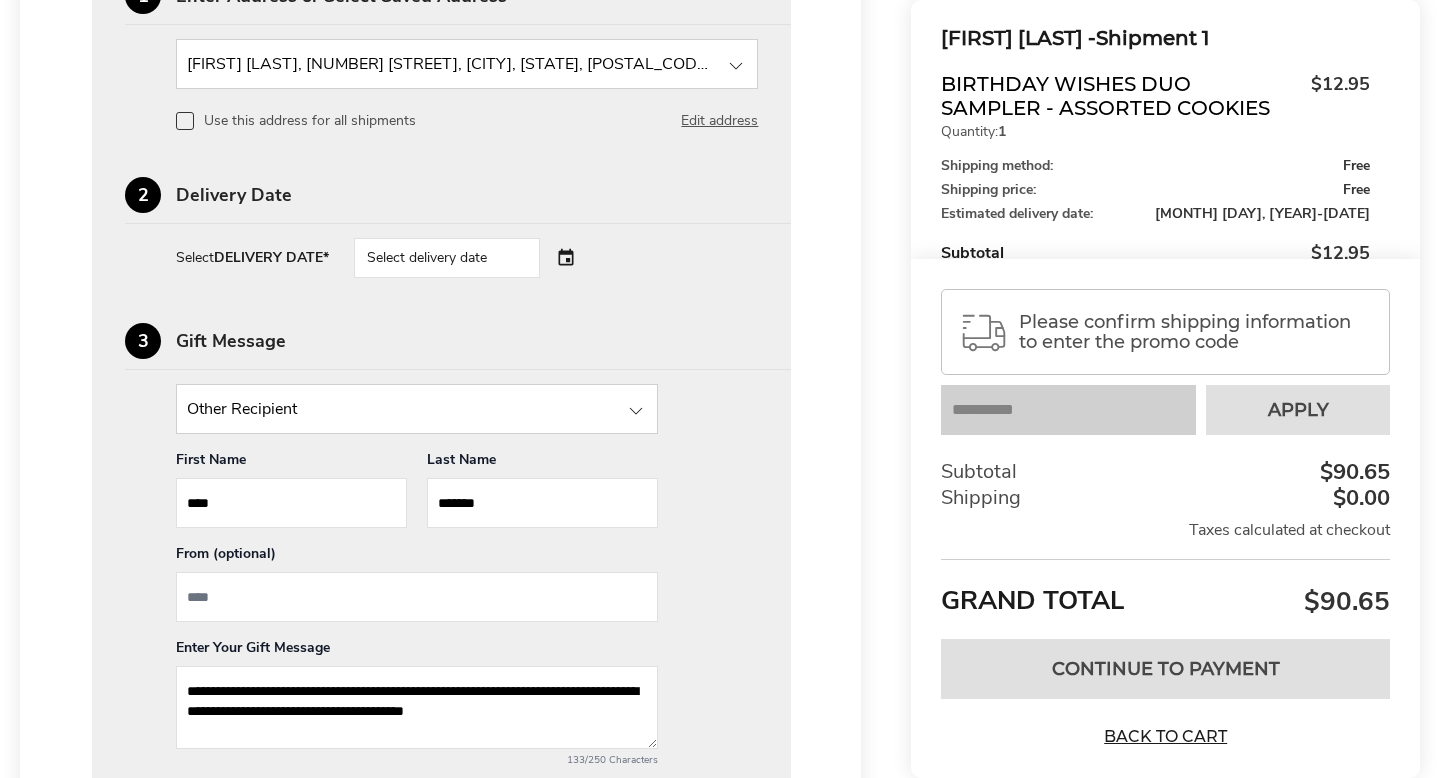 click on "Select delivery date" at bounding box center [447, 258] 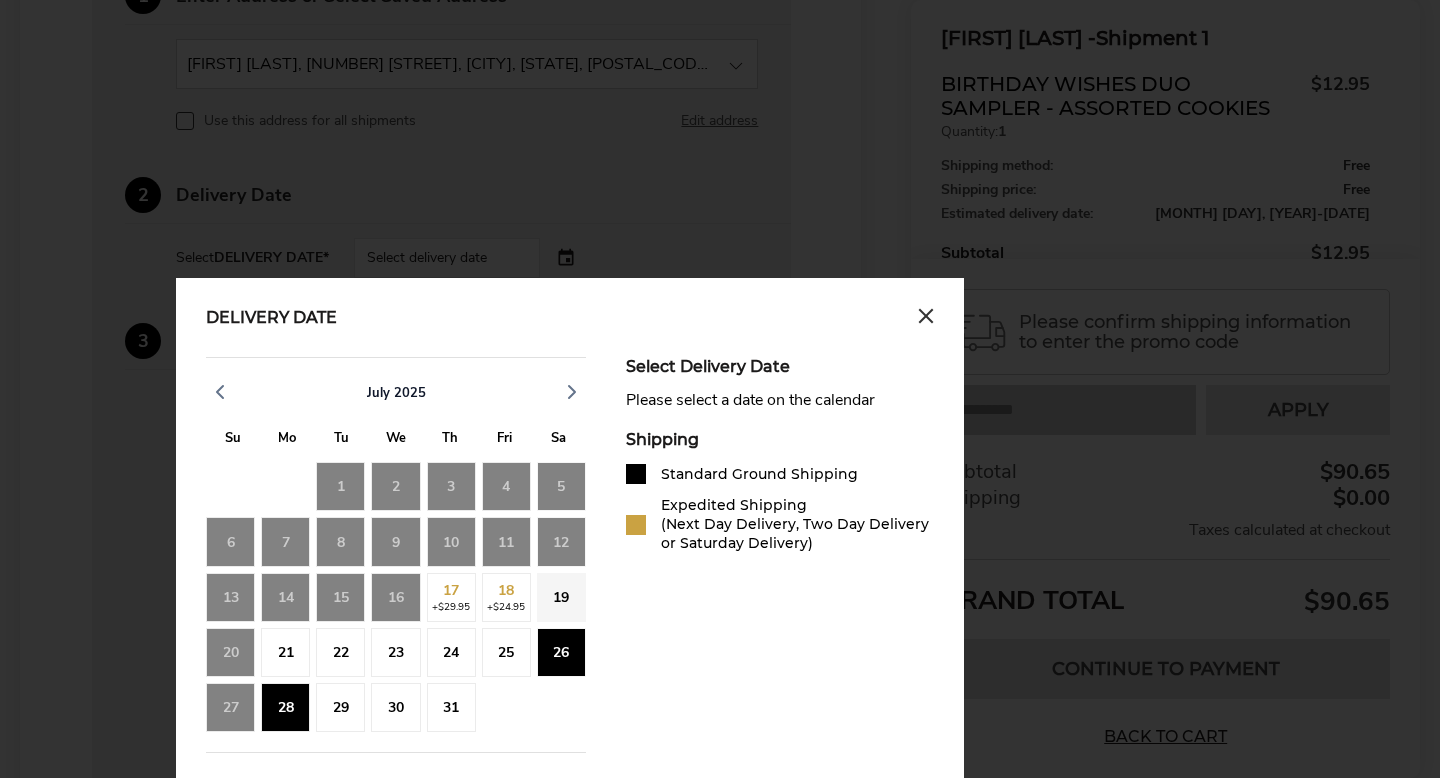click on "28" 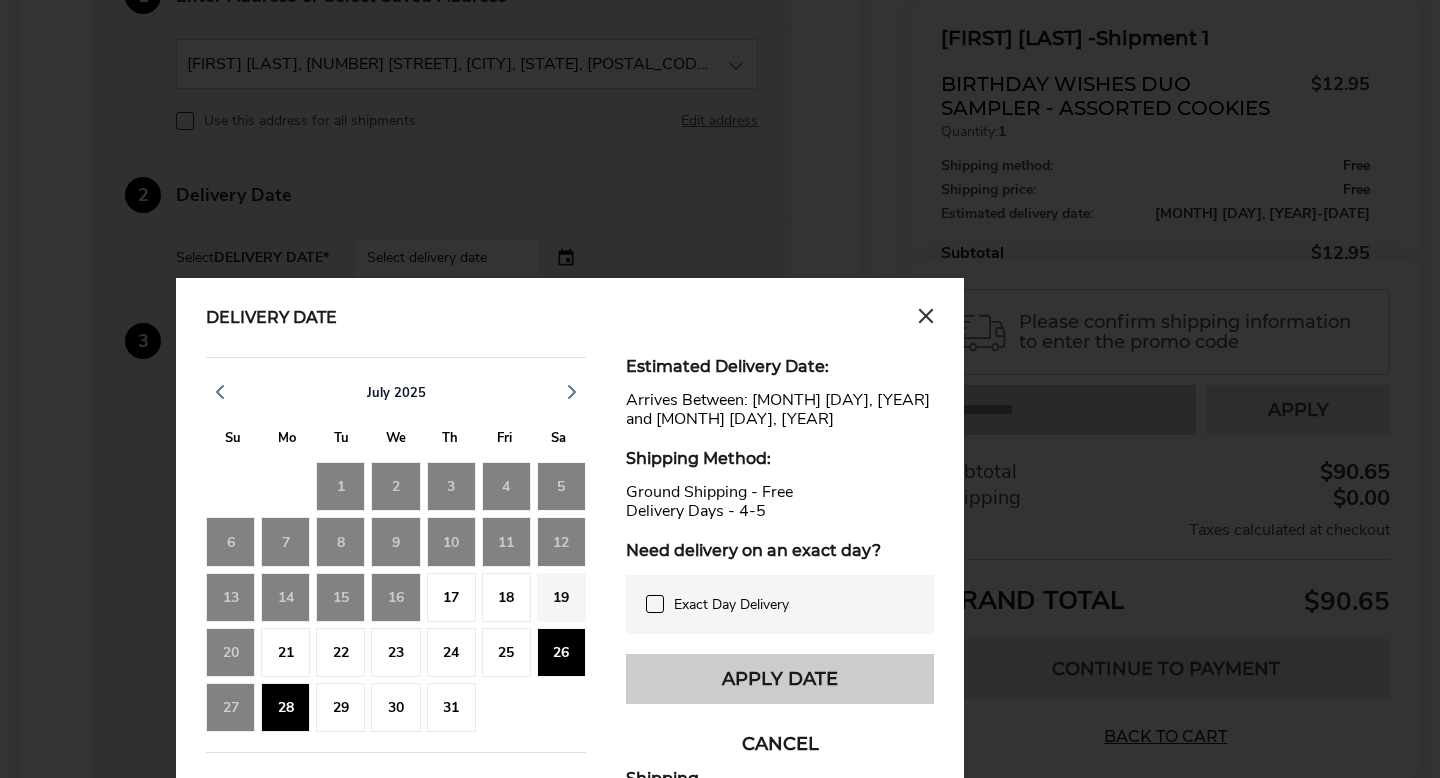 click on "Apply Date" at bounding box center (780, 679) 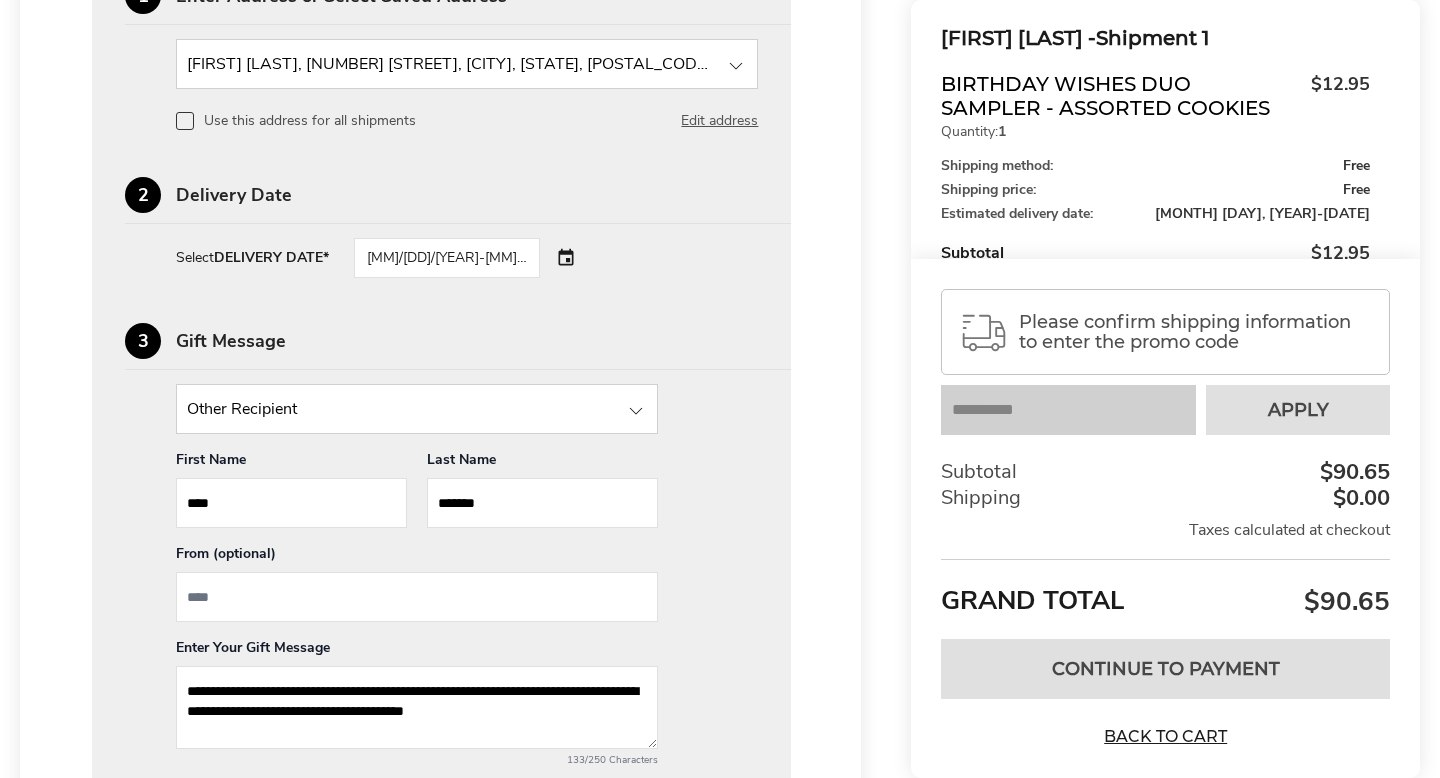 click at bounding box center (417, 597) 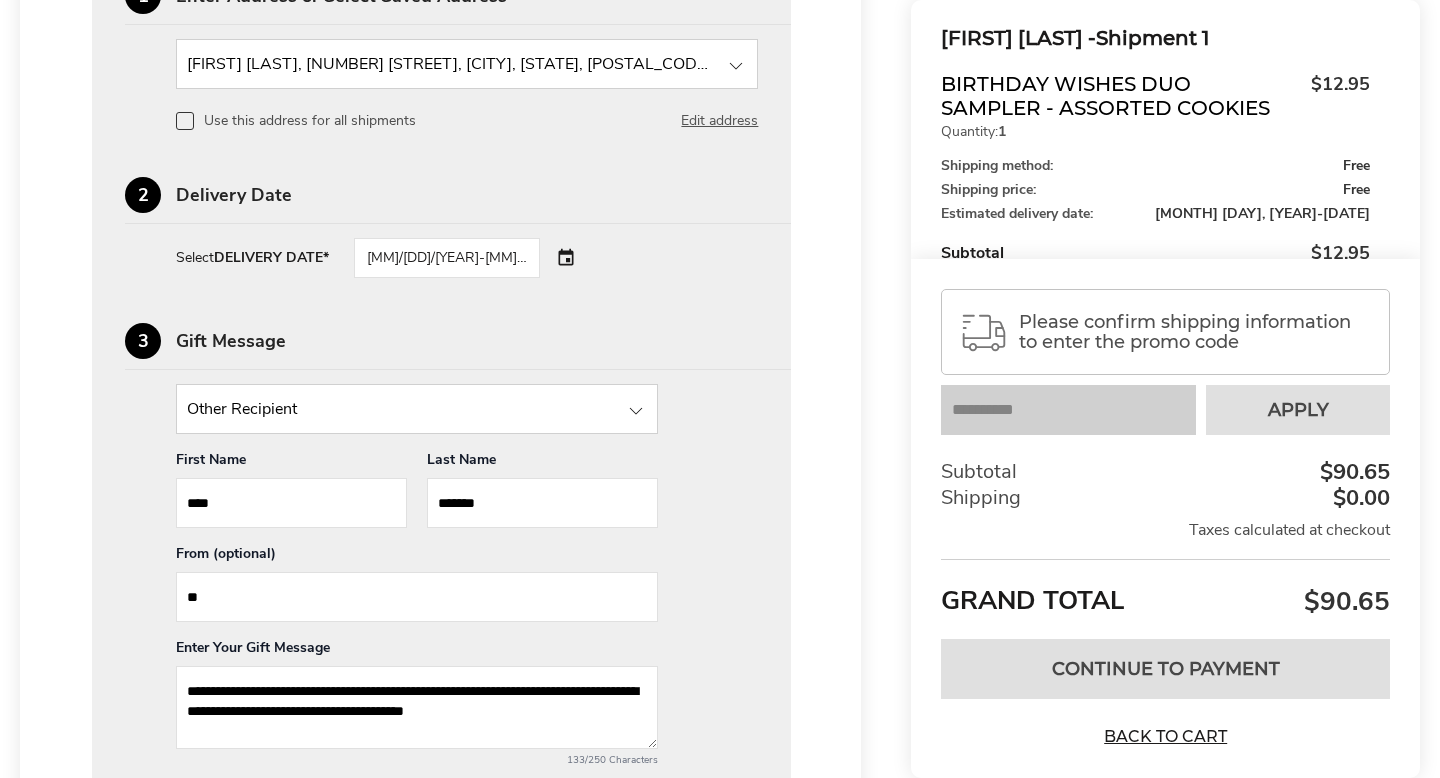 type on "*" 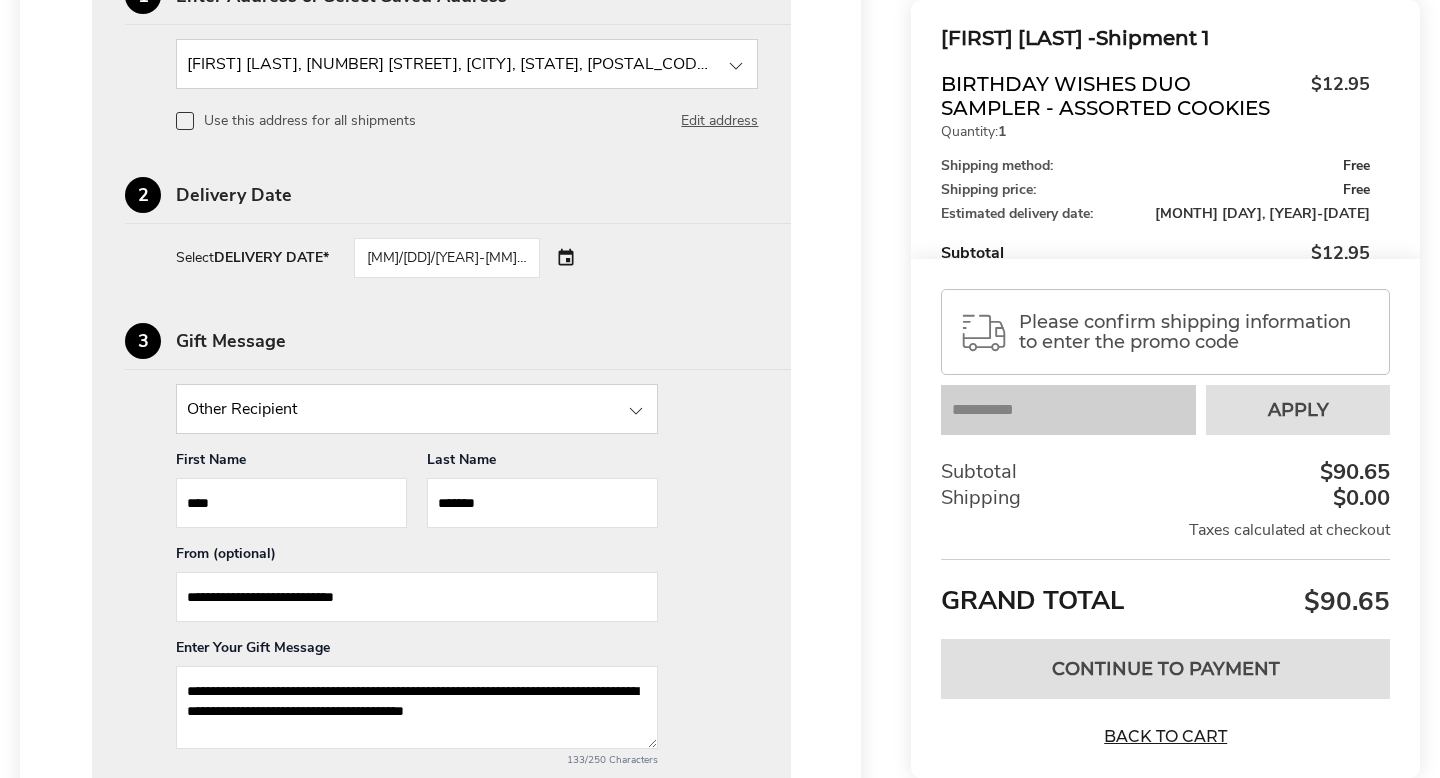type on "**********" 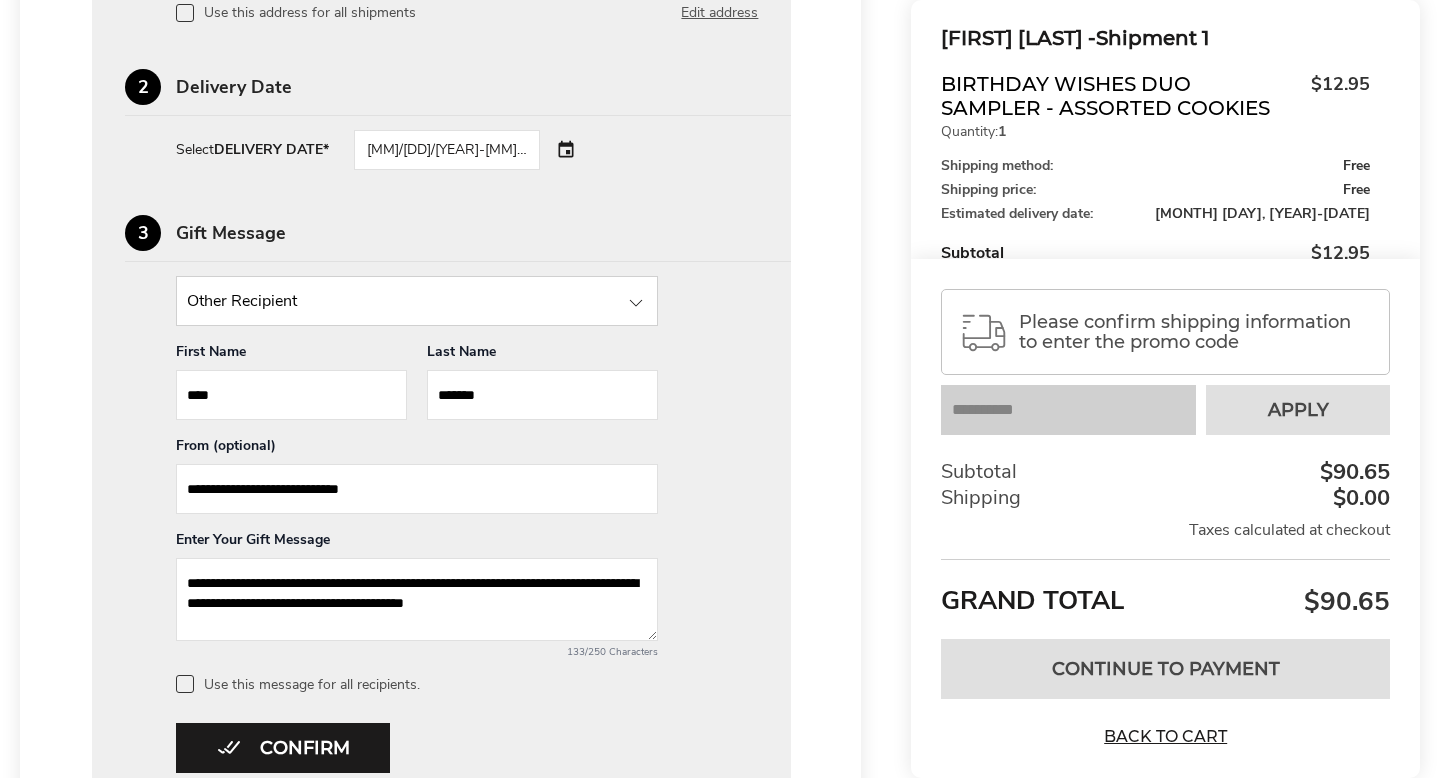 scroll, scrollTop: 3740, scrollLeft: 0, axis: vertical 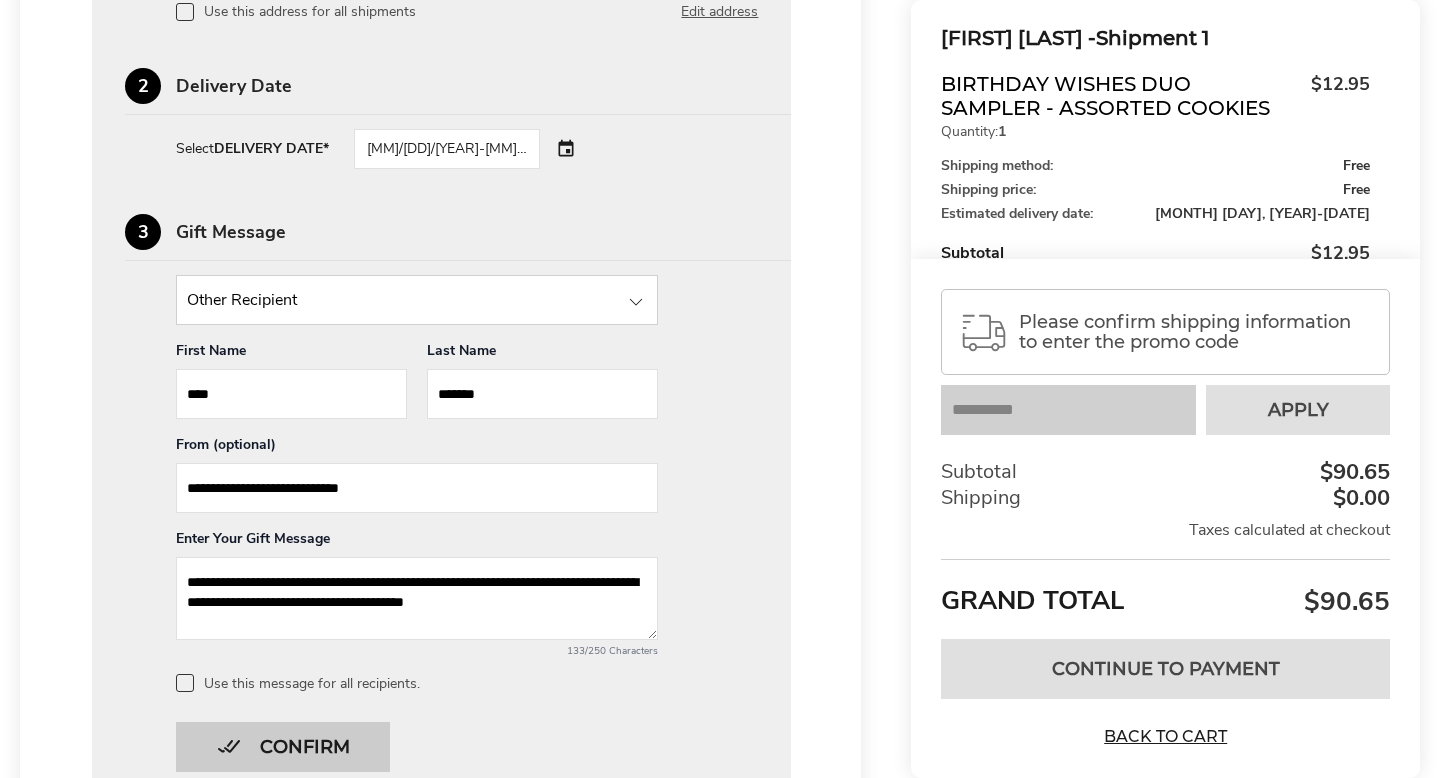 click on "Confirm" at bounding box center [283, 747] 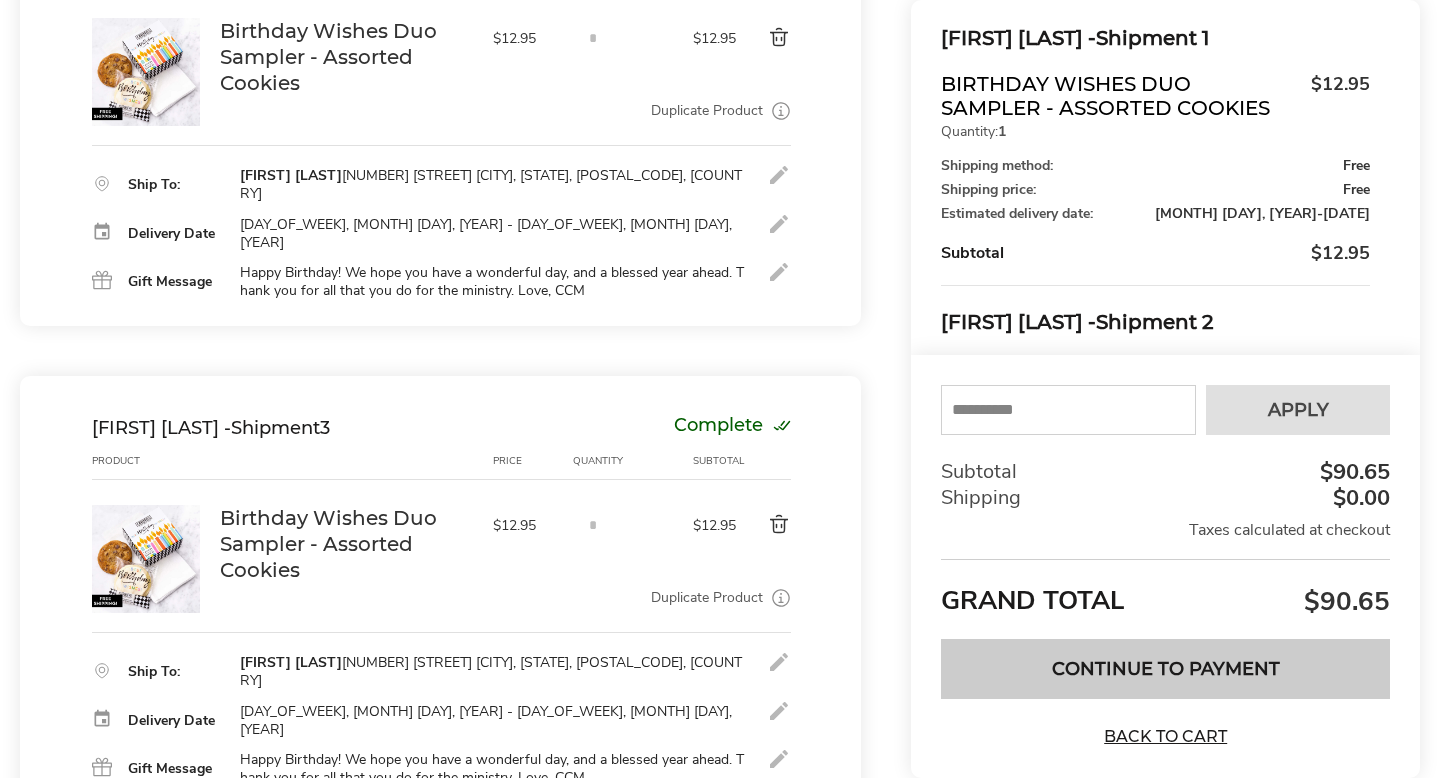 scroll, scrollTop: 934, scrollLeft: 0, axis: vertical 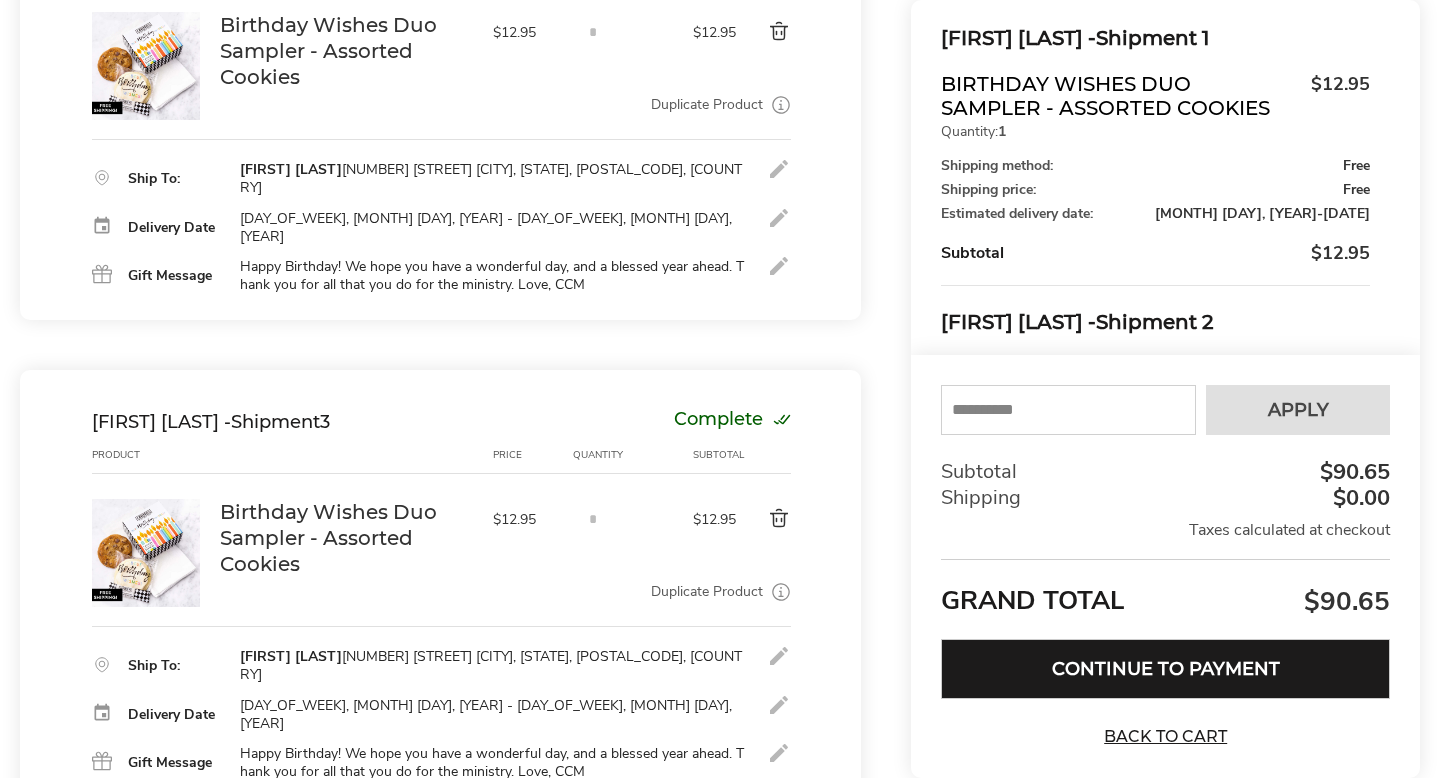 click on "Continue to Payment" at bounding box center (1165, 669) 